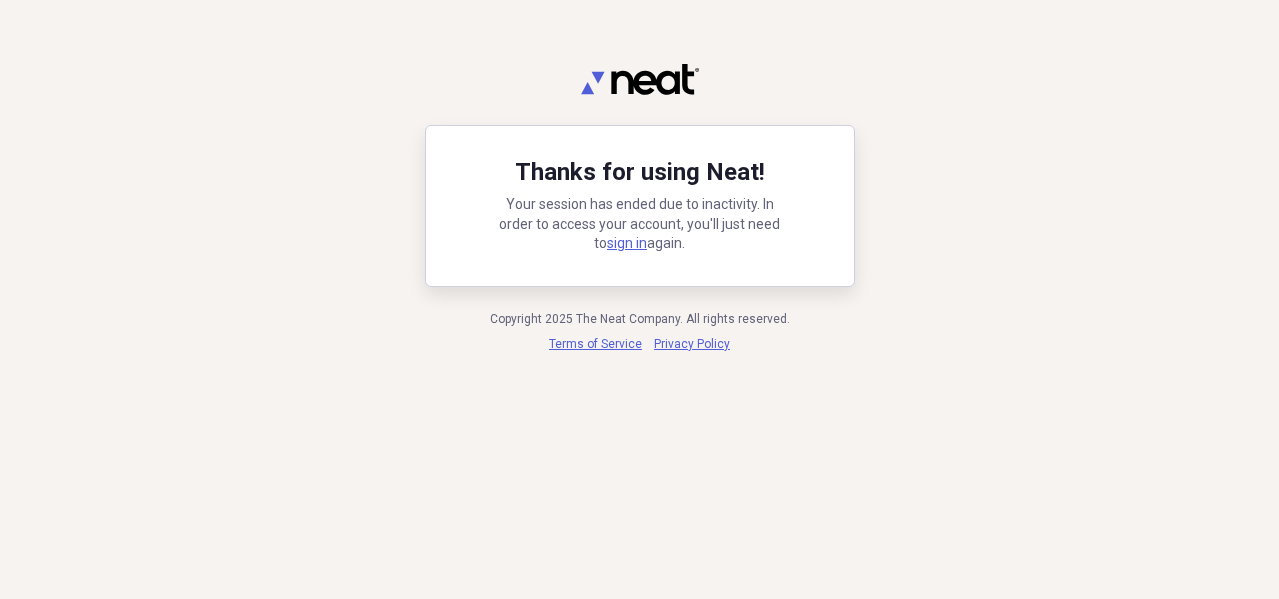 scroll, scrollTop: 0, scrollLeft: 0, axis: both 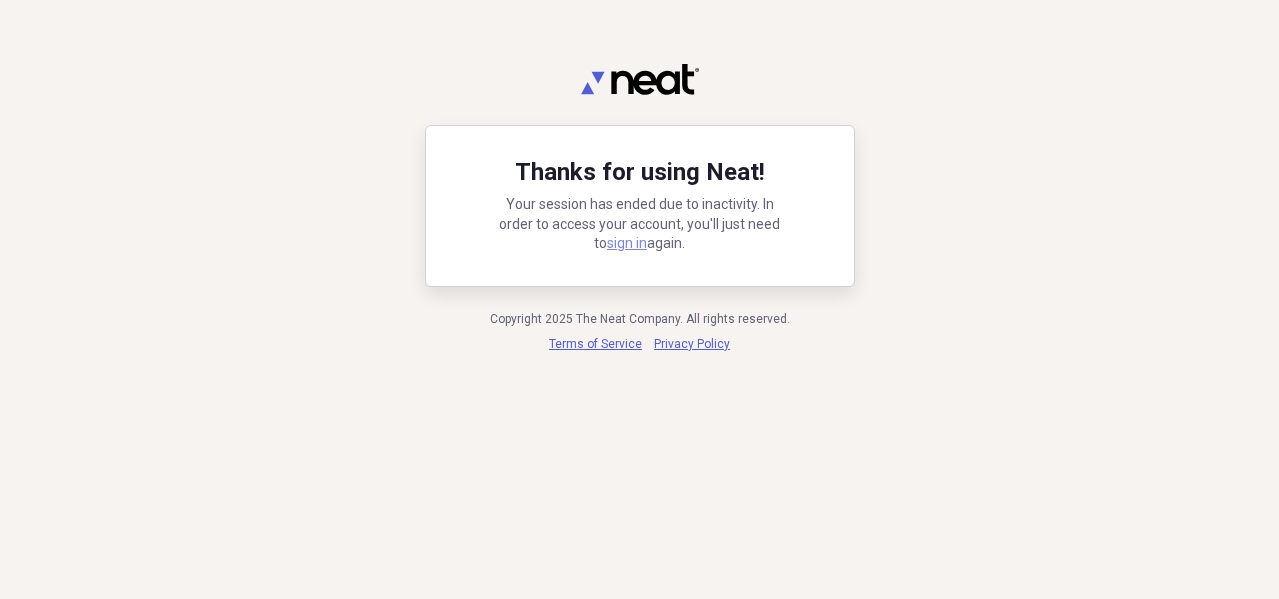 click on "sign in" at bounding box center [627, 243] 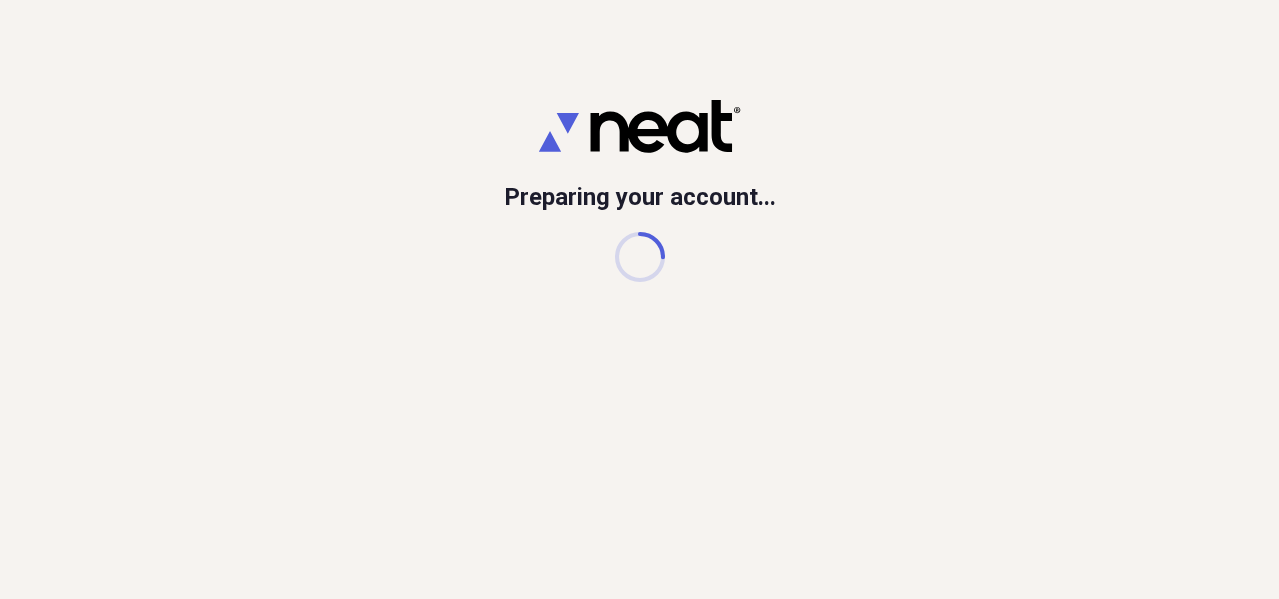 scroll, scrollTop: 0, scrollLeft: 0, axis: both 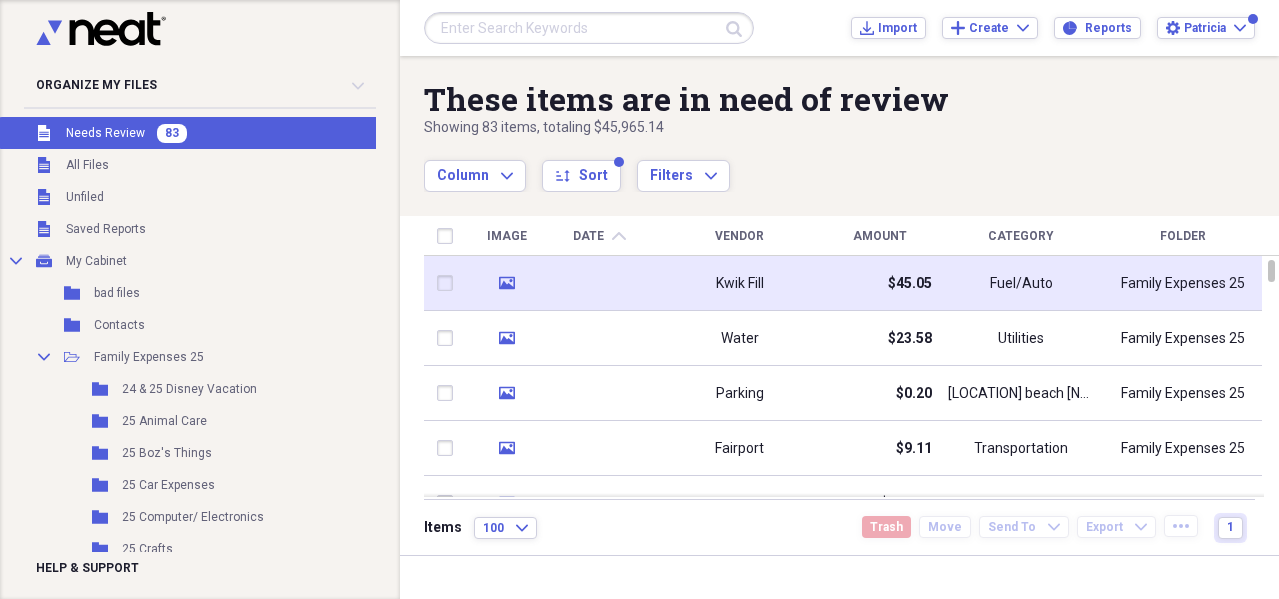 click on "$45.05" at bounding box center (910, 284) 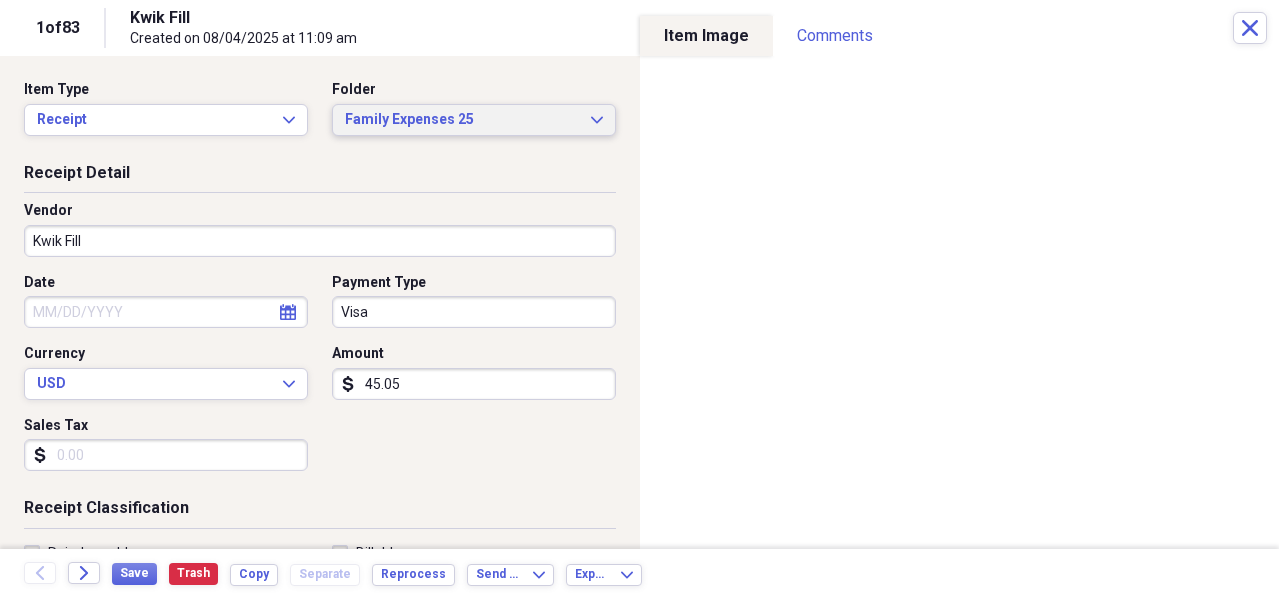 click on "Family Expenses [NUMBER] Expand" at bounding box center (474, 120) 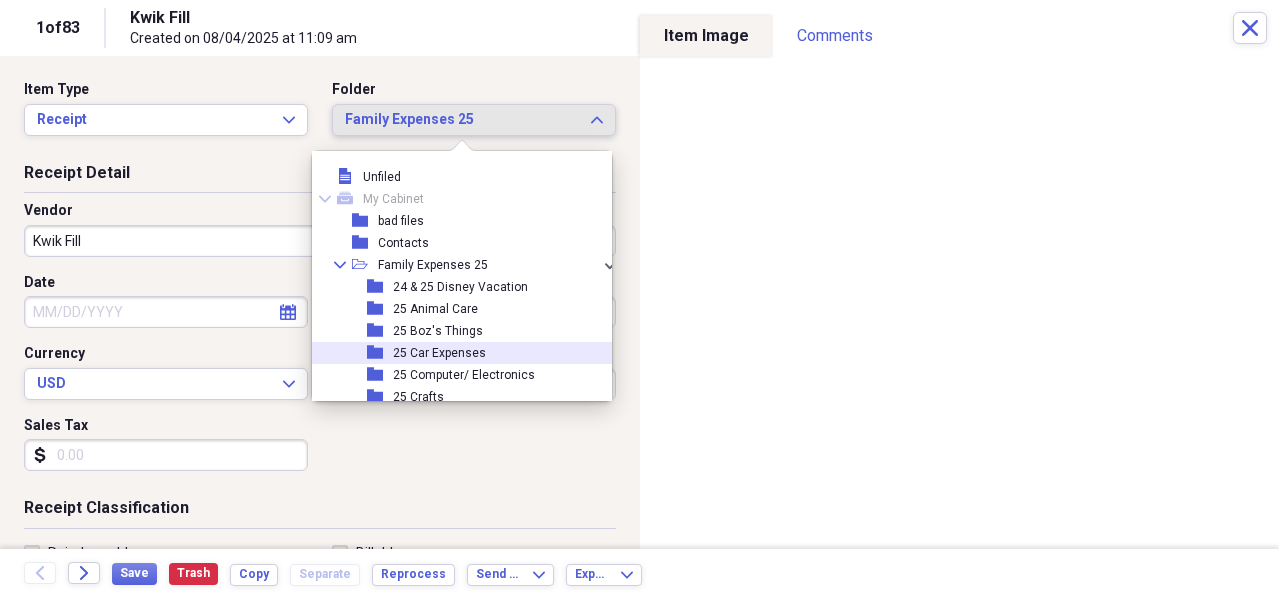 click on "25 Car Expenses" at bounding box center (439, 353) 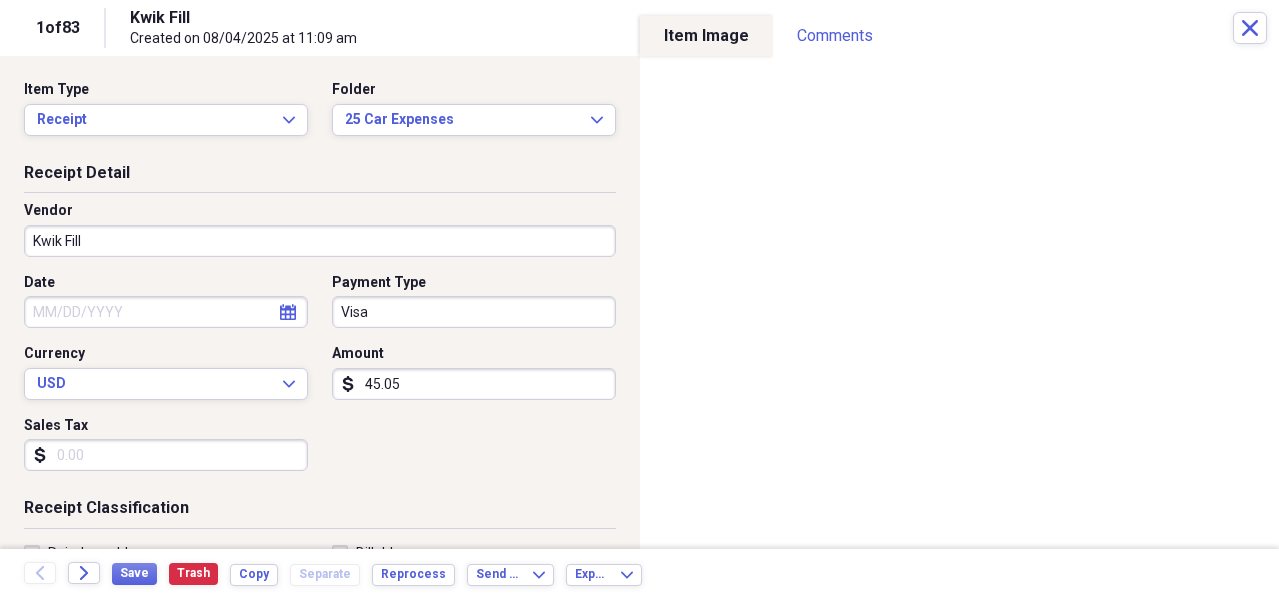 select on "7" 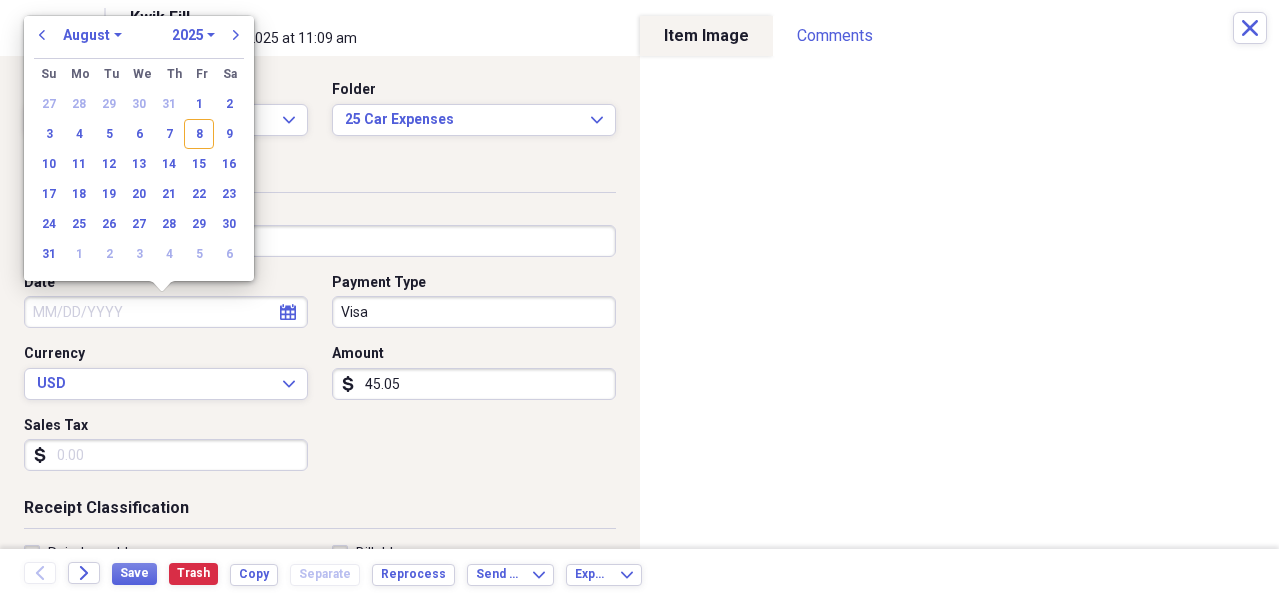 click on "Date" at bounding box center [166, 312] 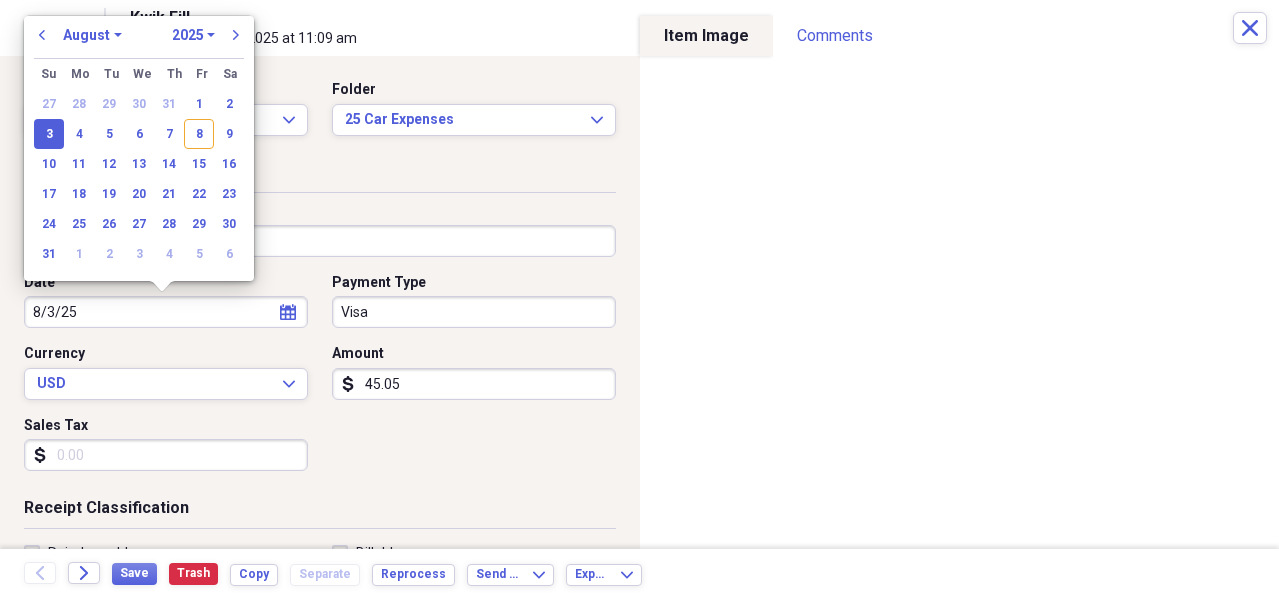 type on "08/03/2025" 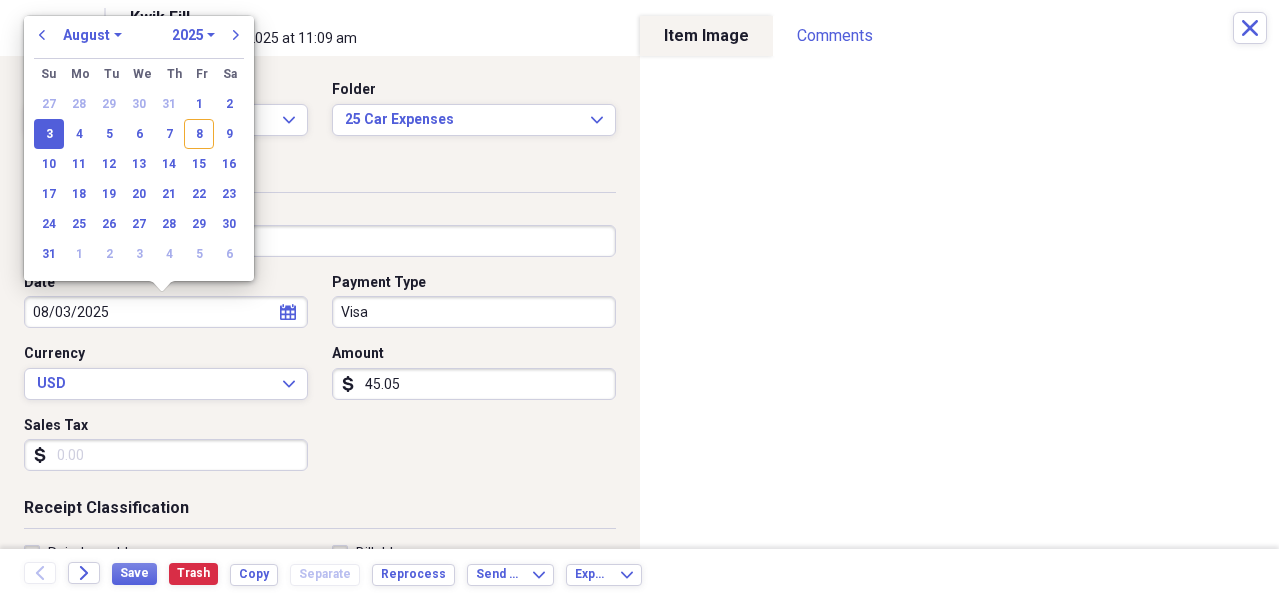 click on "3" at bounding box center [49, 134] 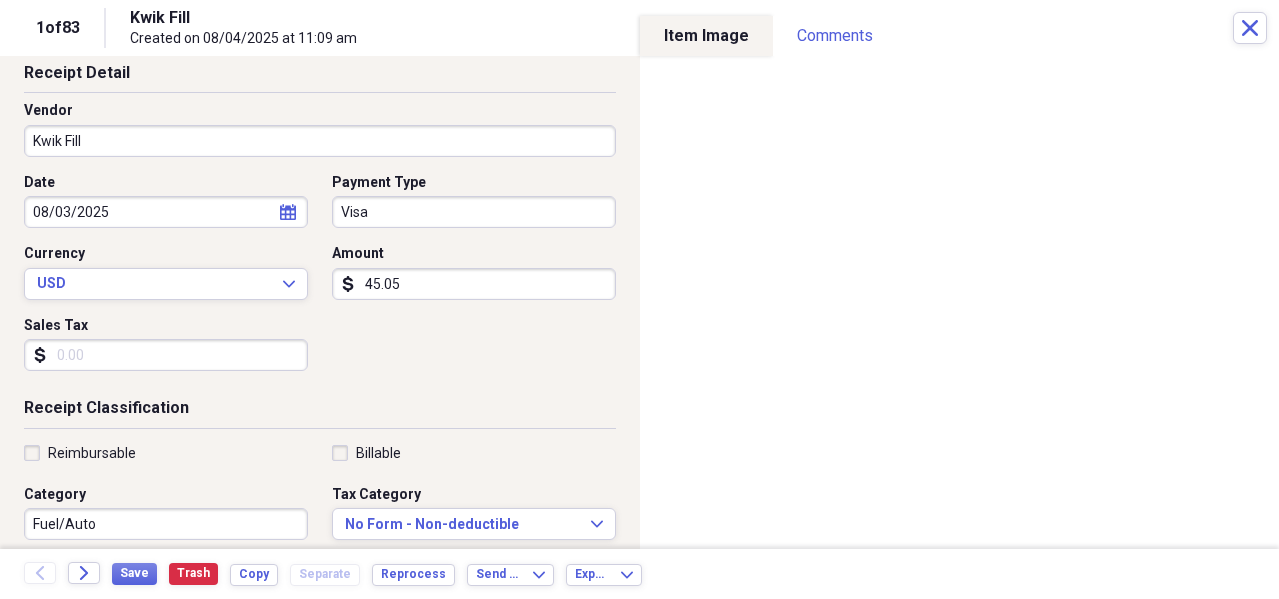scroll, scrollTop: 200, scrollLeft: 0, axis: vertical 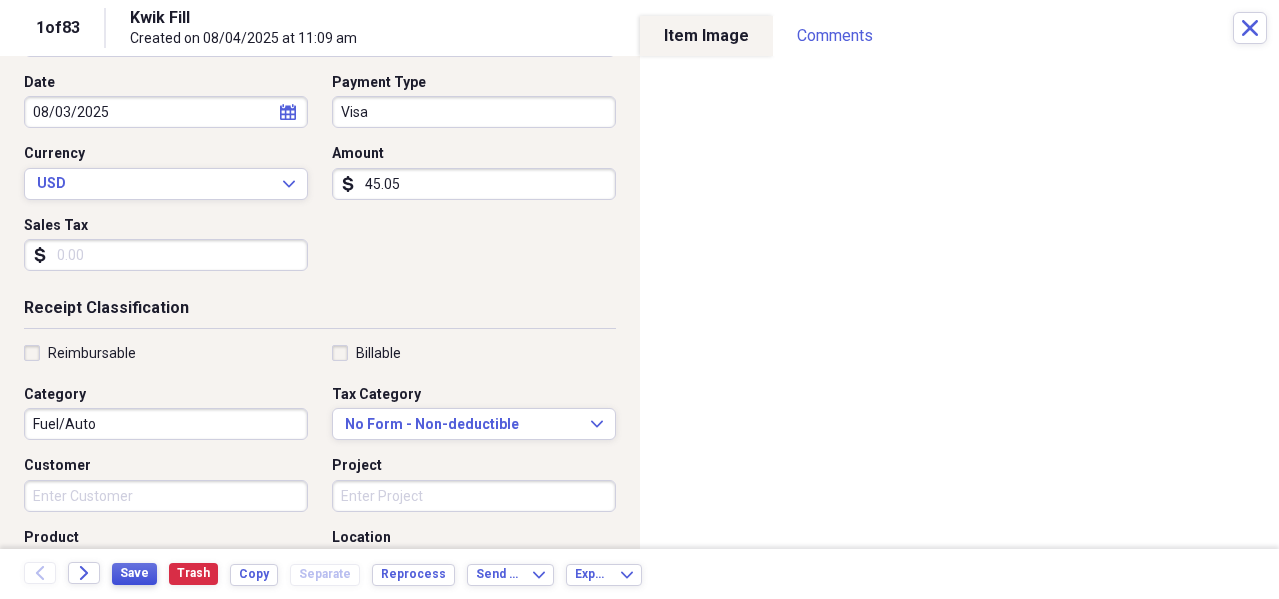 click on "Save" at bounding box center [134, 573] 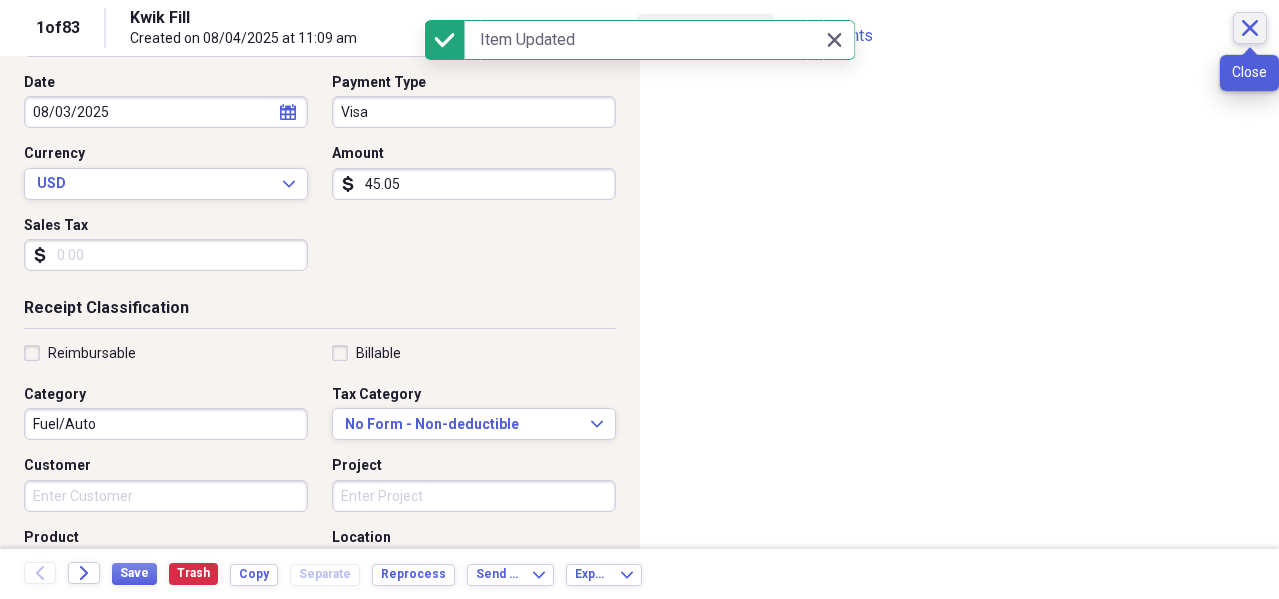 click on "Close" 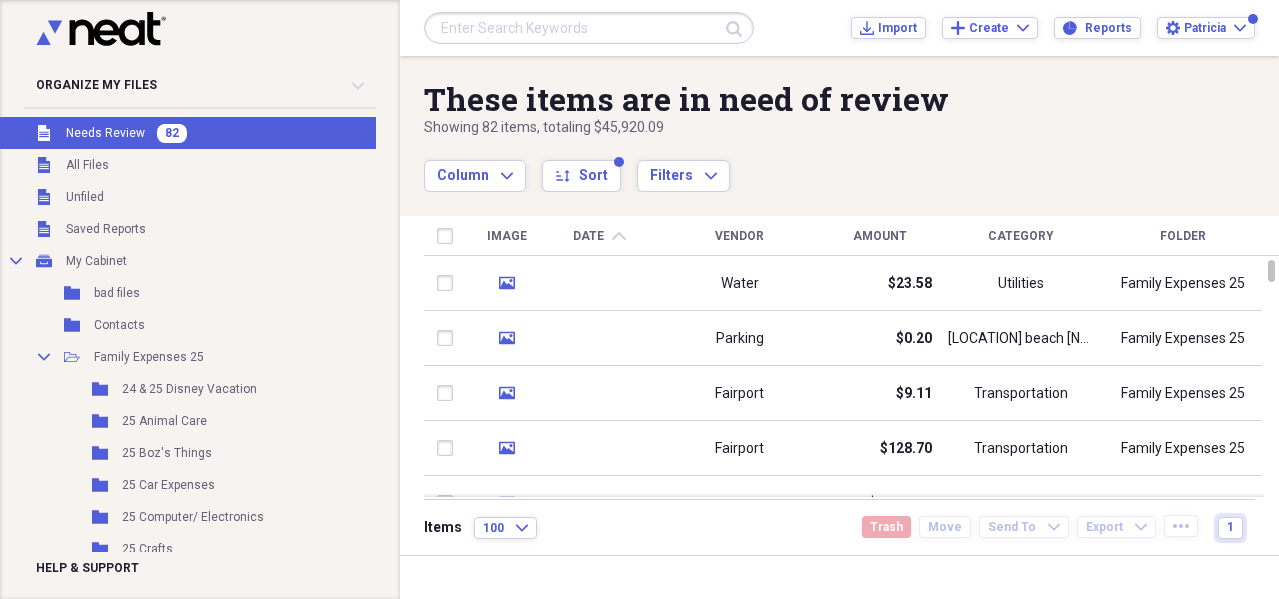 click on "Amount" at bounding box center (880, 236) 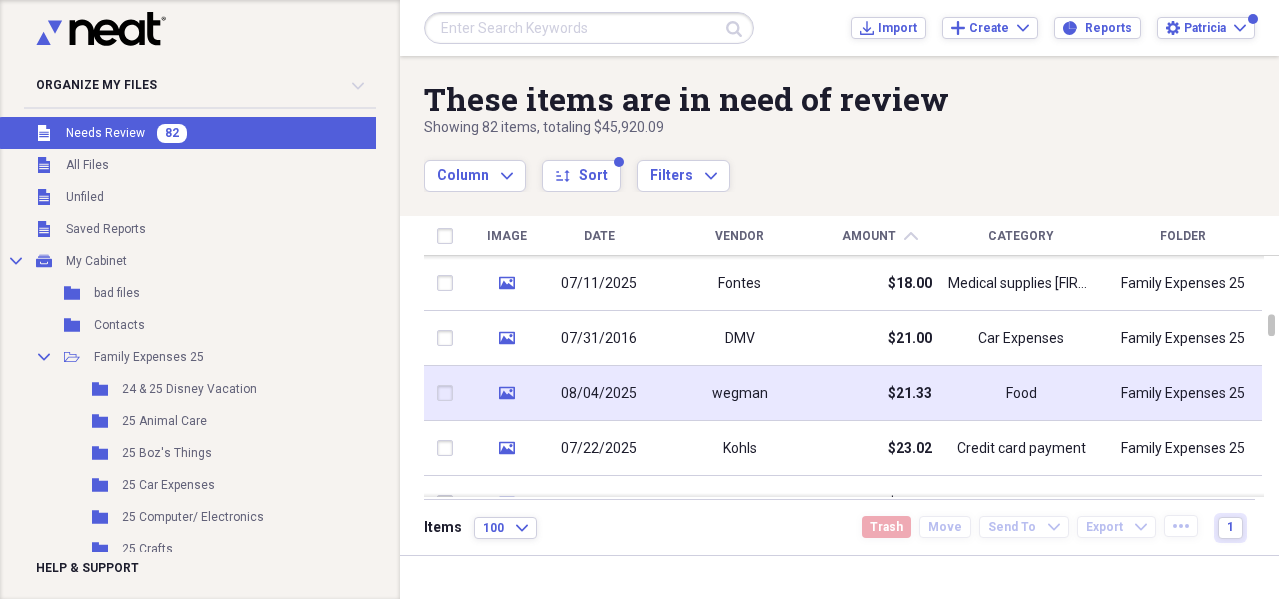 click on "$21.33" at bounding box center [910, 394] 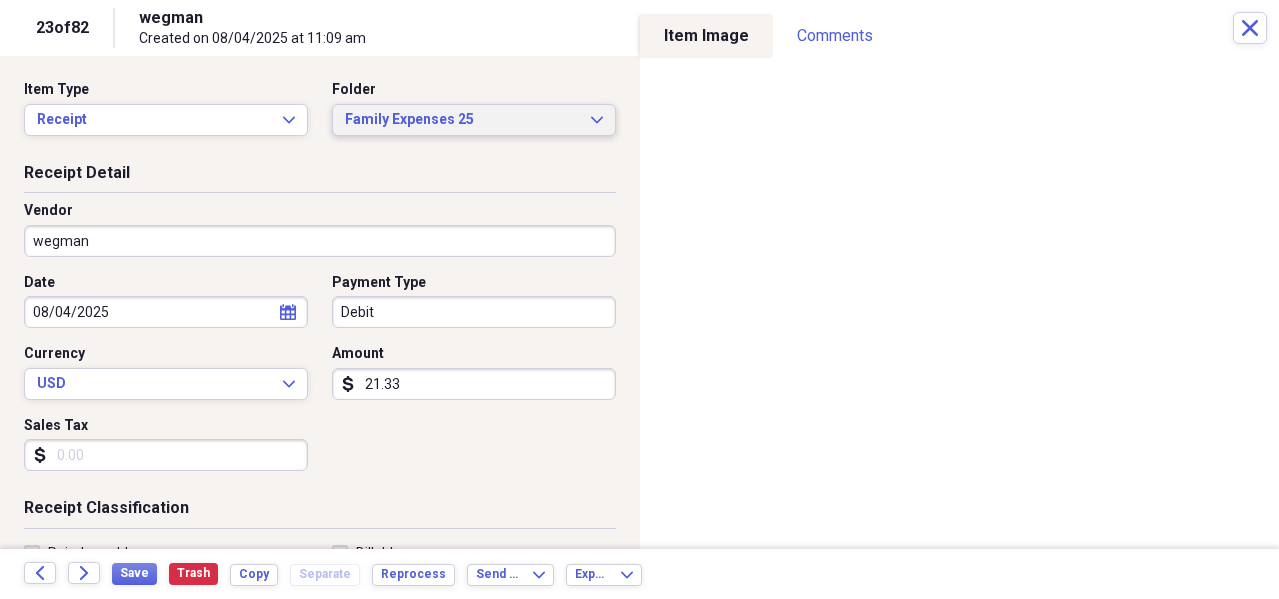 click on "Family Expenses [NUMBER] Expand" at bounding box center [474, 120] 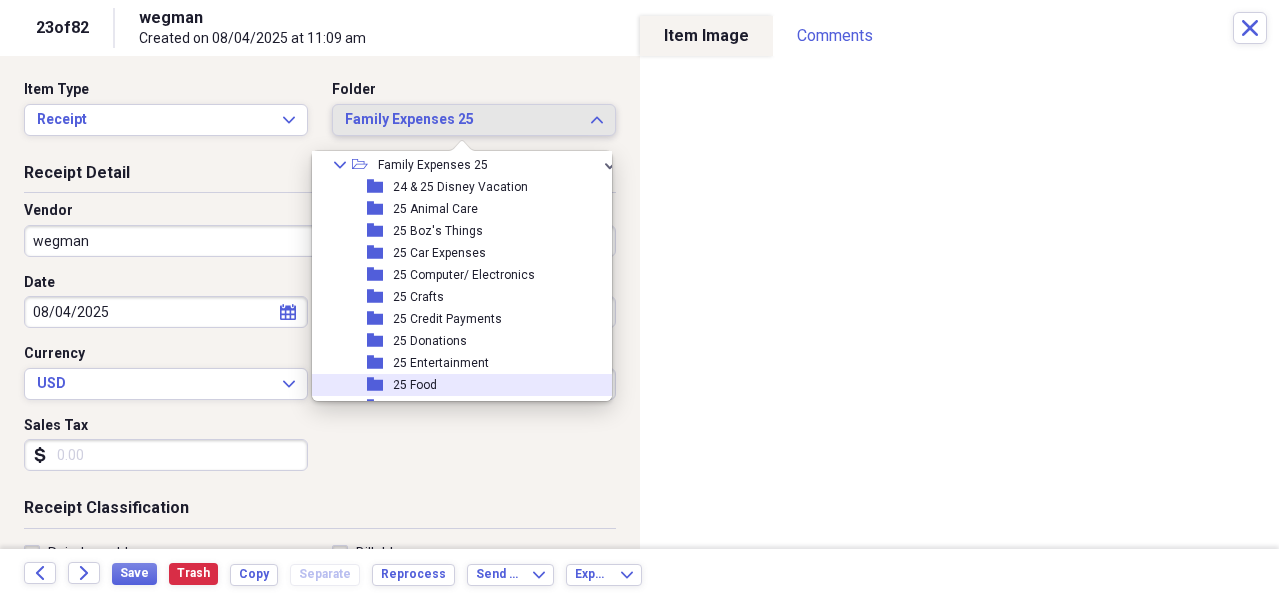scroll, scrollTop: 200, scrollLeft: 0, axis: vertical 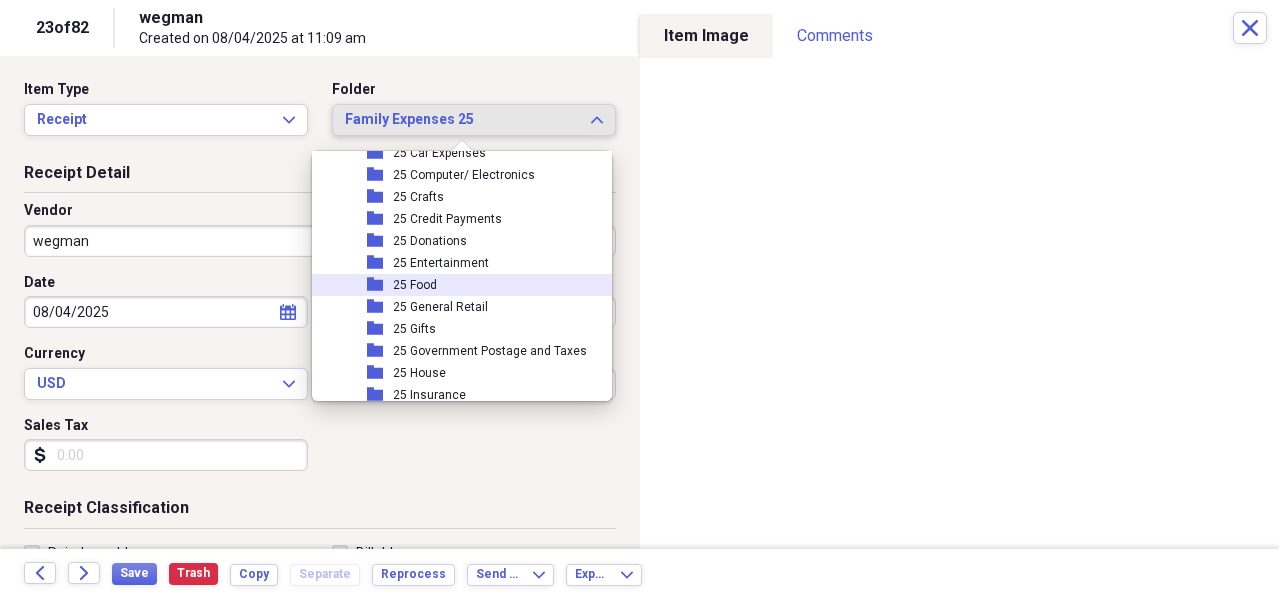 drag, startPoint x: 427, startPoint y: 284, endPoint x: 211, endPoint y: 285, distance: 216.00232 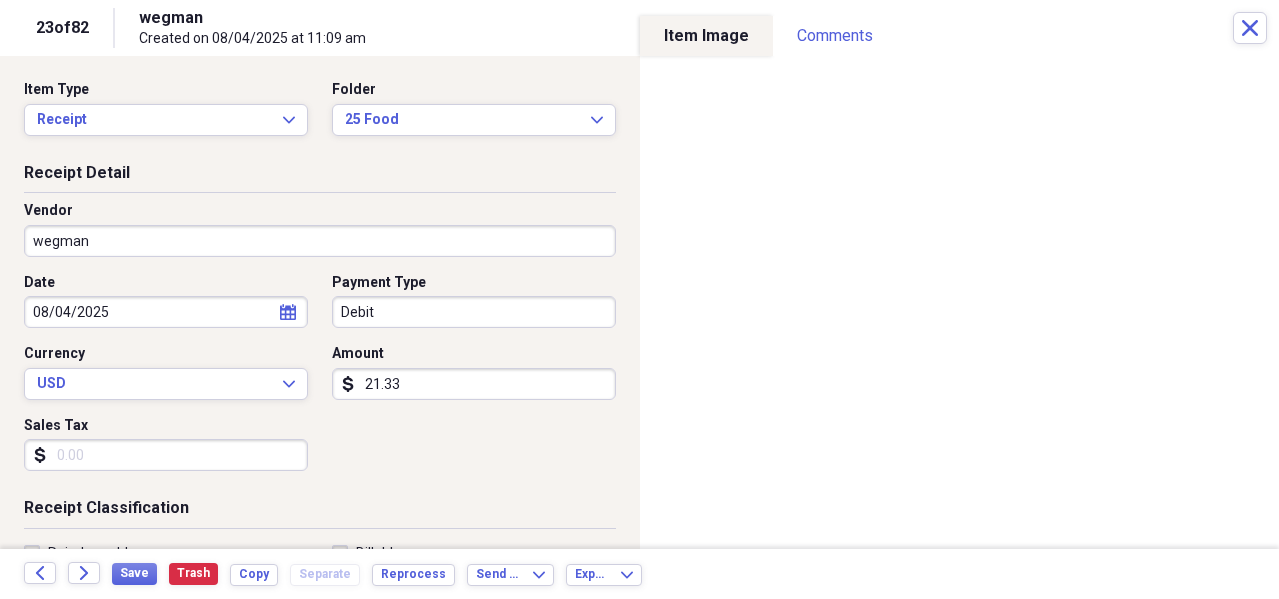 click on "wegman" at bounding box center [320, 241] 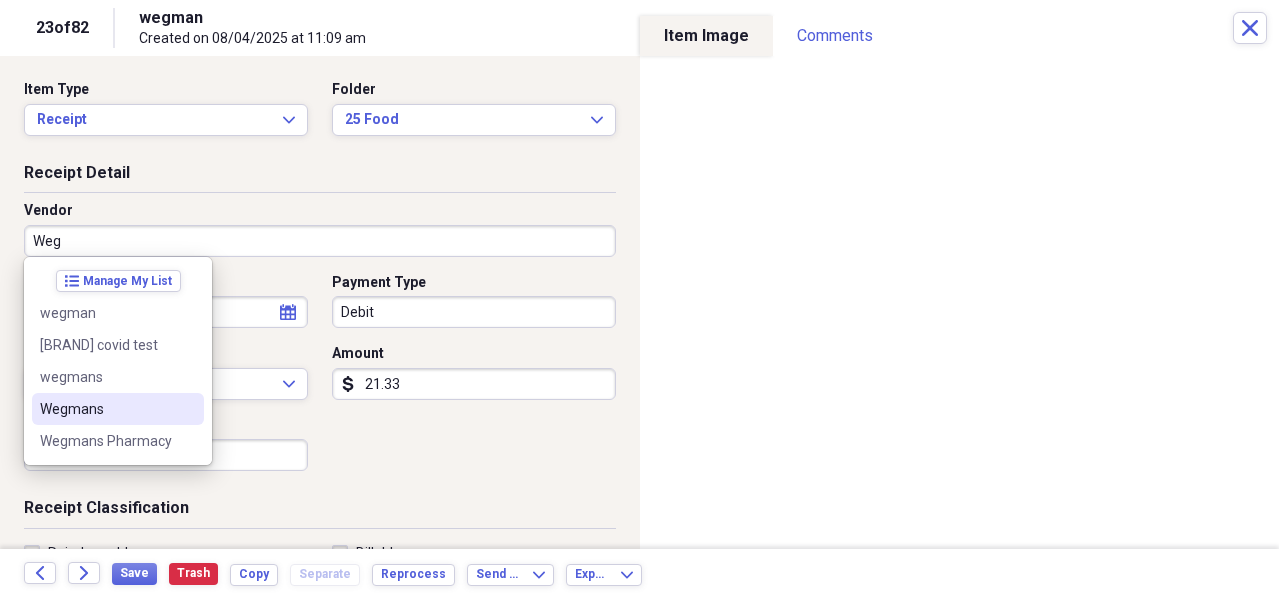 click on "Wegmans" at bounding box center (106, 409) 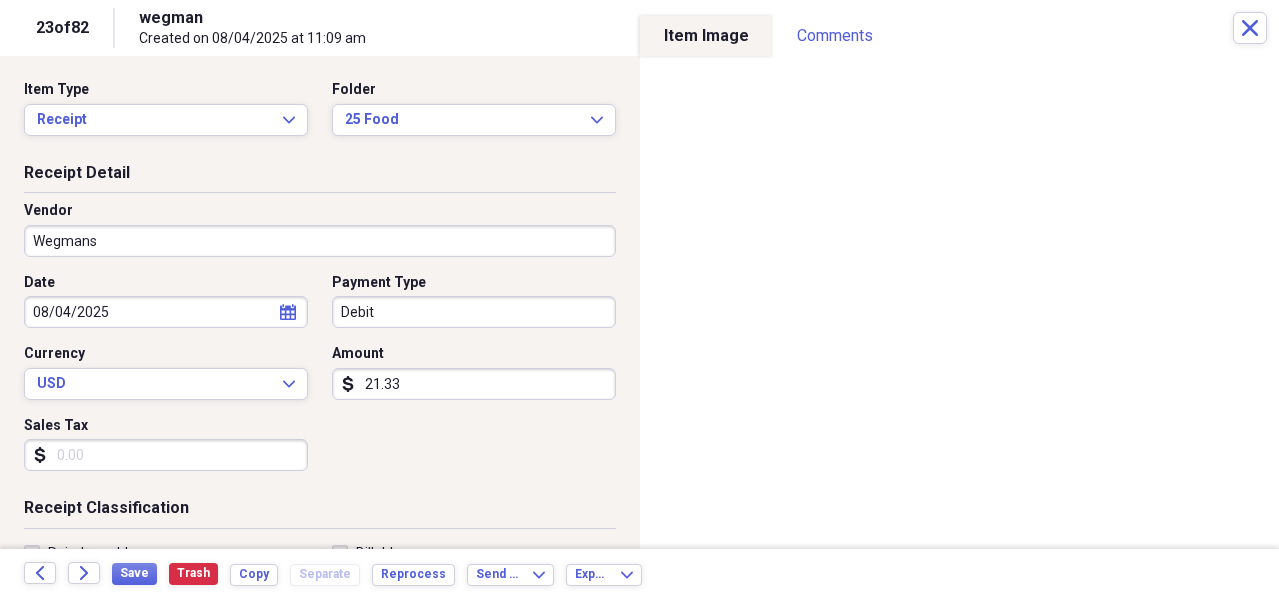 type on "food" 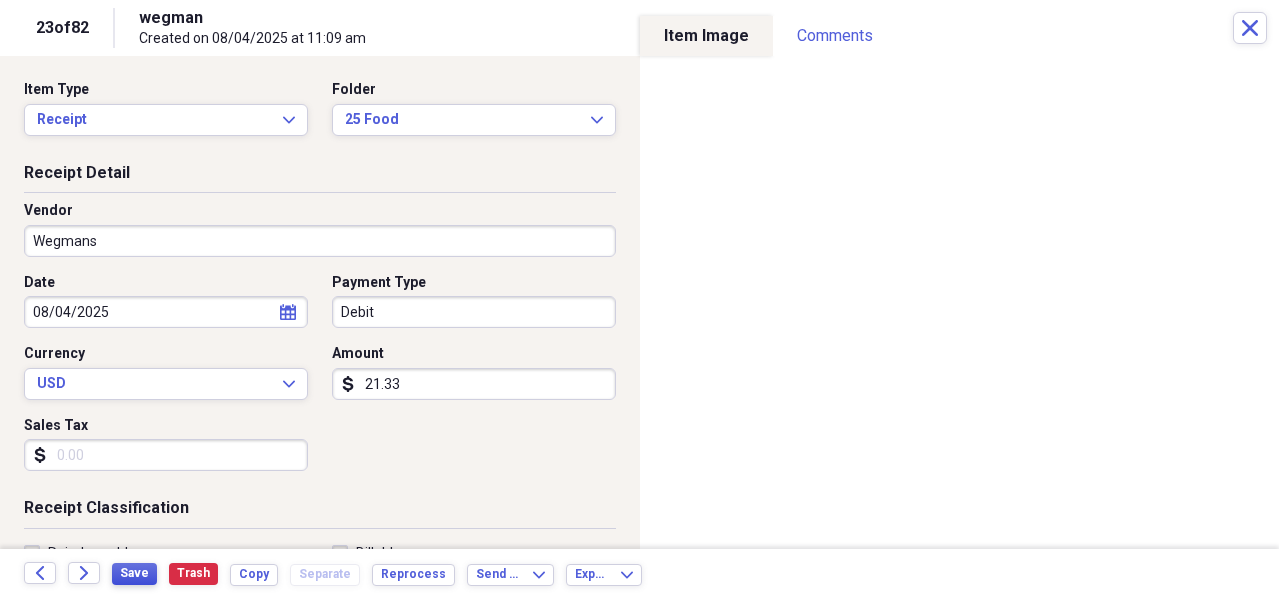 click on "Save" at bounding box center [134, 573] 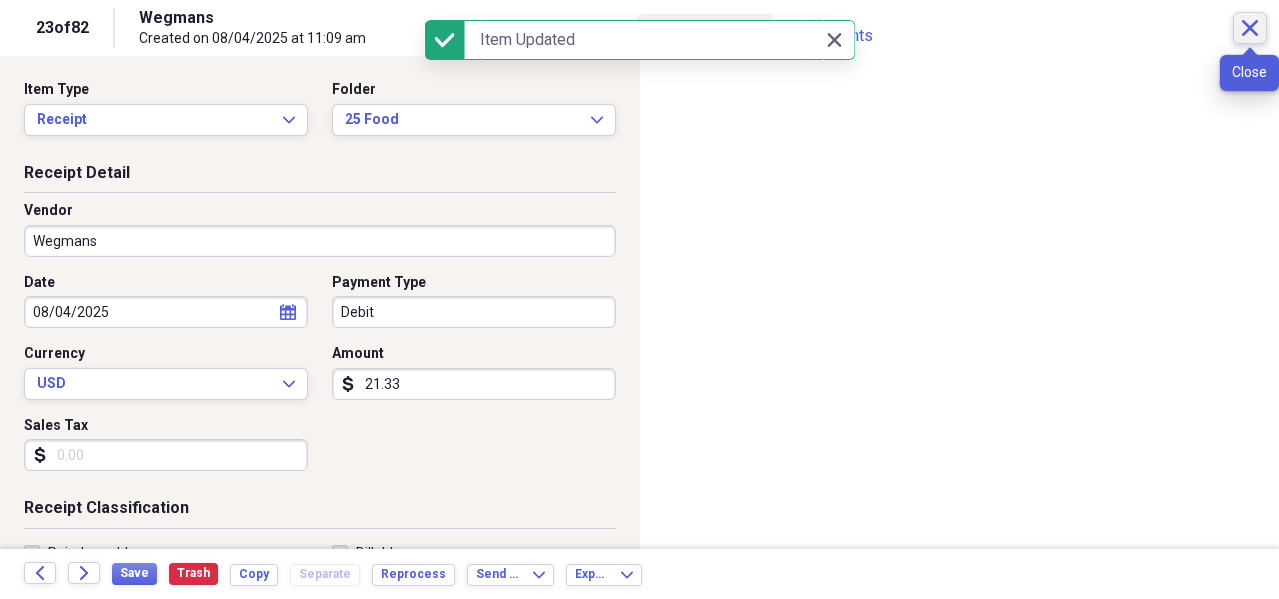 click on "Close" at bounding box center [1250, 28] 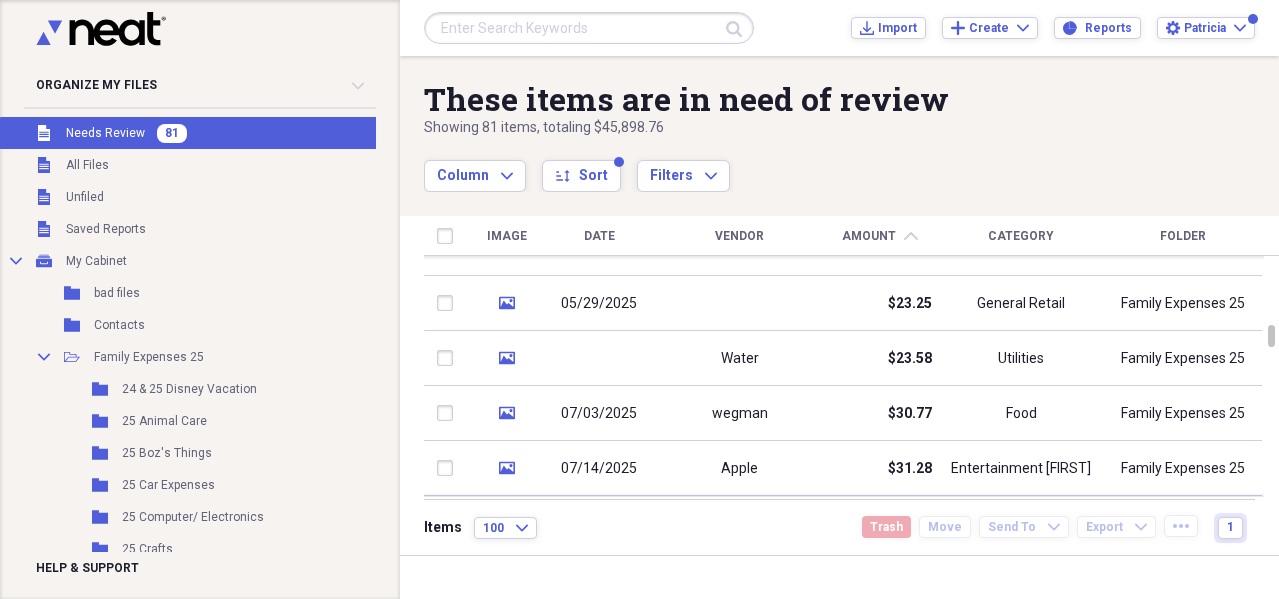 click on "Vendor" at bounding box center (739, 236) 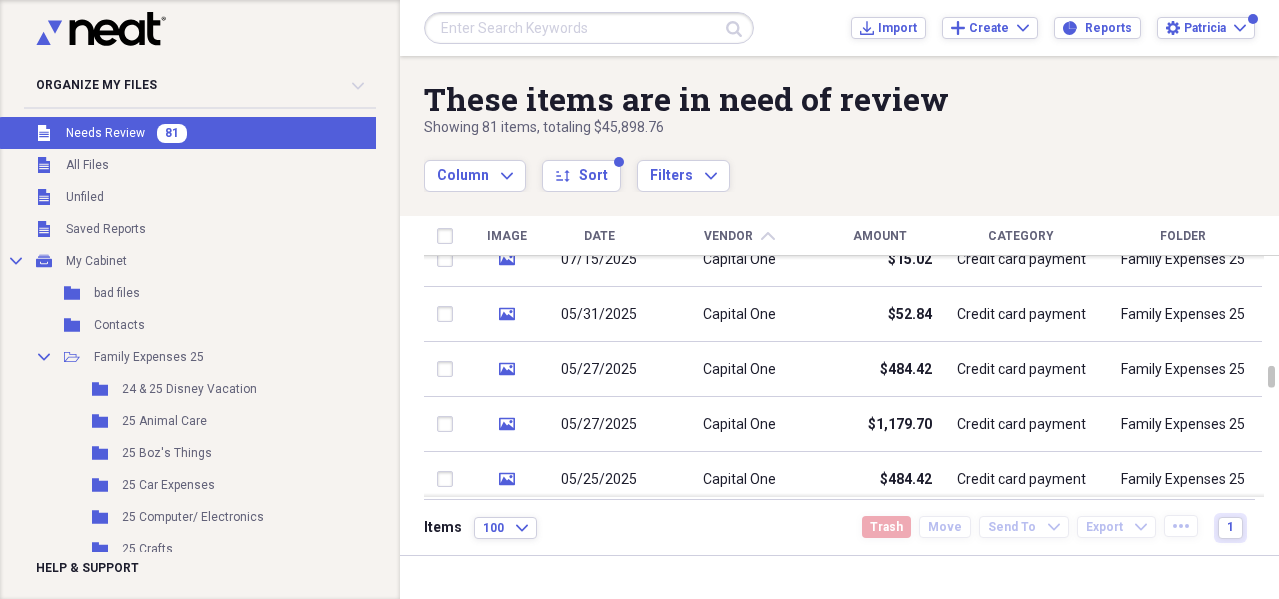 type 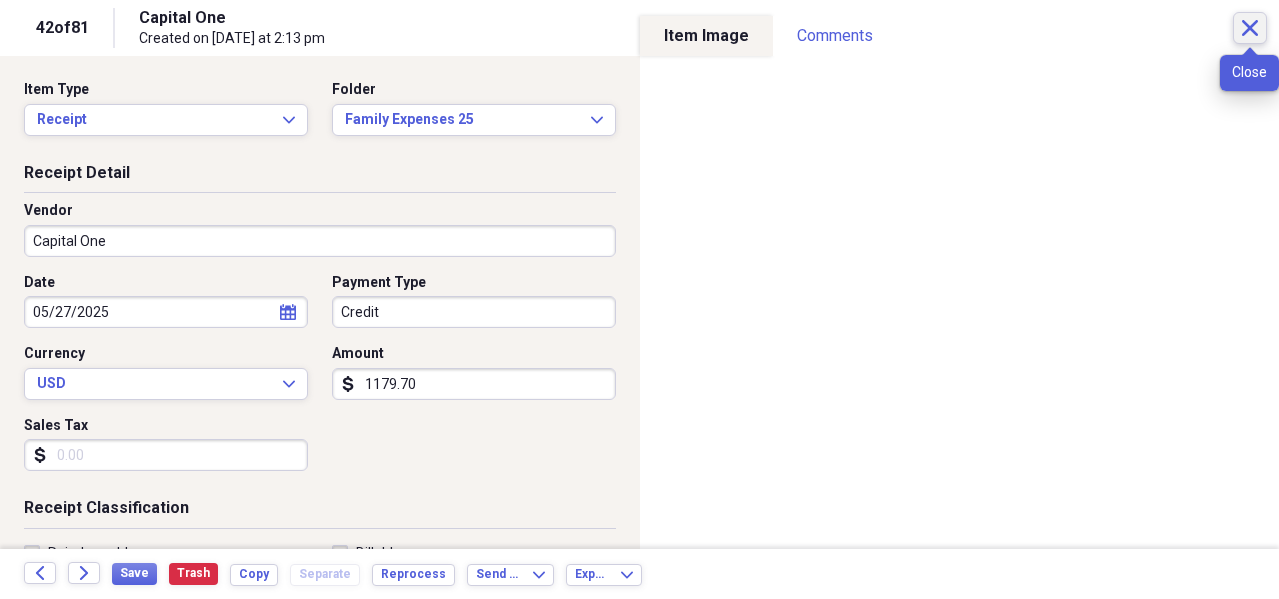 click on "Close" 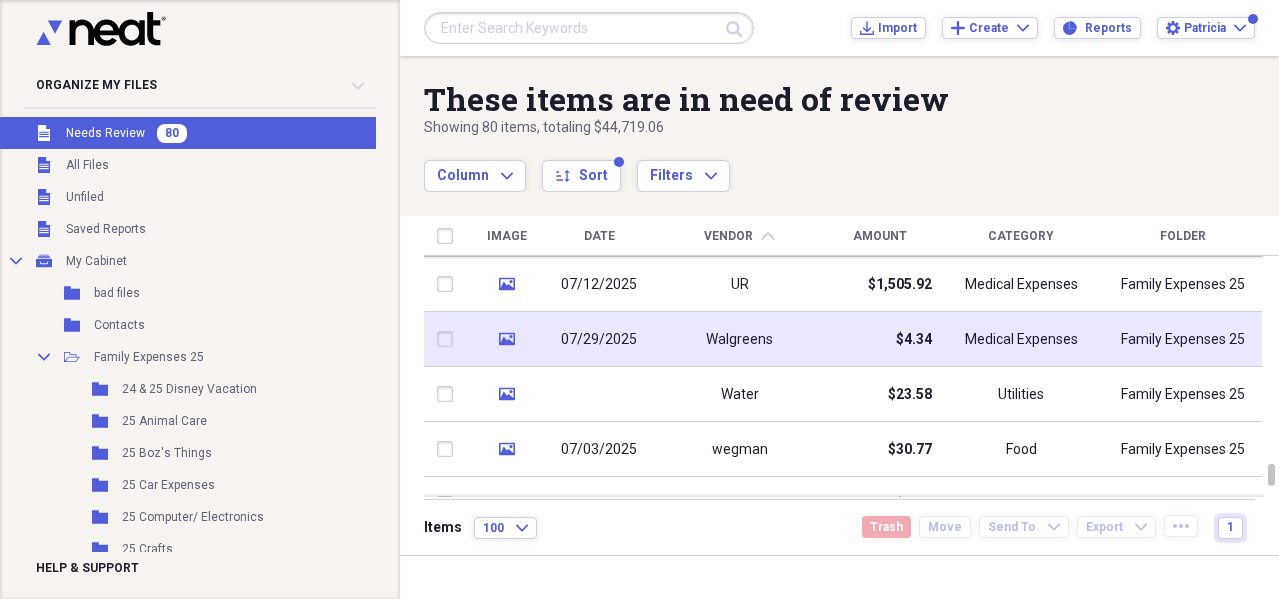 click on "Walgreens" at bounding box center (739, 340) 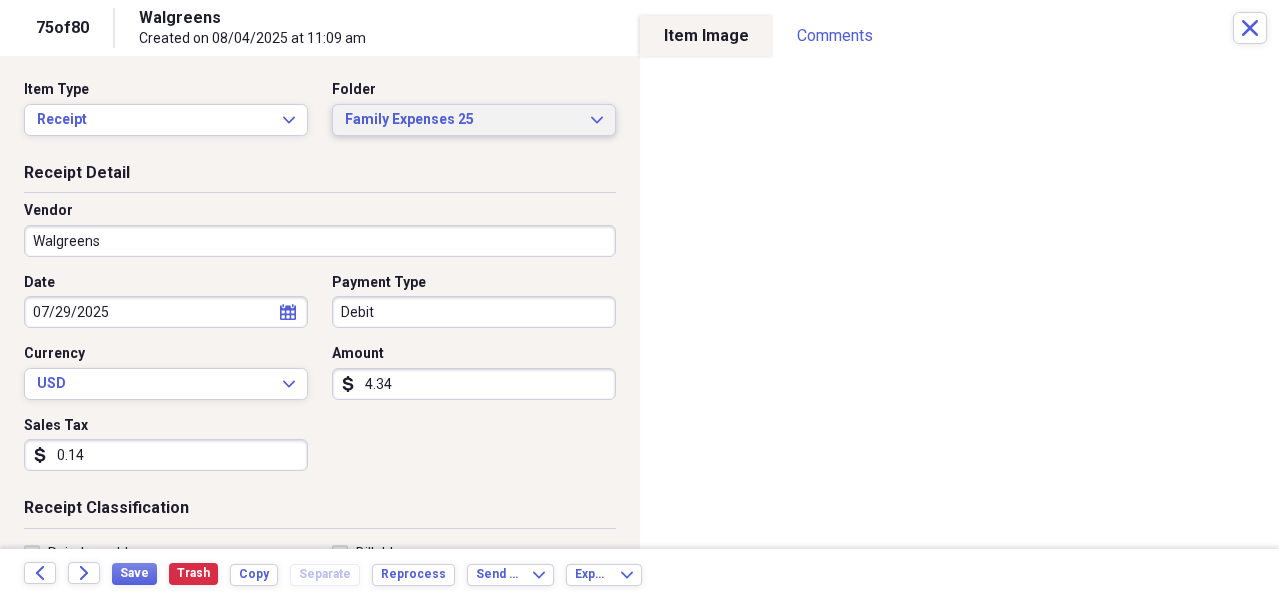 click on "Family Expenses [NUMBER] Expand" at bounding box center [474, 120] 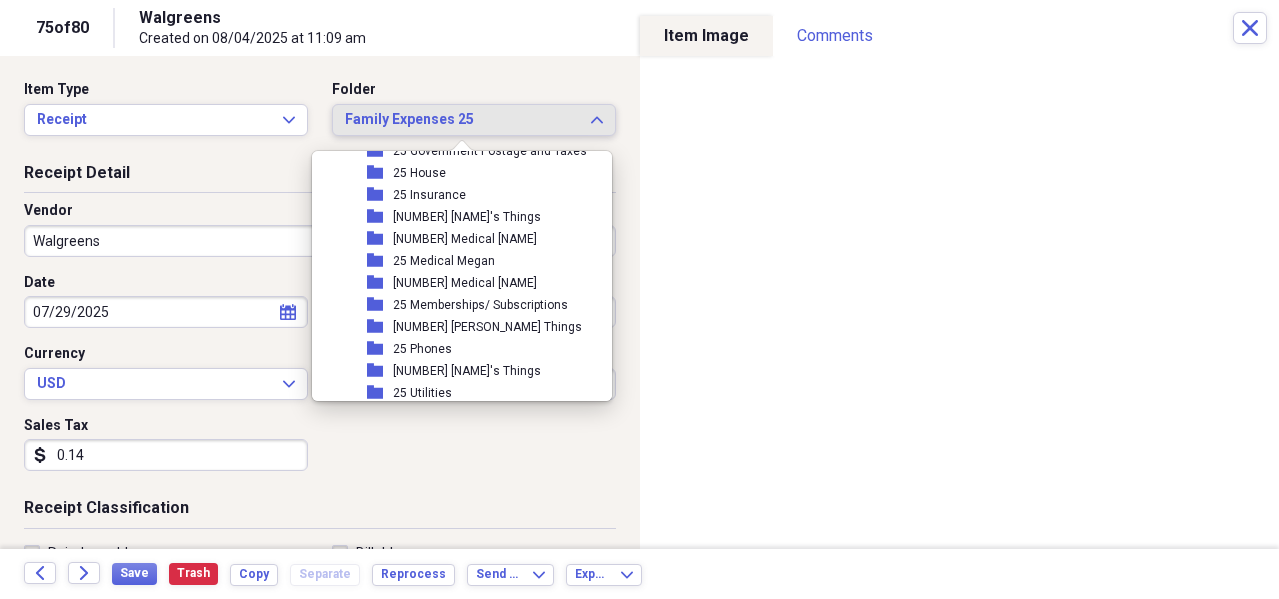 scroll, scrollTop: 500, scrollLeft: 0, axis: vertical 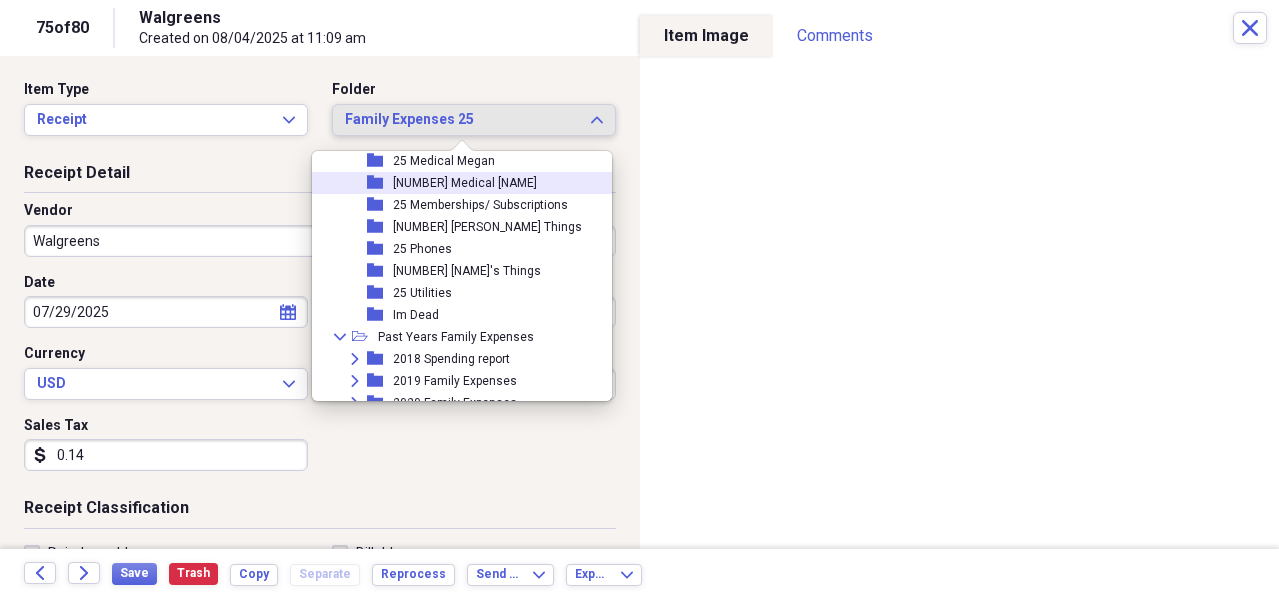 click on "[NUMBER] Medical [NAME]" at bounding box center (465, 183) 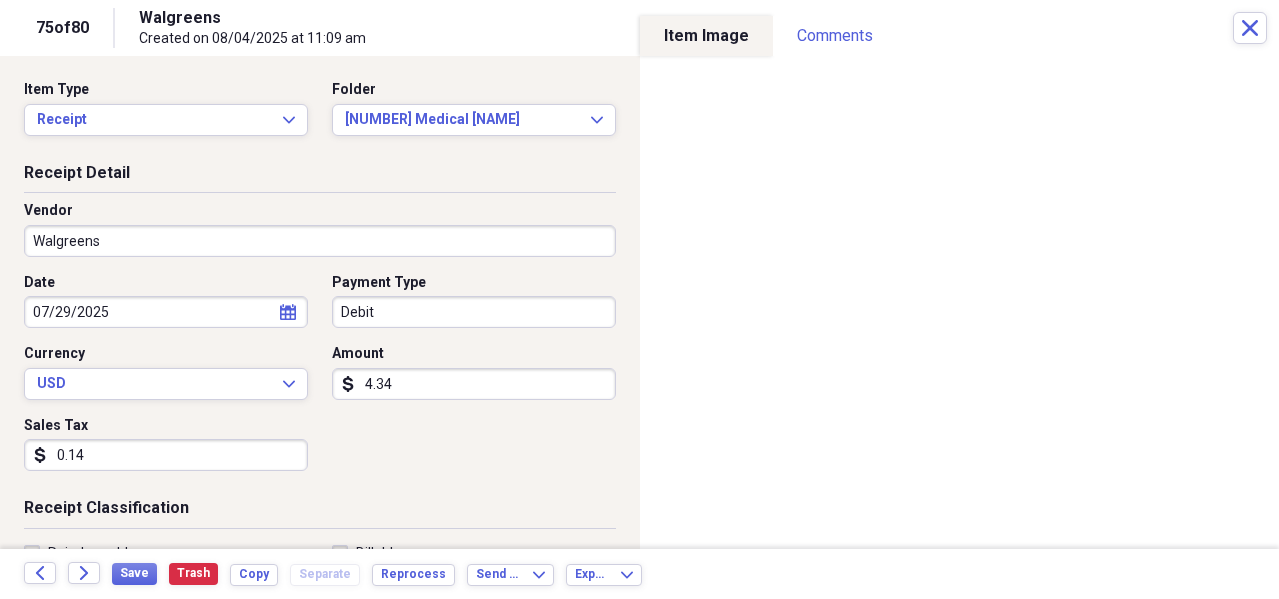 click on "4.34" at bounding box center (474, 384) 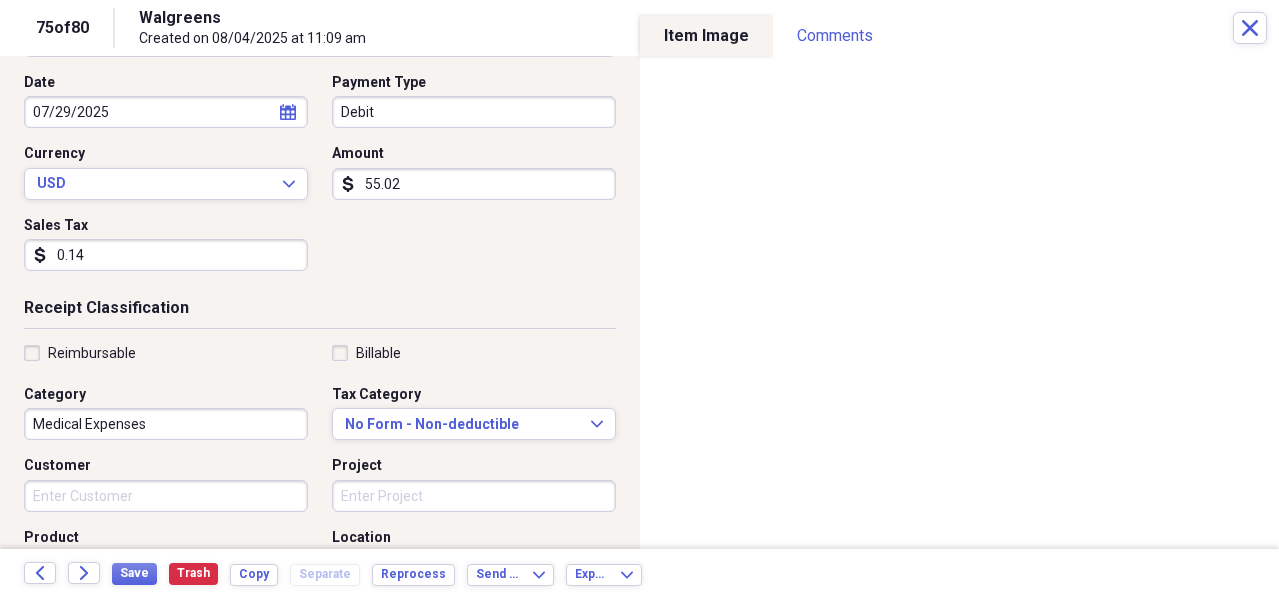 scroll, scrollTop: 0, scrollLeft: 0, axis: both 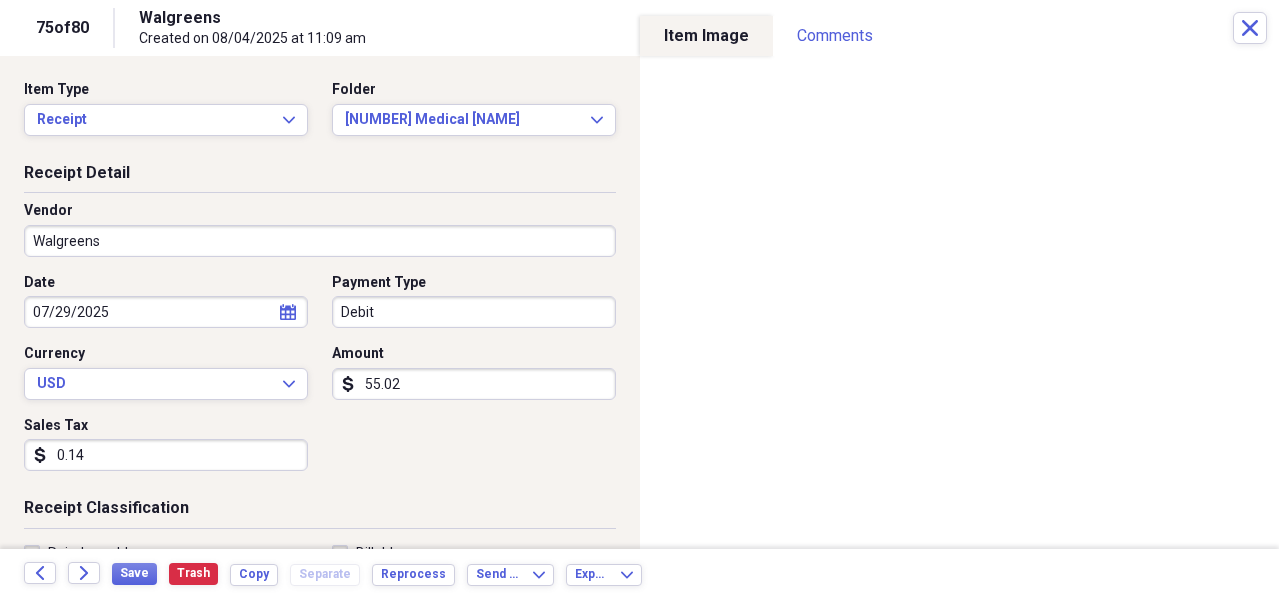 type on "55.02" 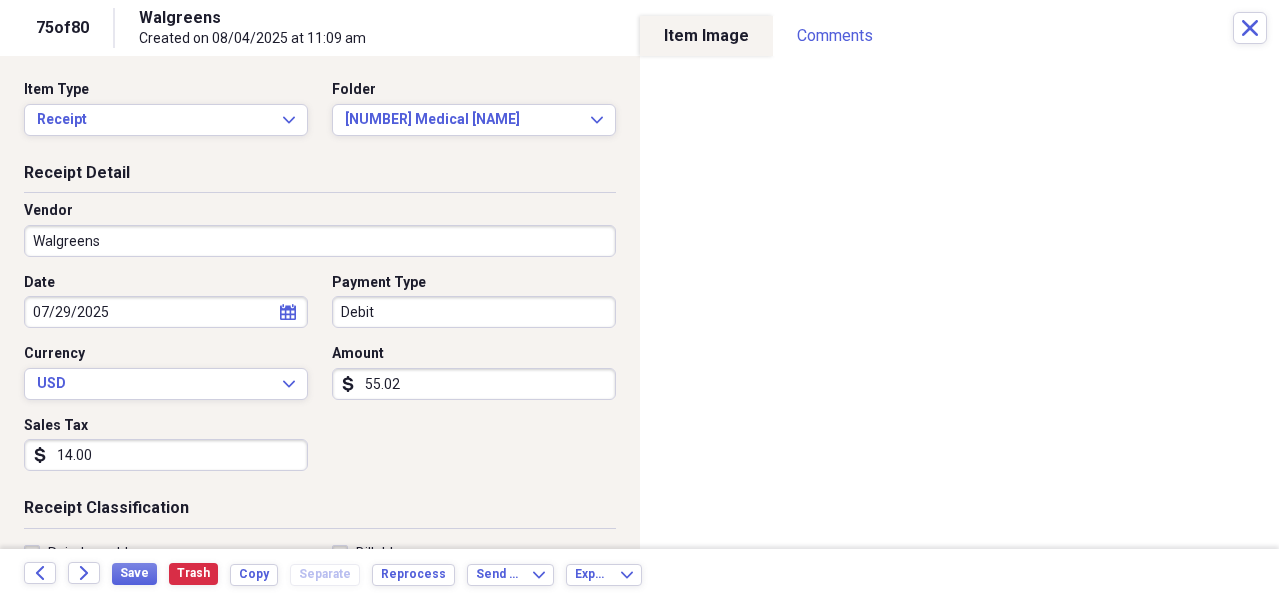 drag, startPoint x: 122, startPoint y: 454, endPoint x: -18, endPoint y: 434, distance: 141.42136 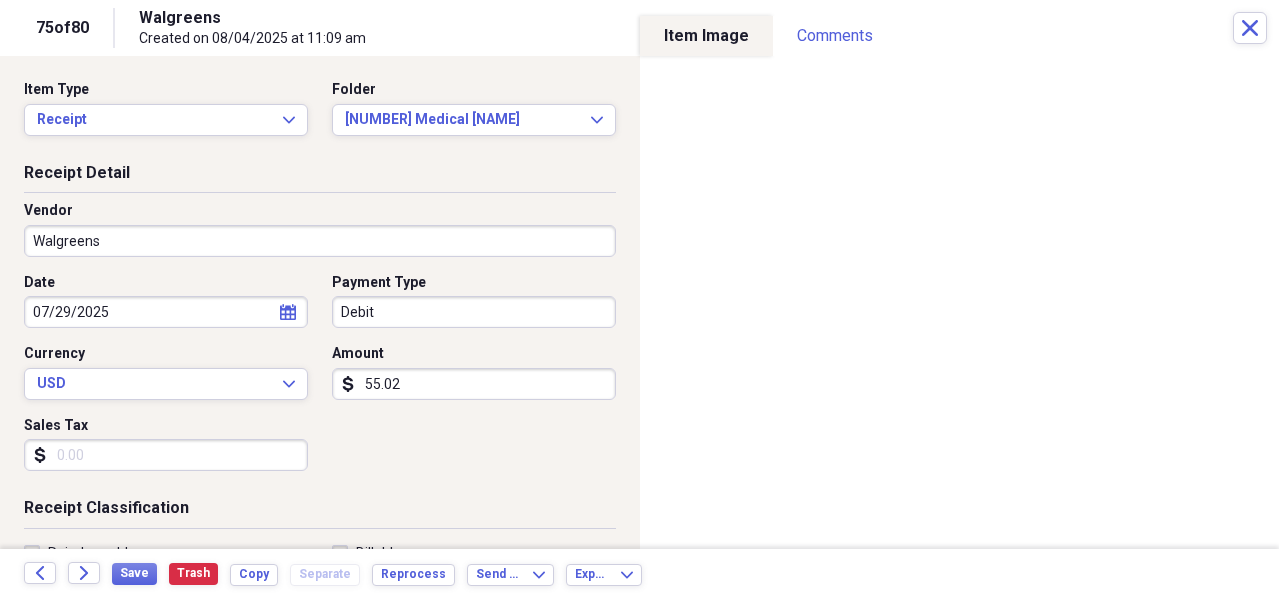 scroll, scrollTop: 200, scrollLeft: 0, axis: vertical 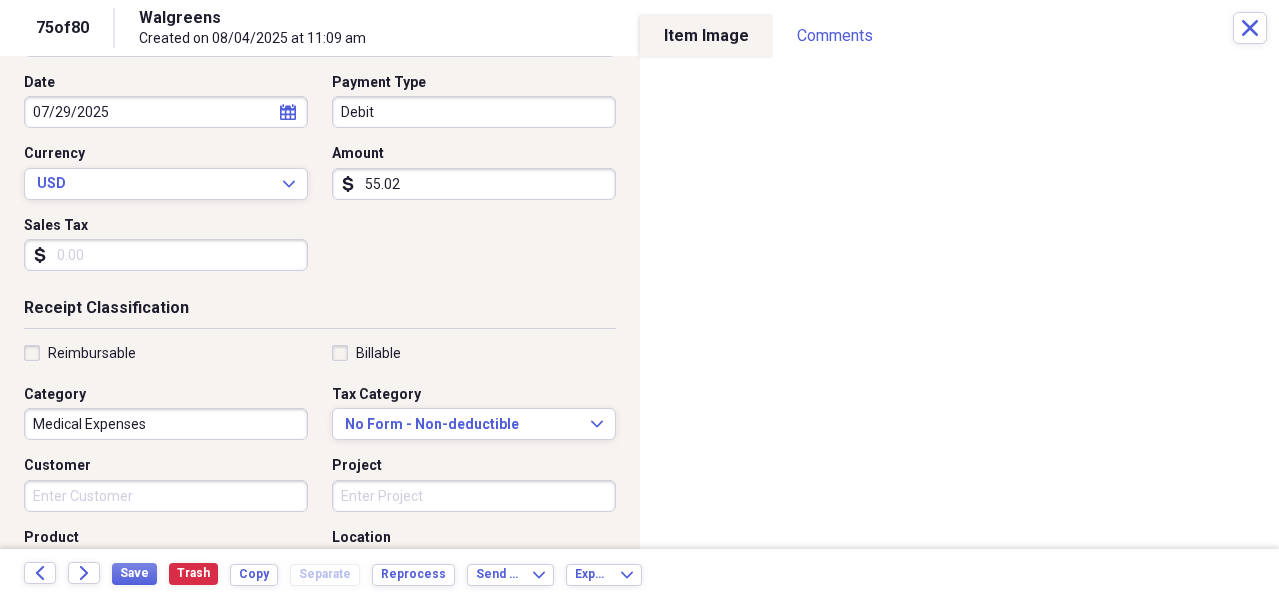 type 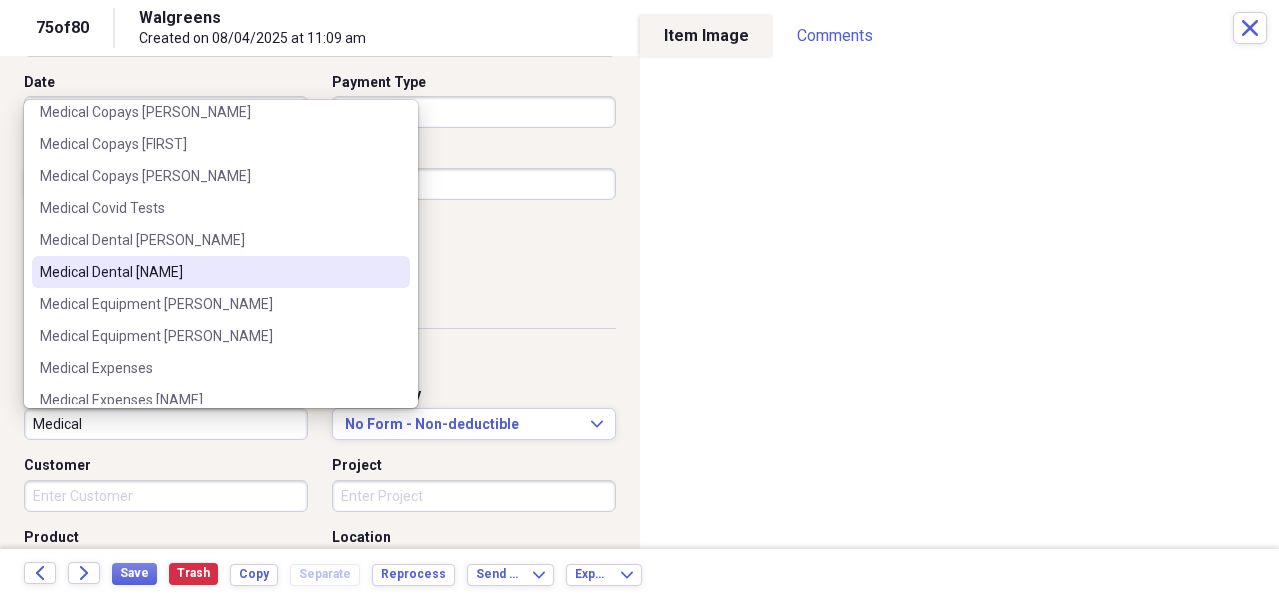 scroll, scrollTop: 400, scrollLeft: 0, axis: vertical 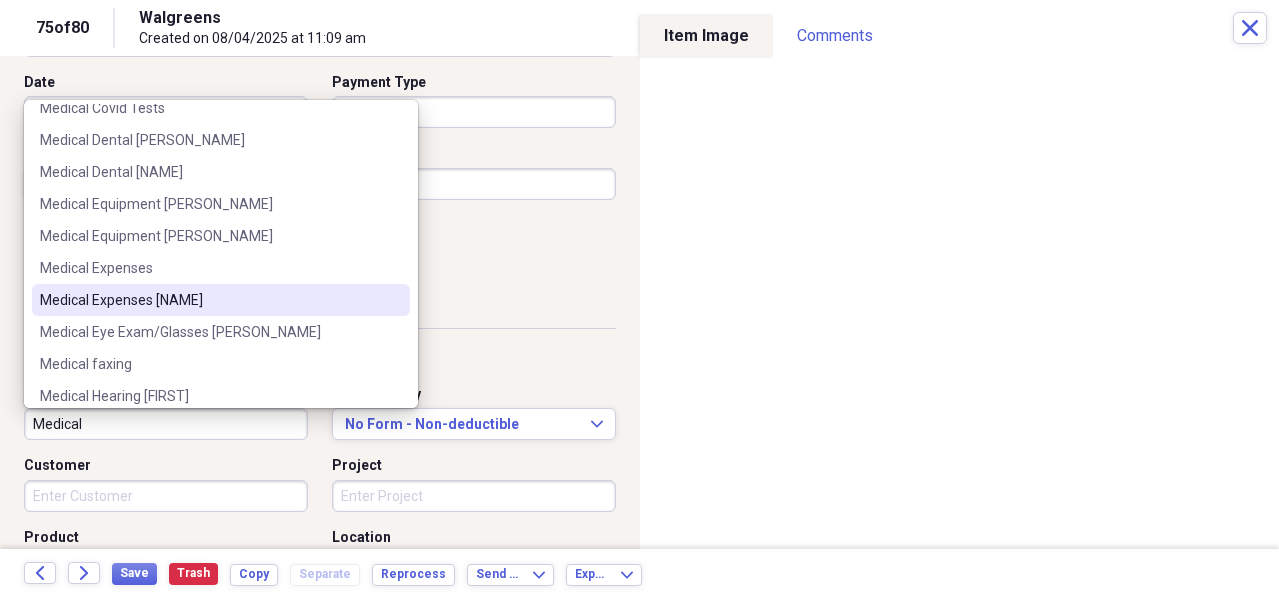 drag, startPoint x: 161, startPoint y: 297, endPoint x: 259, endPoint y: 397, distance: 140.01428 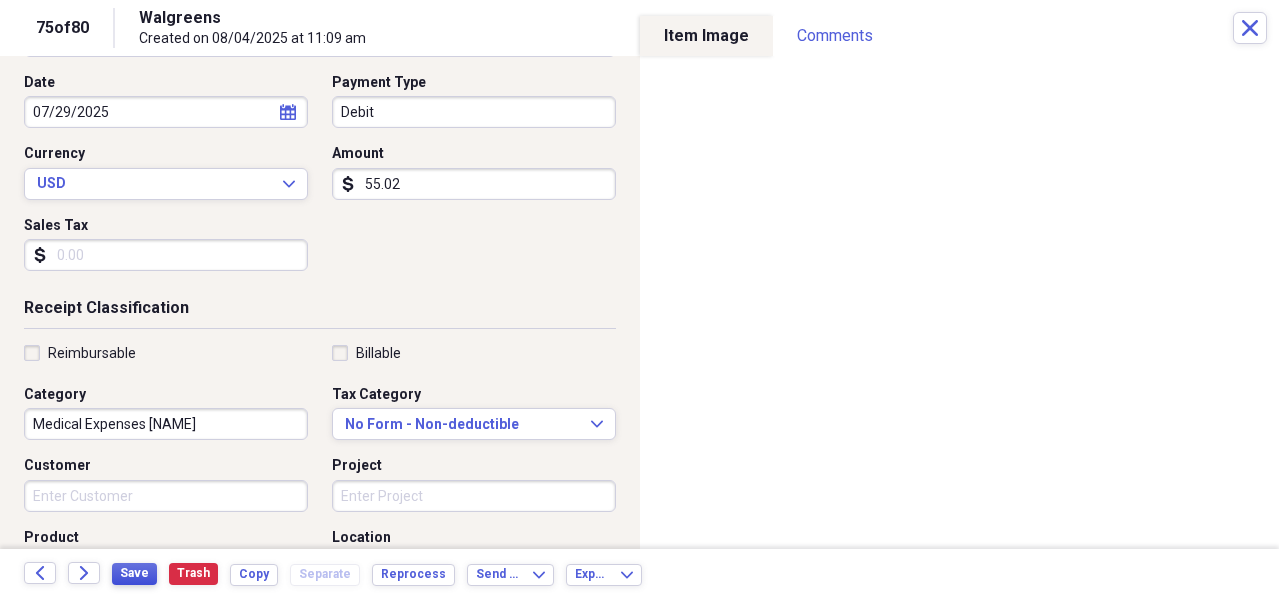 click on "Save" at bounding box center (134, 573) 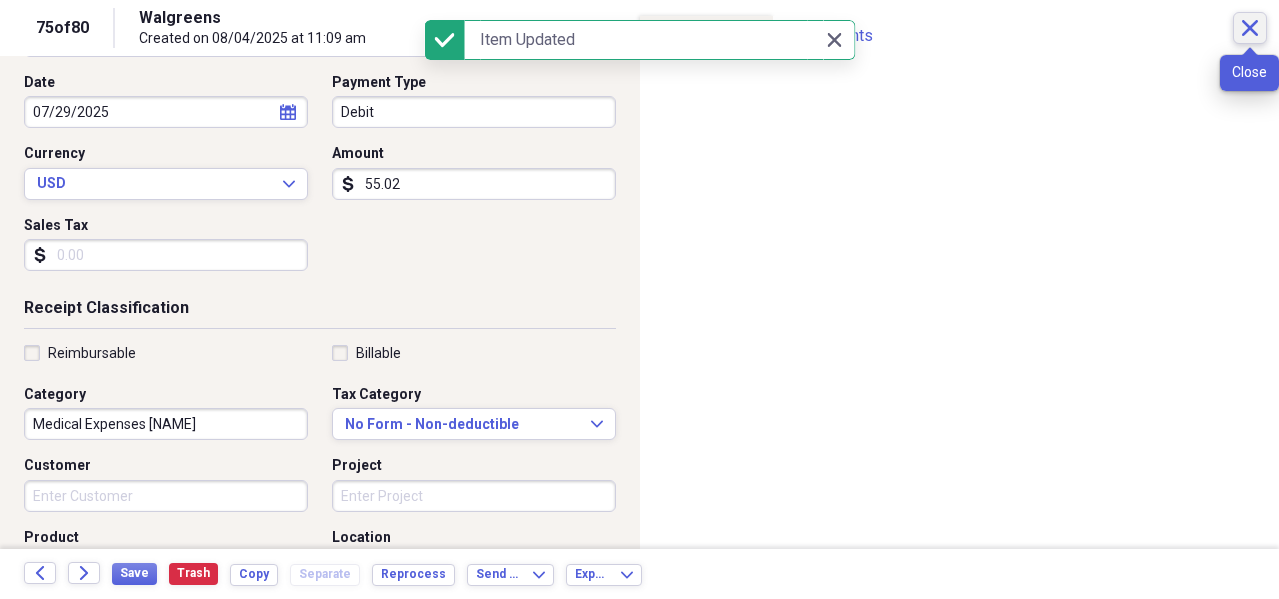 click on "Close" at bounding box center (1250, 28) 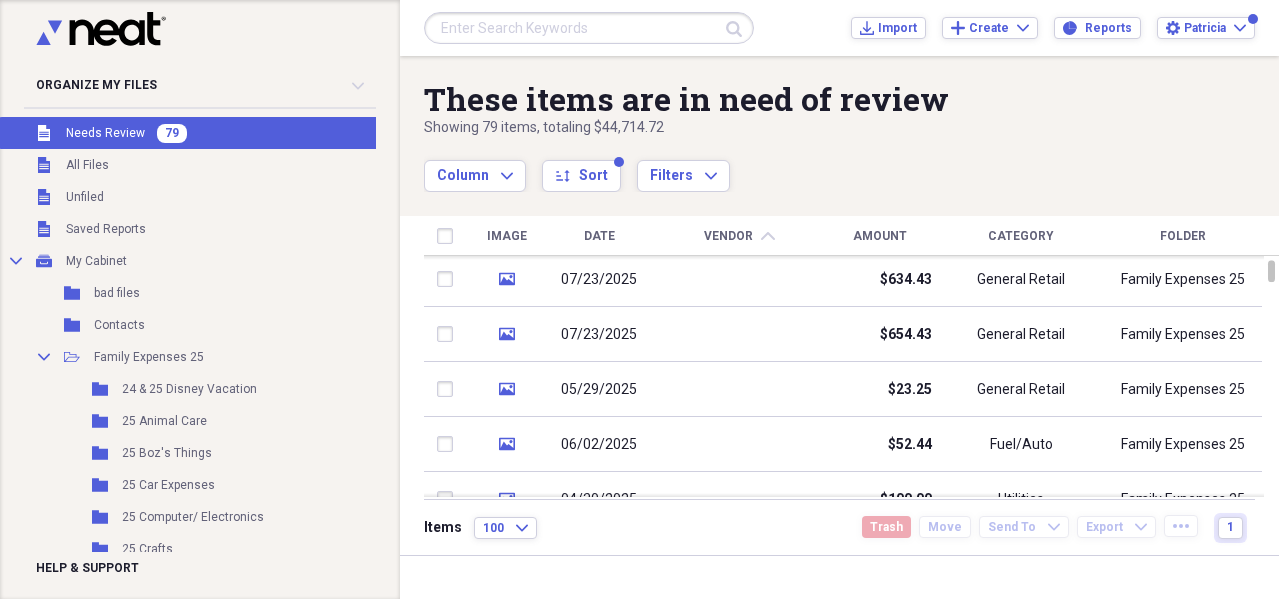 click on "Amount" at bounding box center [880, 236] 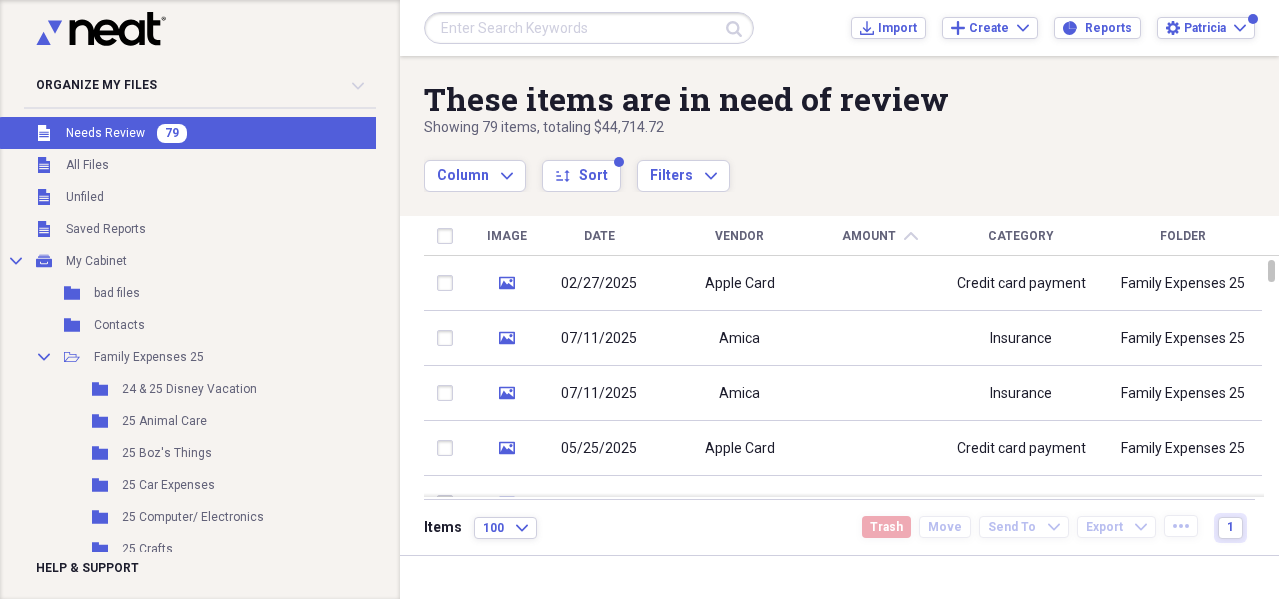 type 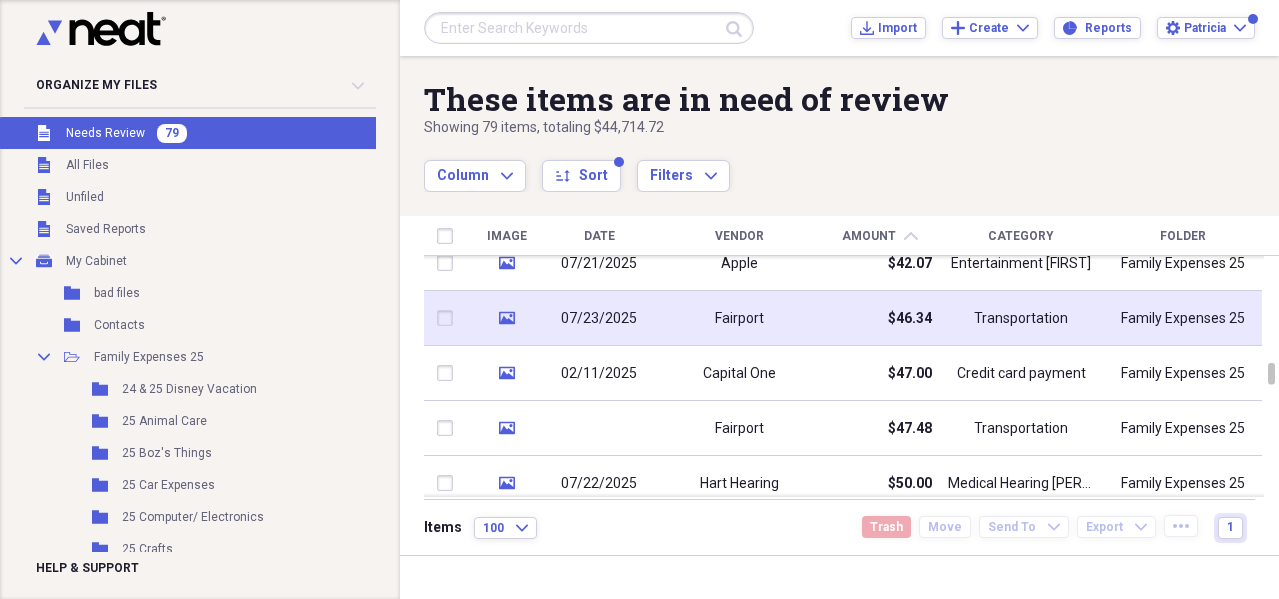 click on "$46.34" at bounding box center [880, 318] 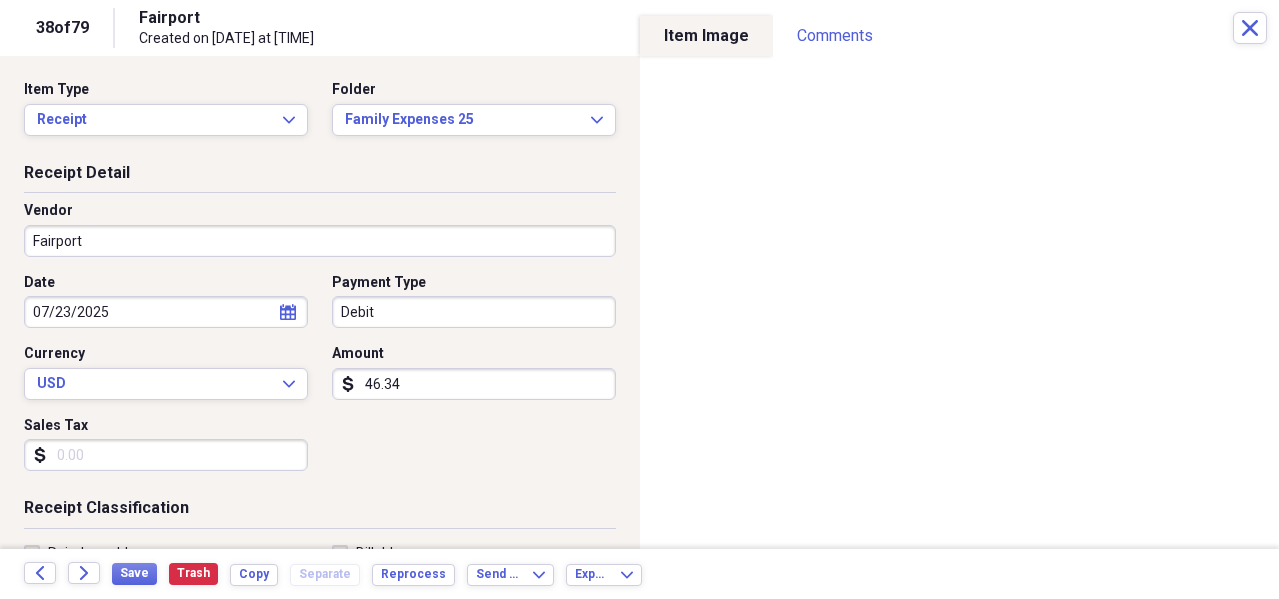 click on "Item Type Receipt Expand Folder Family Expenses [NUMBER] Expand" at bounding box center (320, 121) 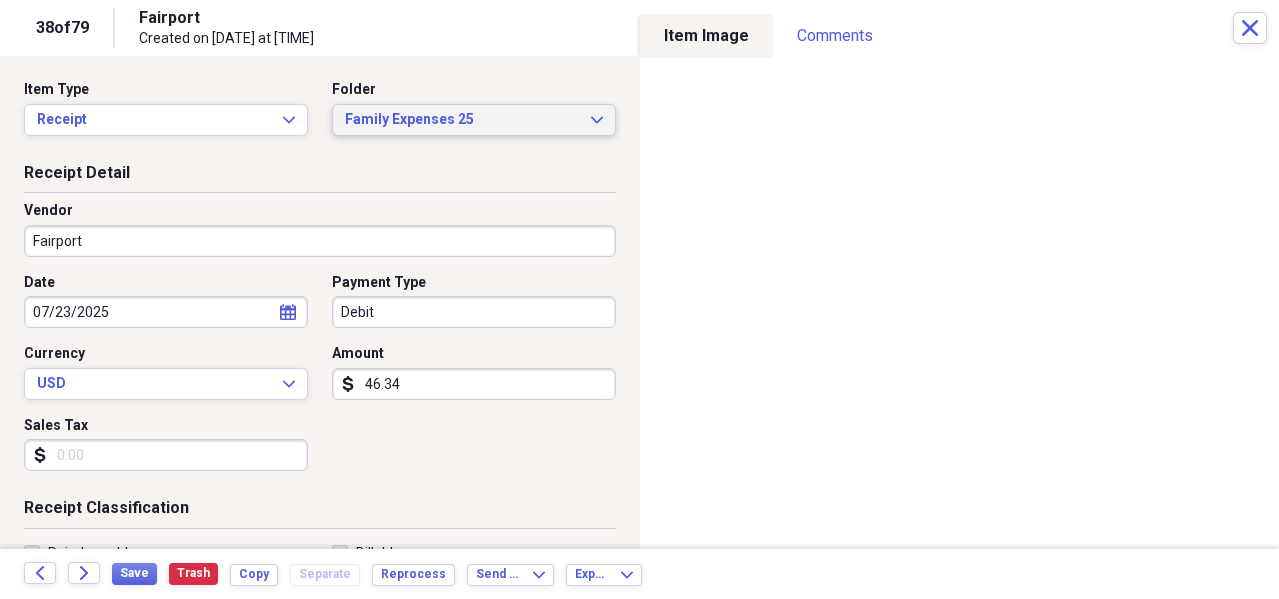 click on "Expand" 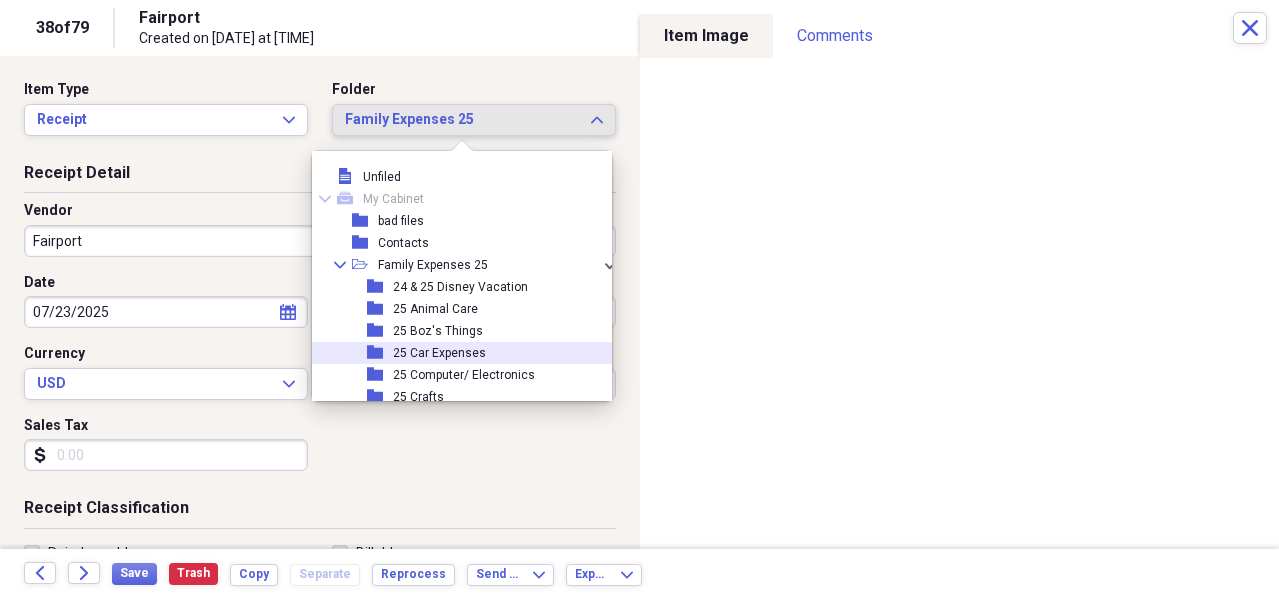 drag, startPoint x: 481, startPoint y: 359, endPoint x: 251, endPoint y: 326, distance: 232.35533 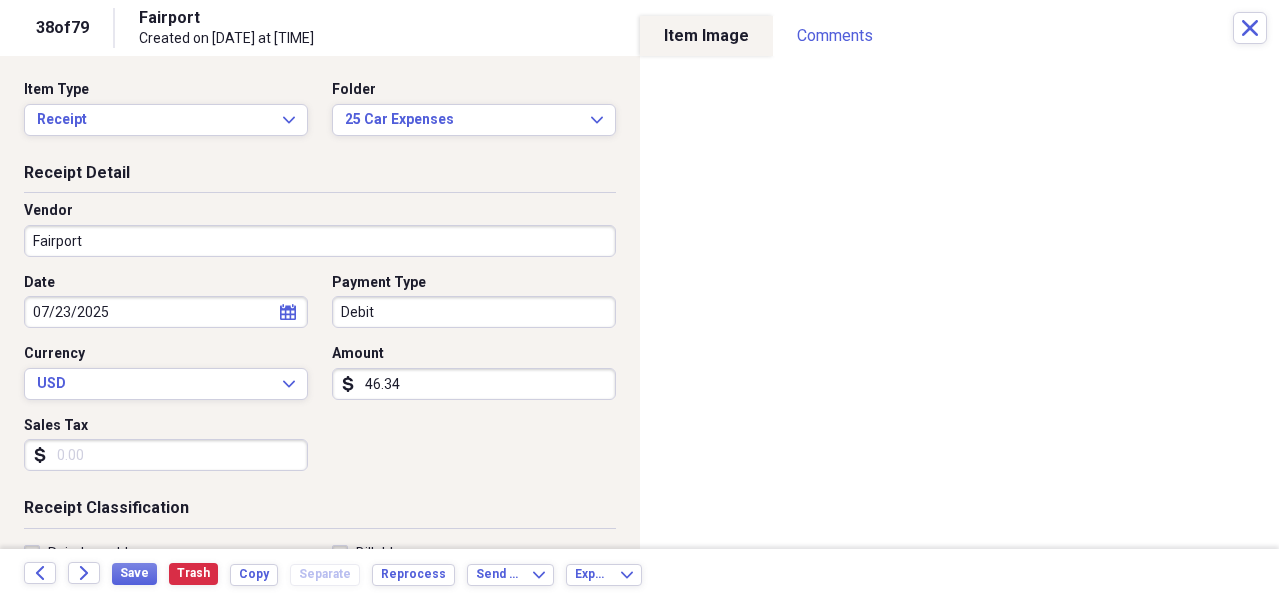 click on "Fairport" at bounding box center (320, 241) 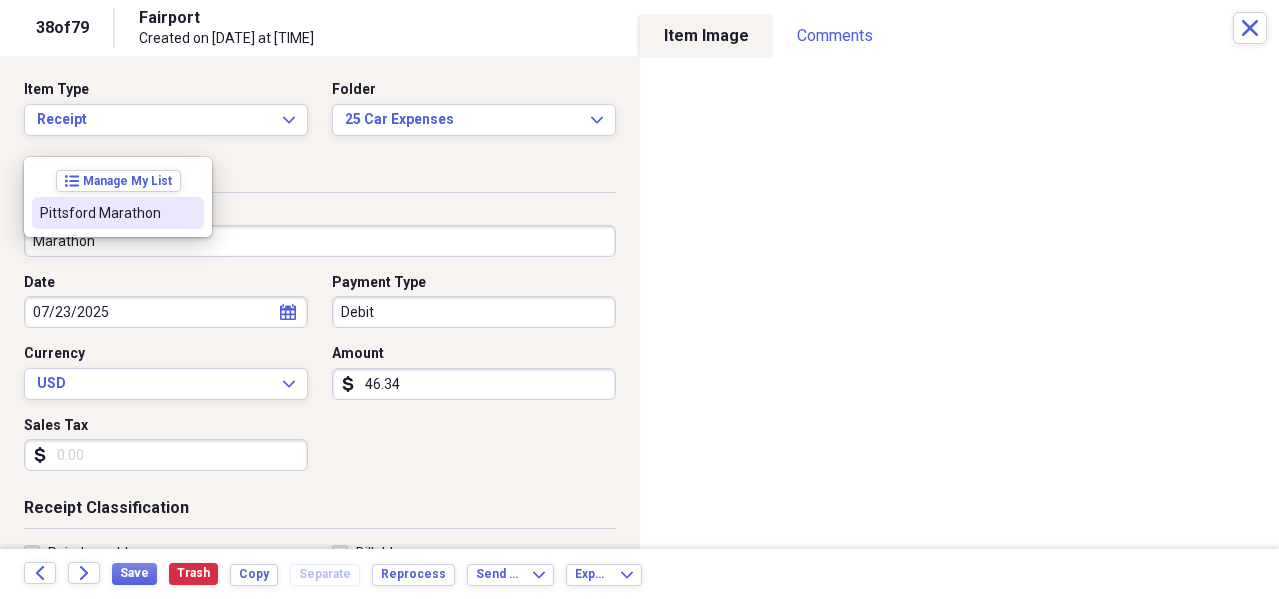 scroll, scrollTop: 200, scrollLeft: 0, axis: vertical 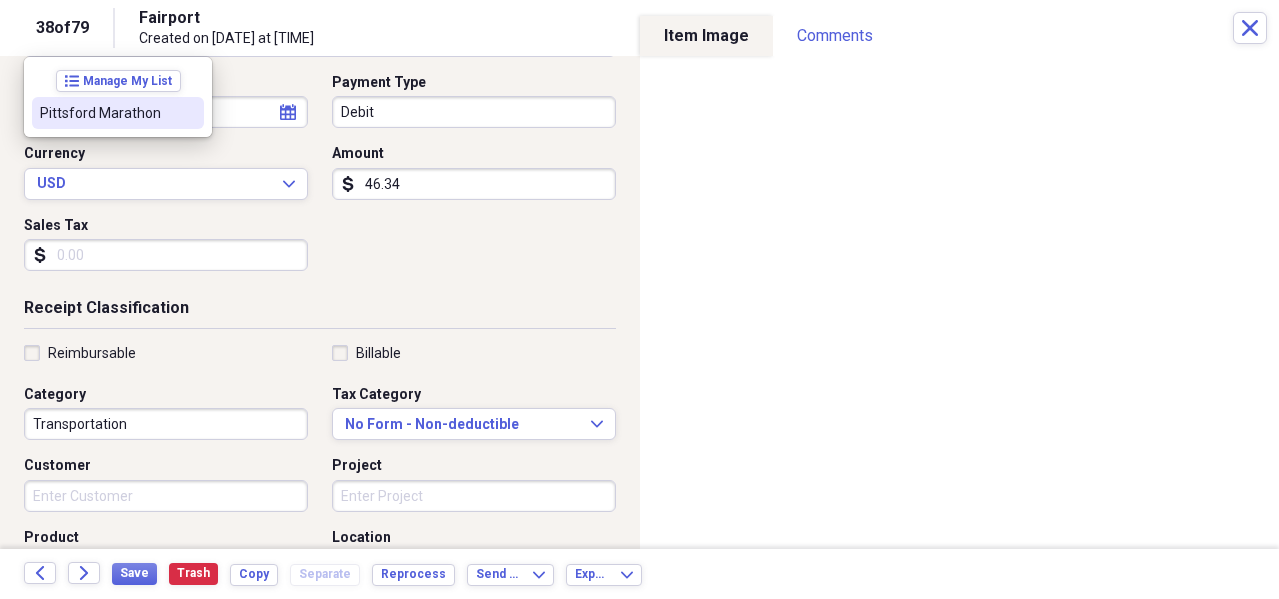 type on "Marathon" 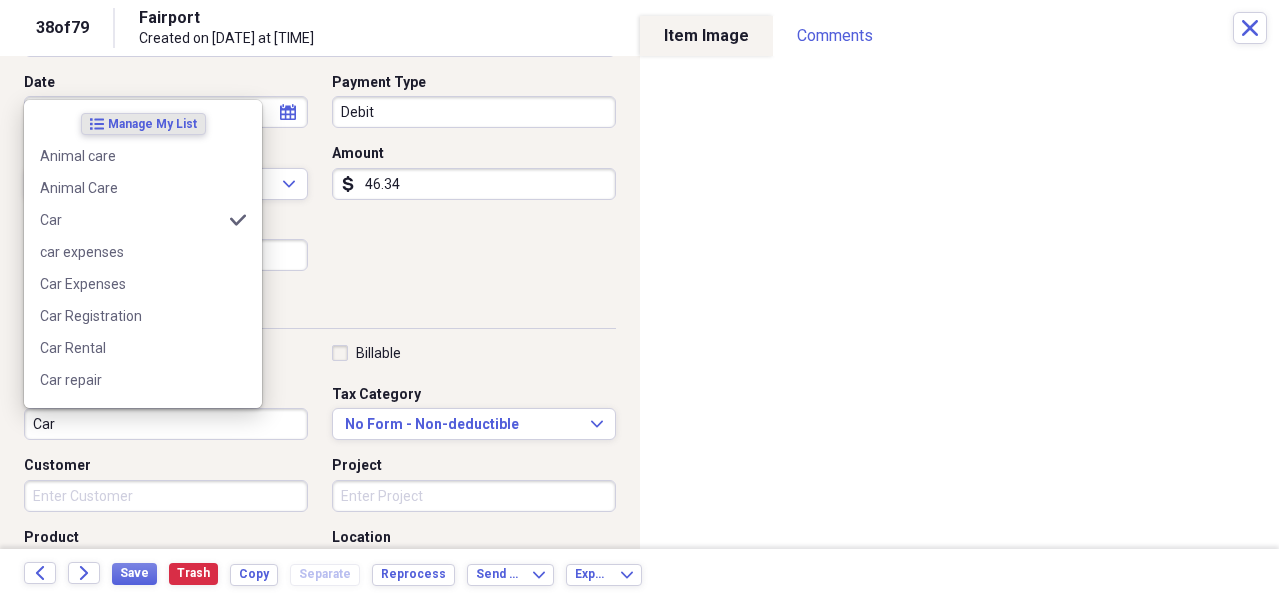 drag, startPoint x: 97, startPoint y: 426, endPoint x: -18, endPoint y: 412, distance: 115.84904 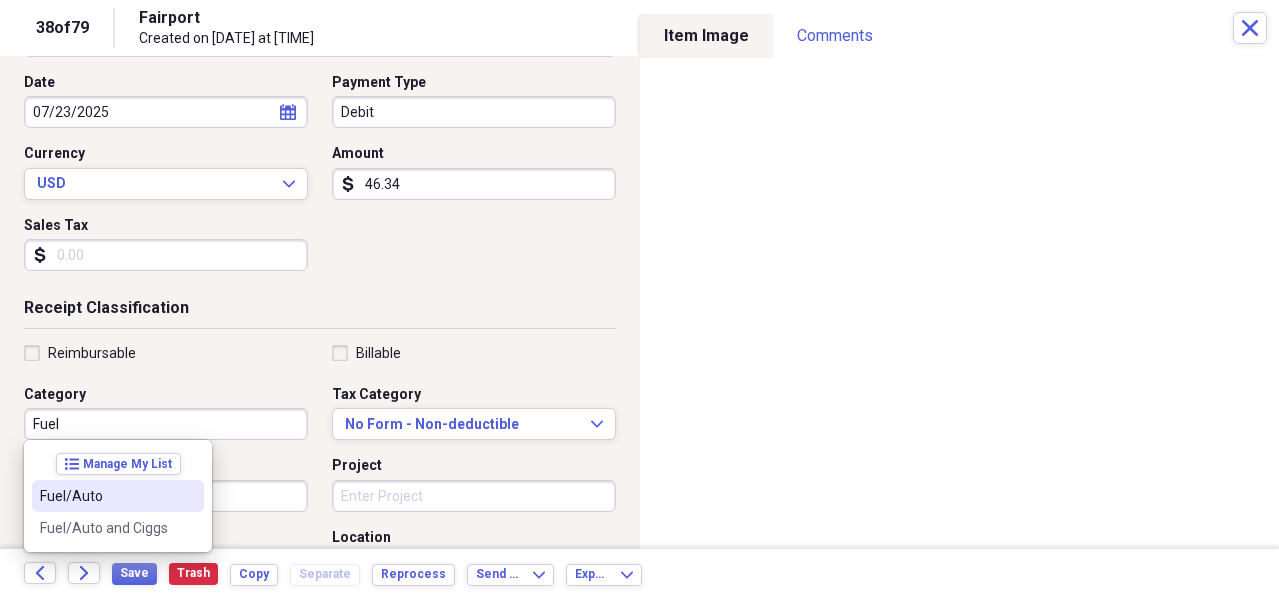 click on "Fuel/Auto" at bounding box center (106, 496) 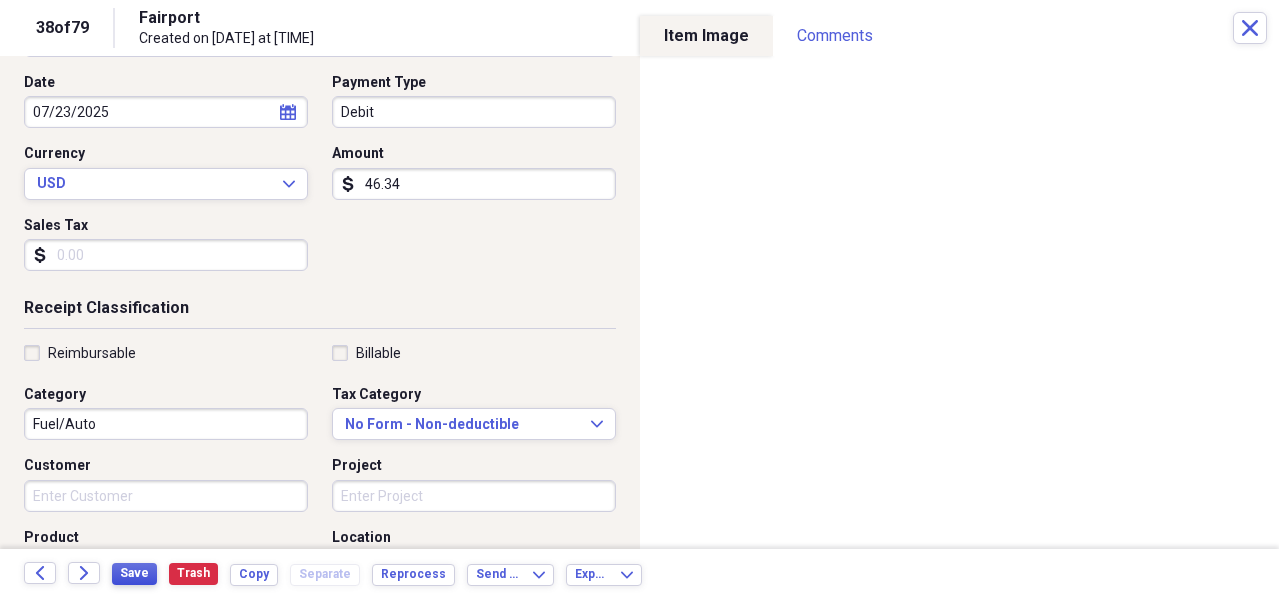 click on "Save" at bounding box center [134, 573] 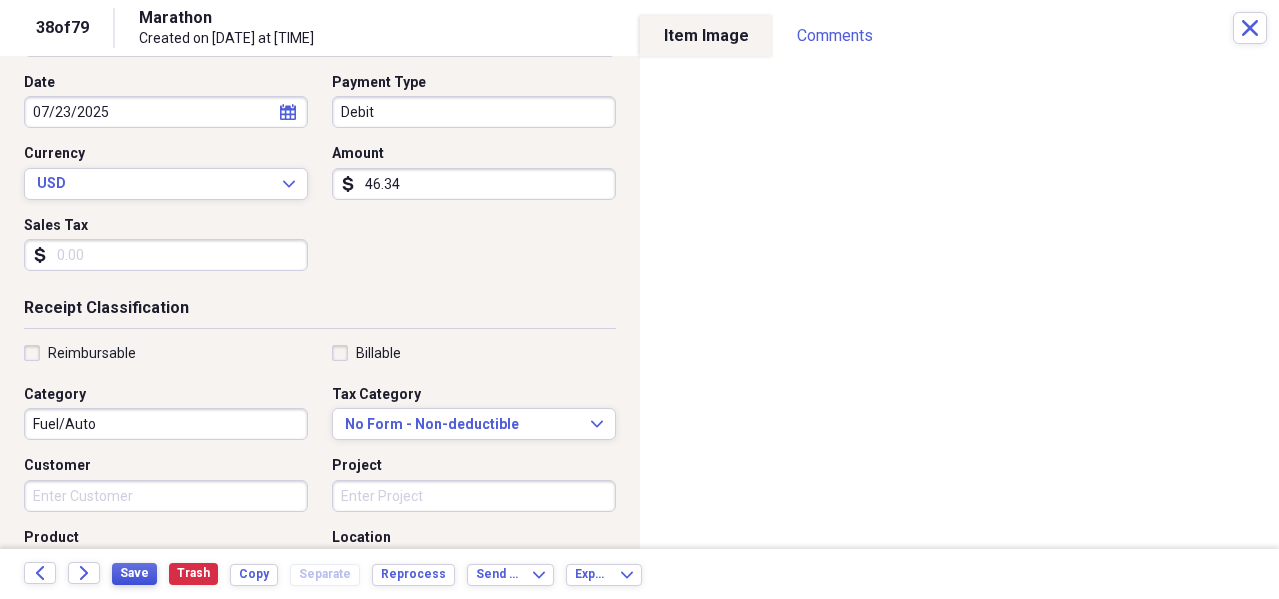 click on "Save" at bounding box center [134, 573] 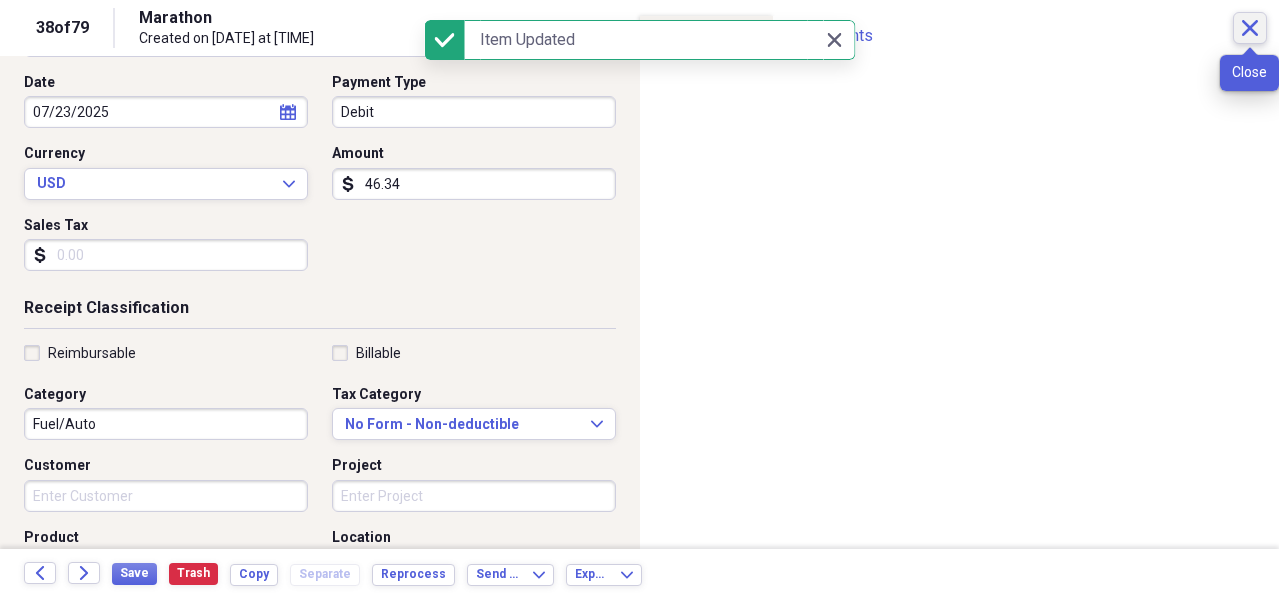 click on "Close" 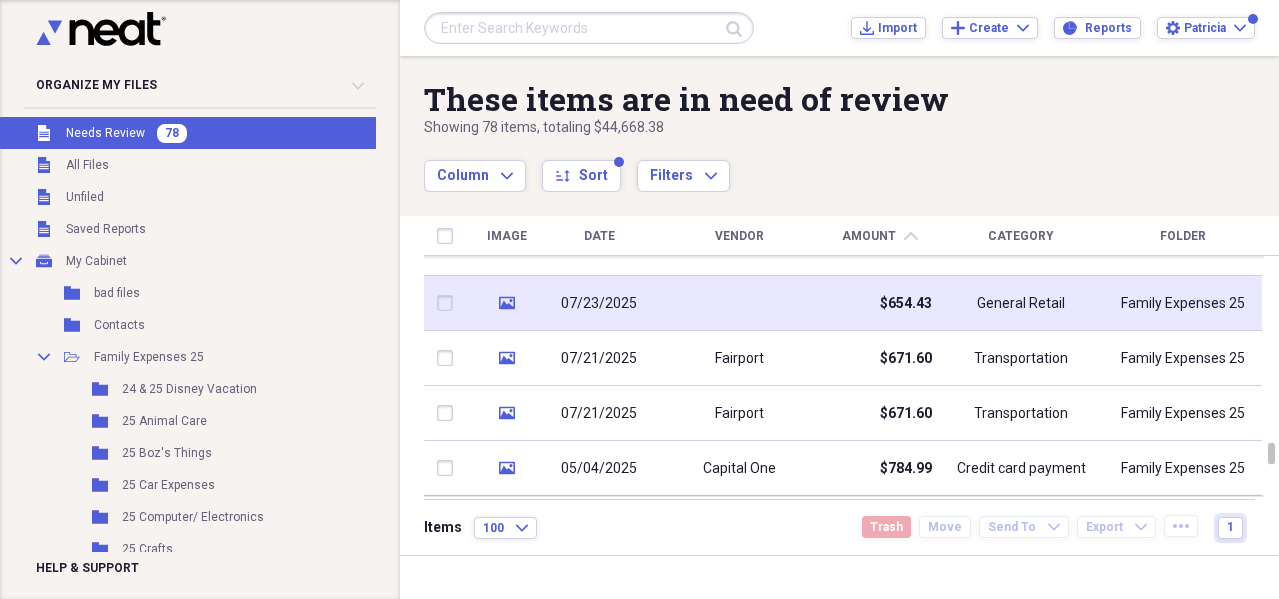 click on "$654.43" at bounding box center (880, 303) 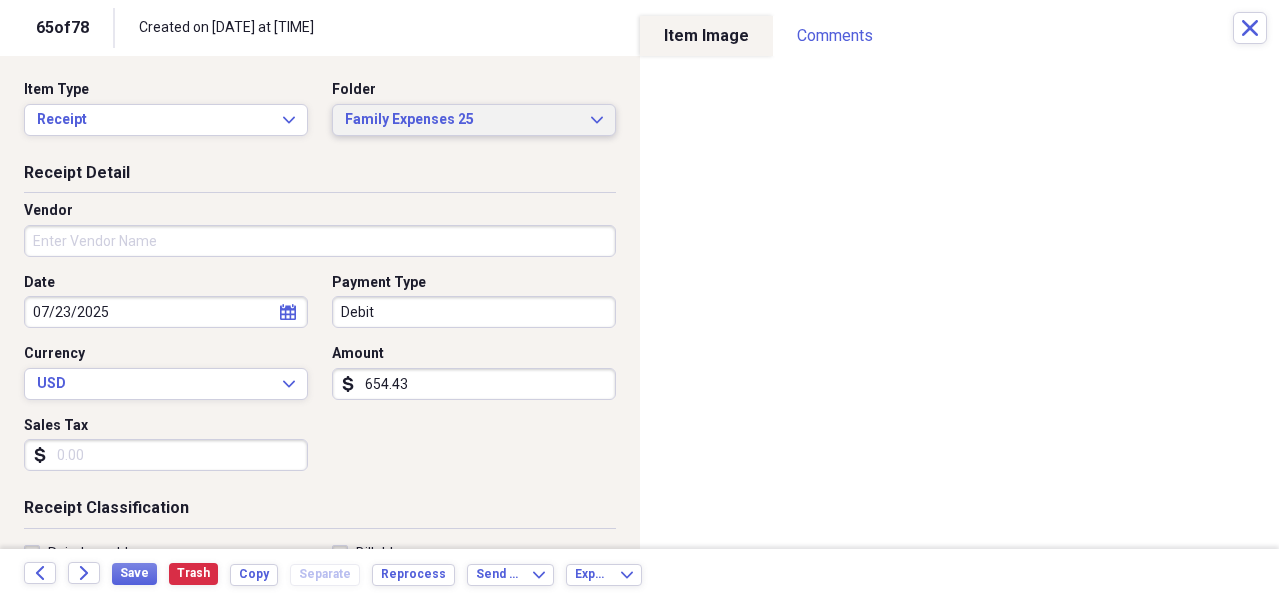 click on "Expand" 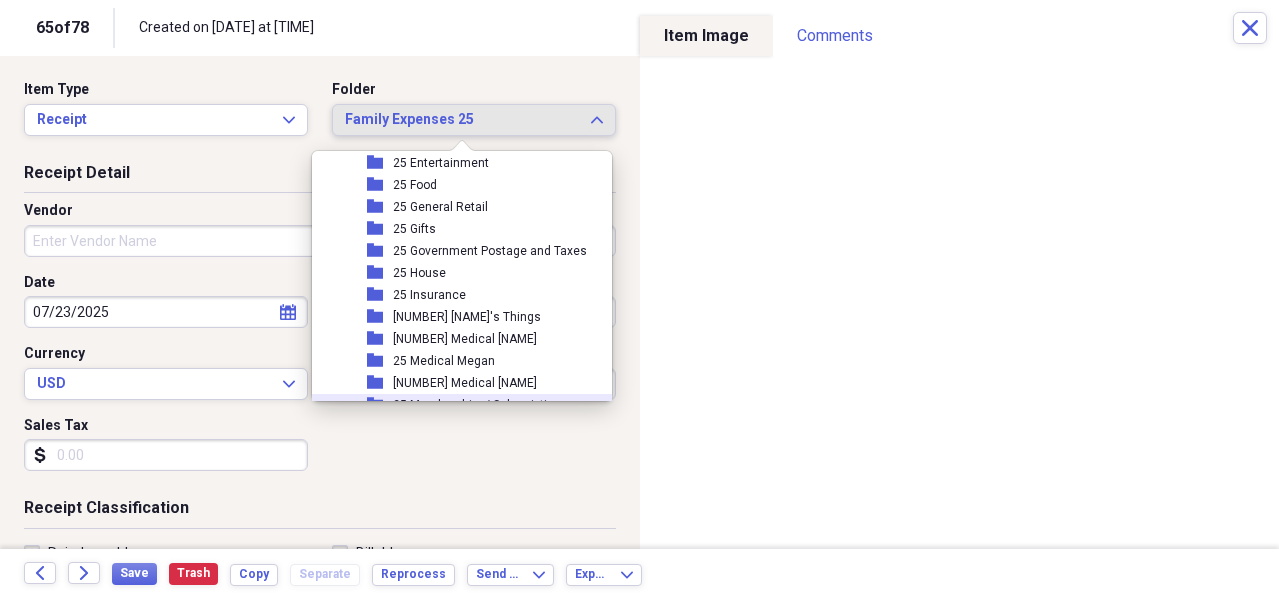 scroll, scrollTop: 400, scrollLeft: 0, axis: vertical 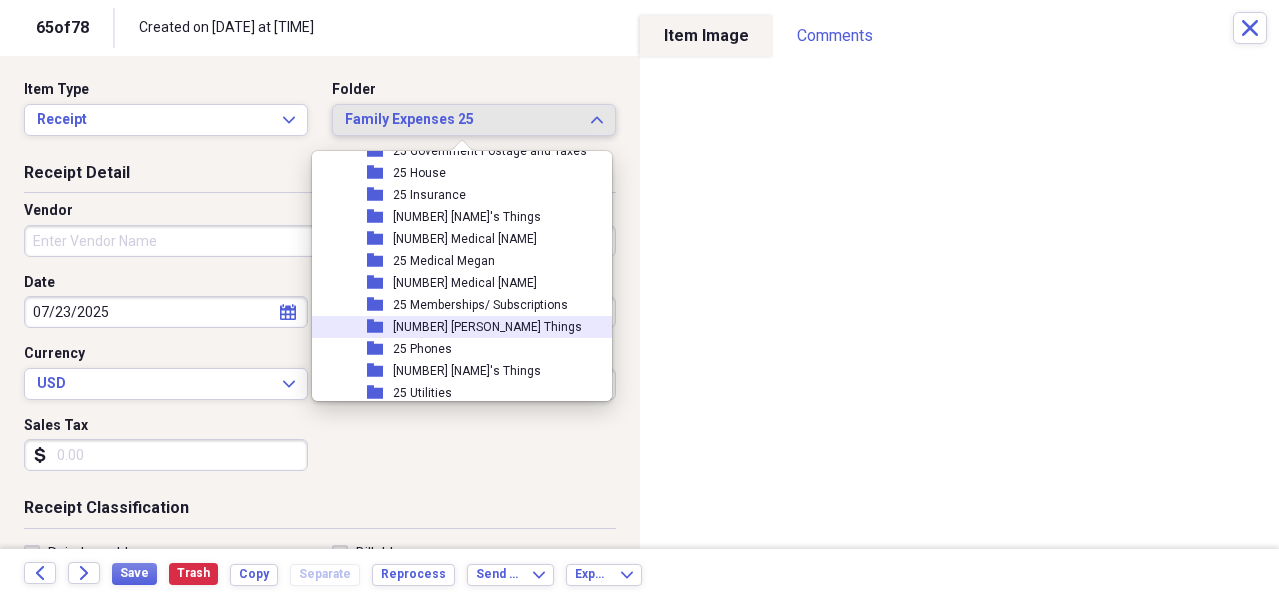 click on "[NUMBER] [PERSON_NAME] Things" at bounding box center [487, 327] 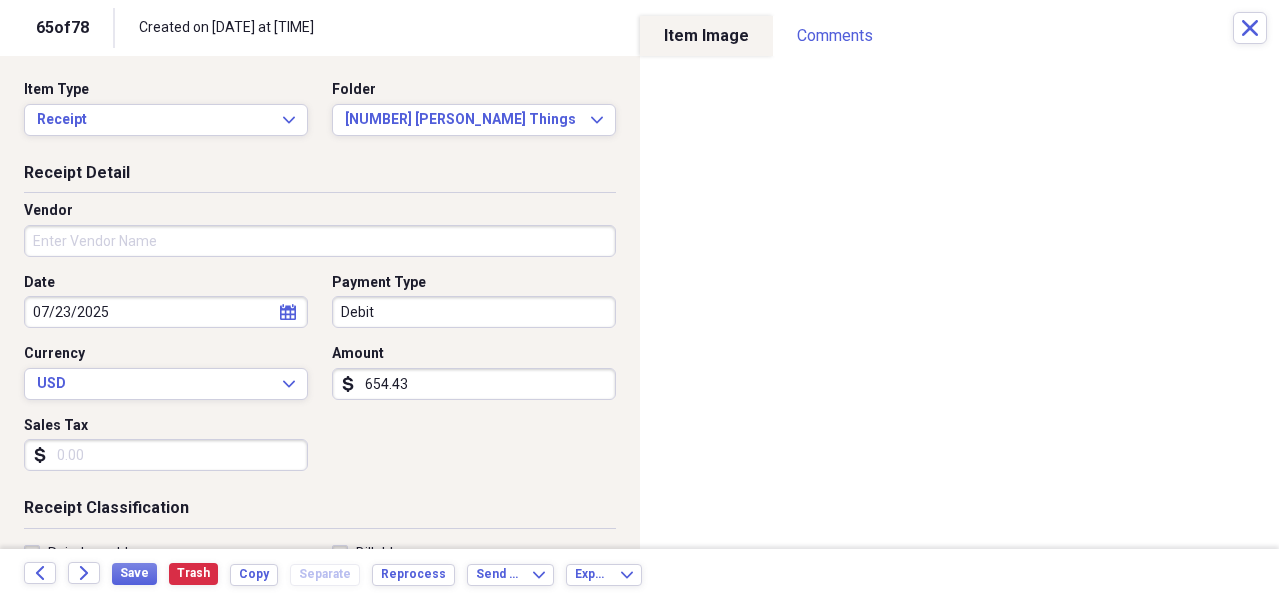 click on "Vendor" at bounding box center (320, 241) 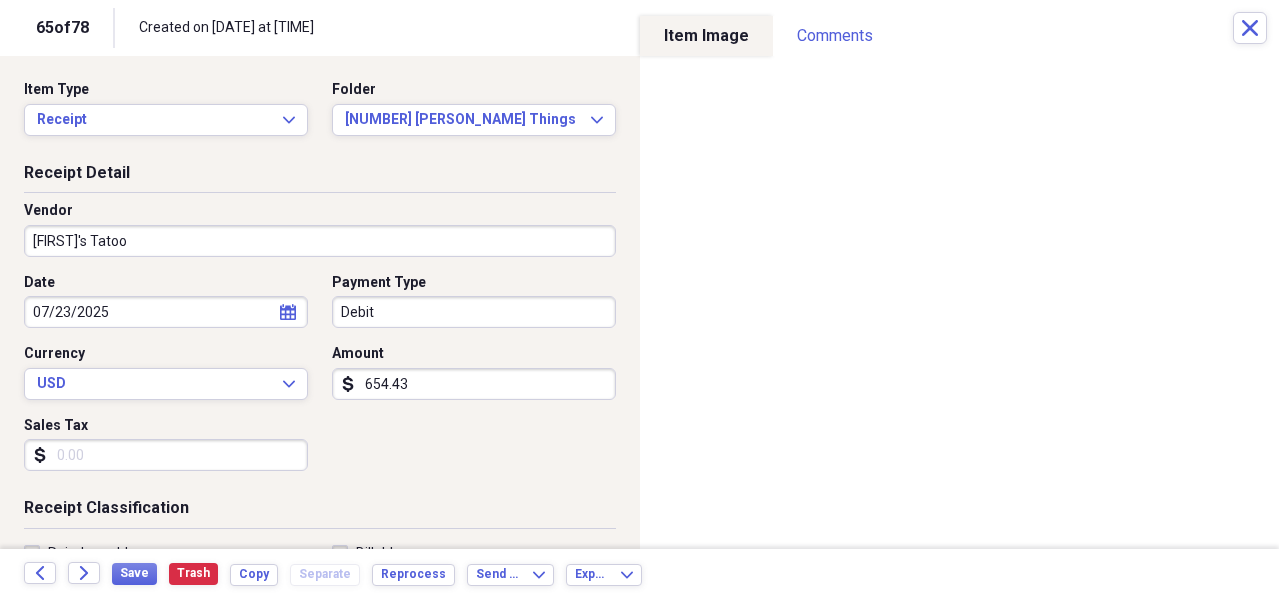click on "[FIRST]'s Tatoo" at bounding box center [320, 241] 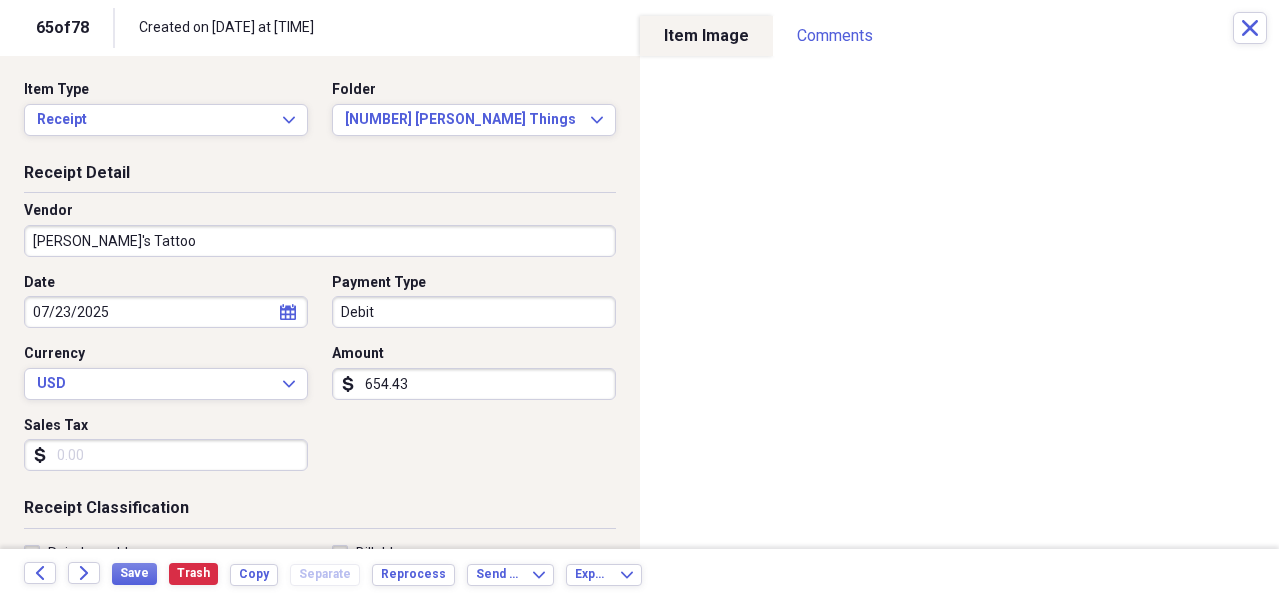click on "[PERSON_NAME]'s Tattoo" at bounding box center (320, 241) 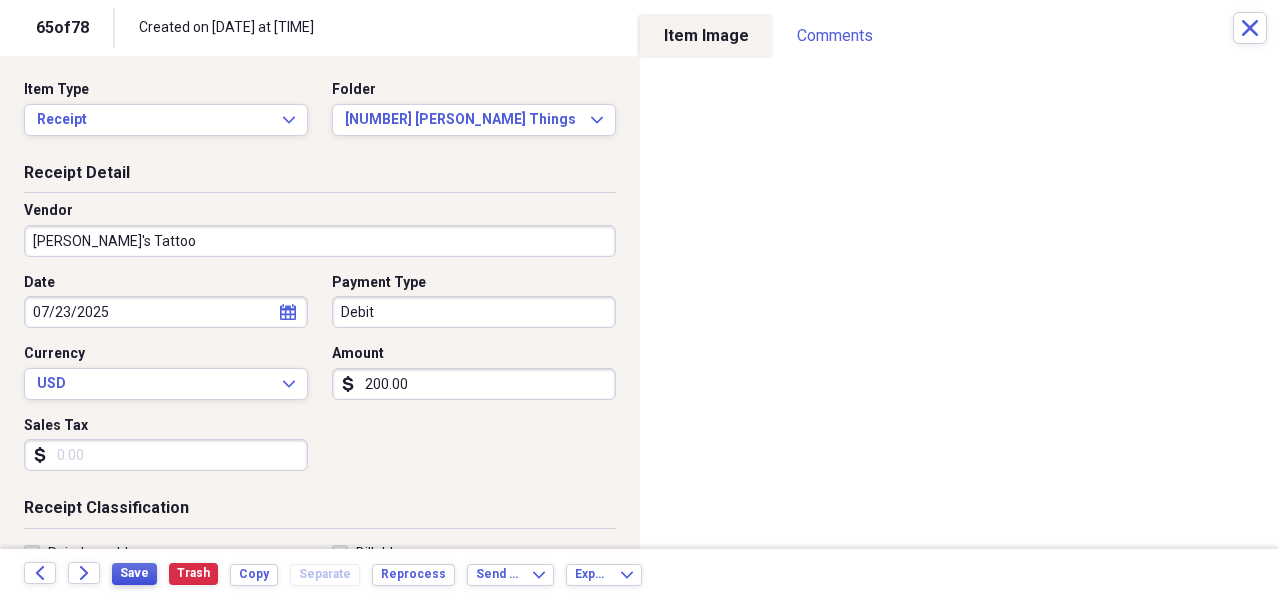 type on "200.00" 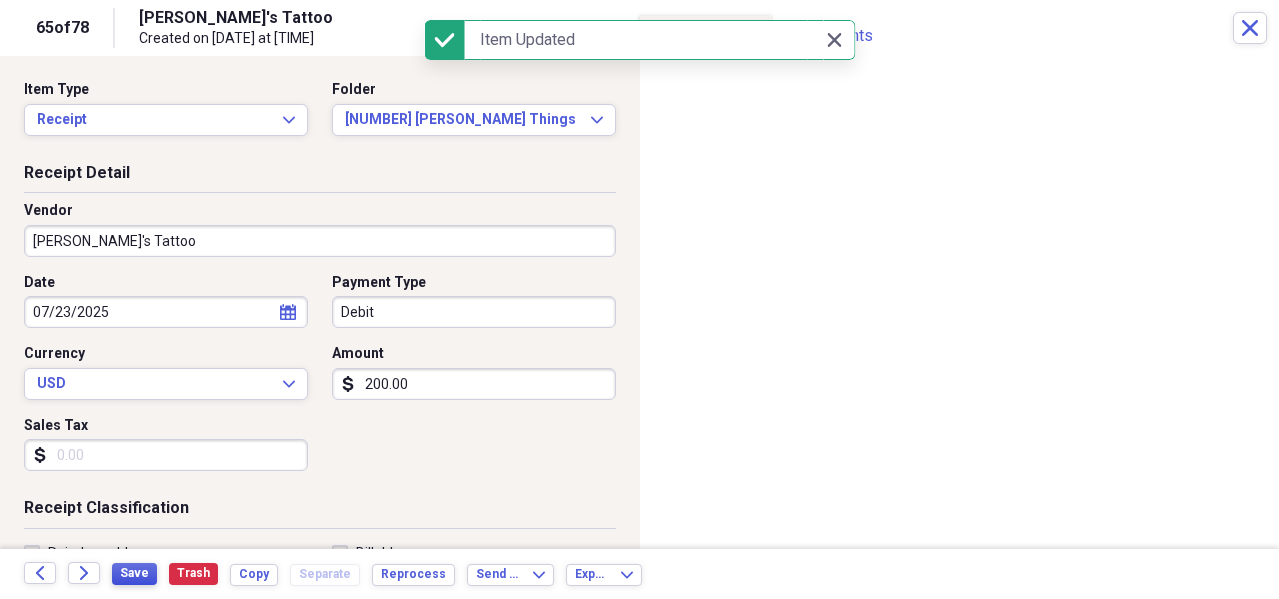 type on "[PERSON_NAME]'s Tattoo" 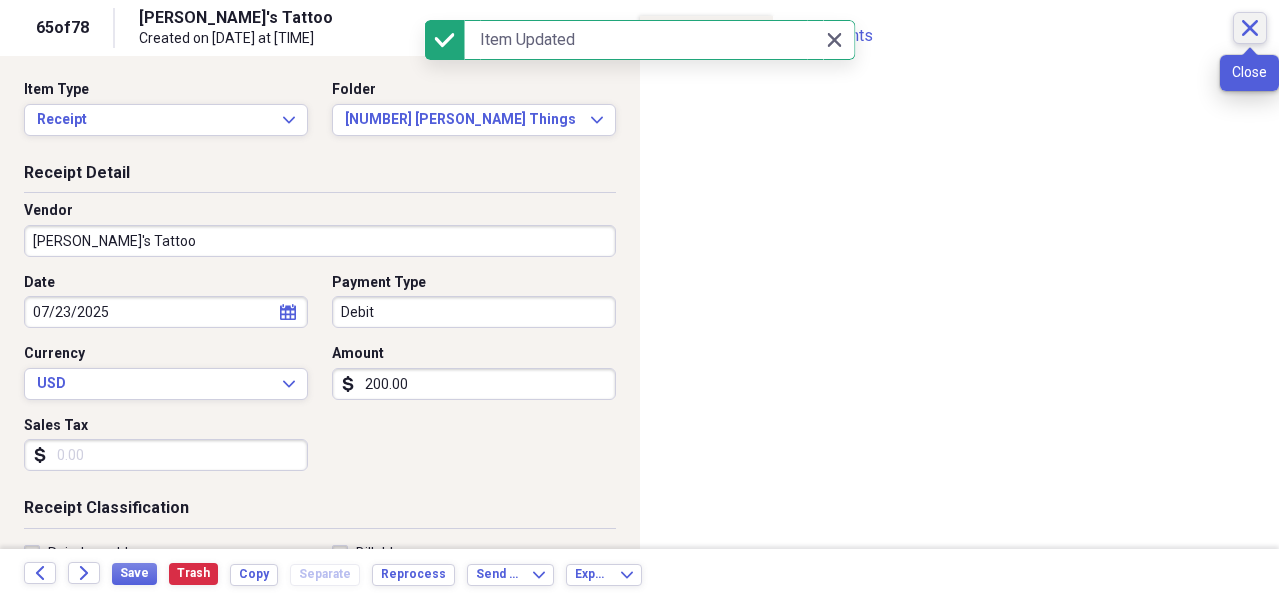 click on "Close" 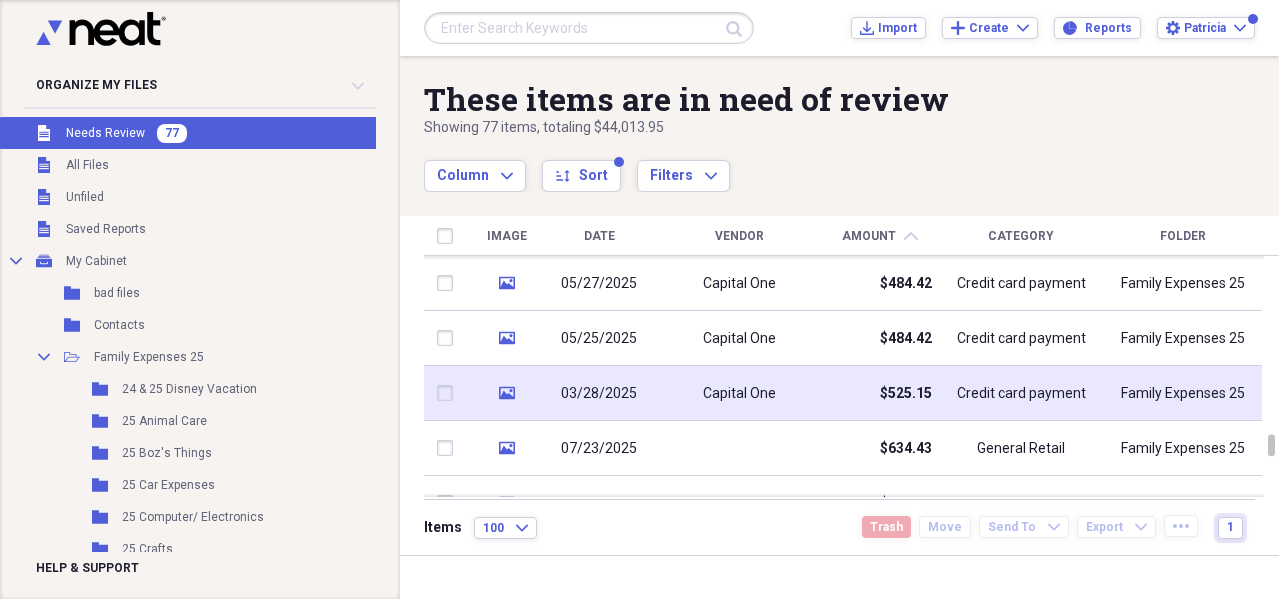 drag, startPoint x: 918, startPoint y: 448, endPoint x: 869, endPoint y: 388, distance: 77.46612 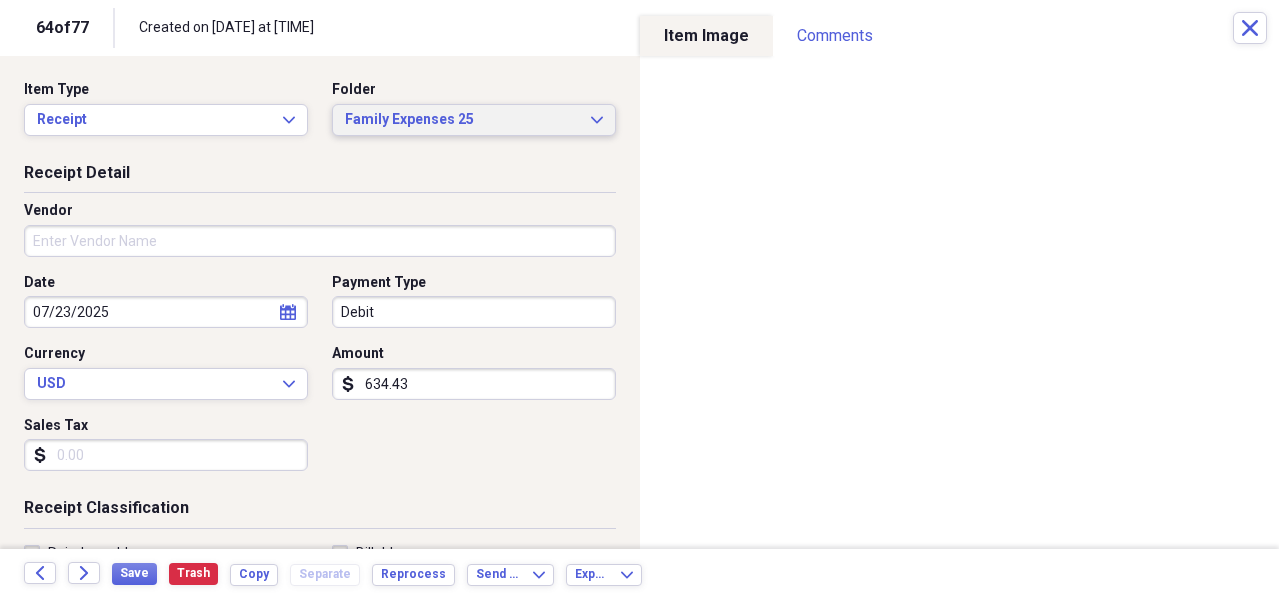 click on "Expand" 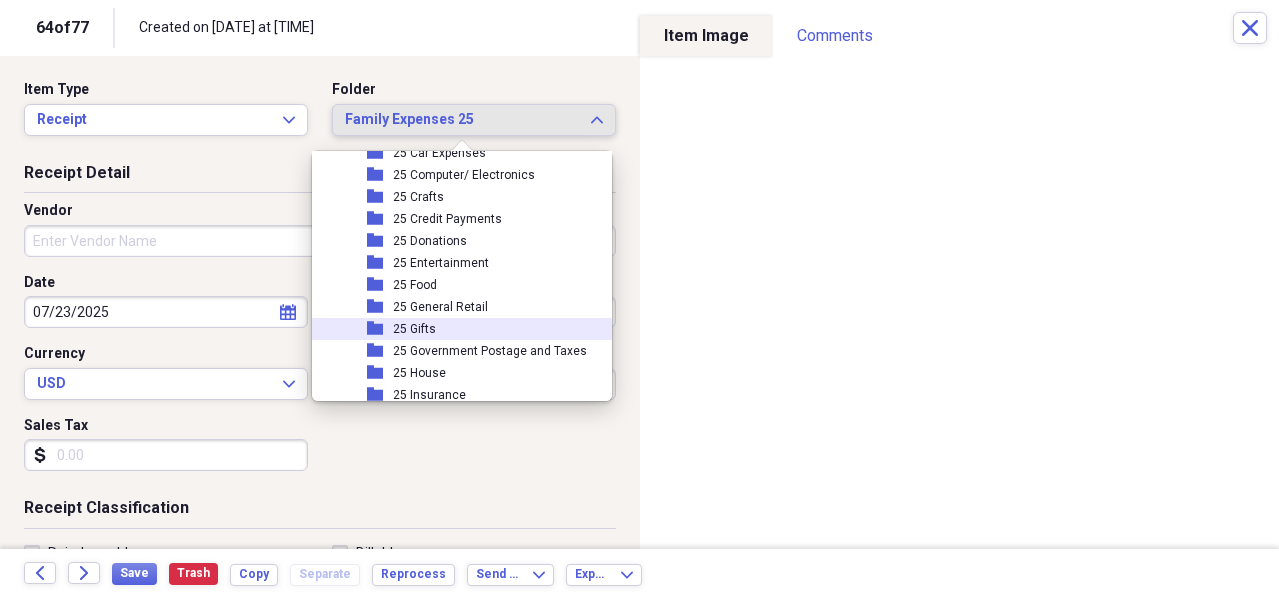 scroll, scrollTop: 400, scrollLeft: 0, axis: vertical 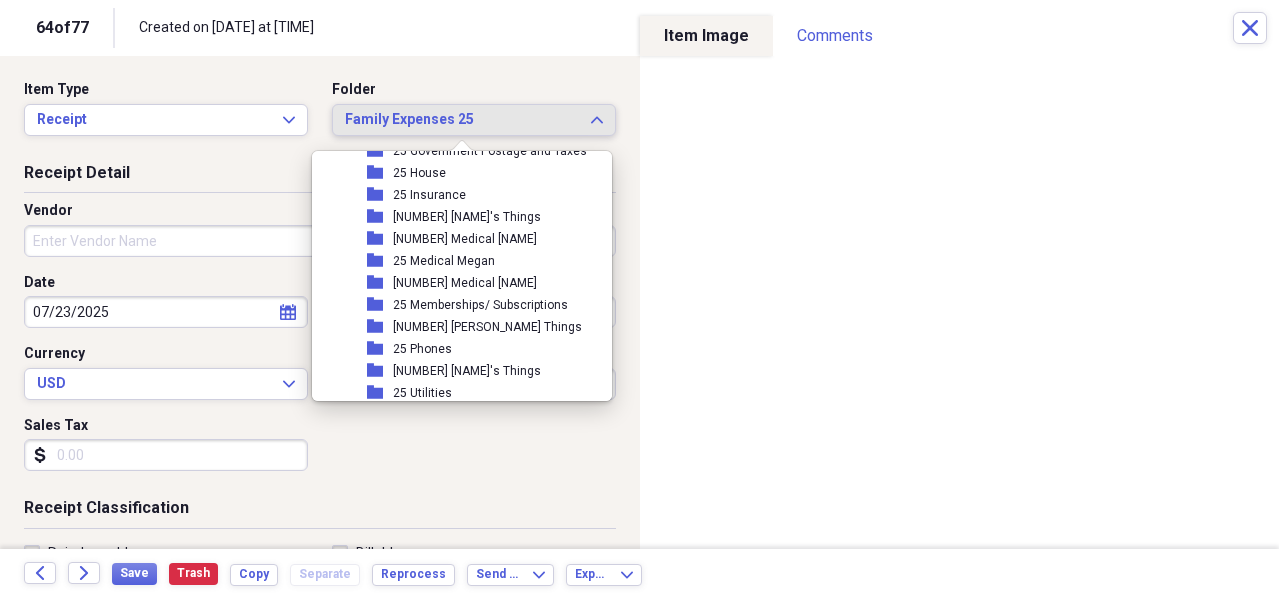 click on "[NUMBER] [PERSON_NAME] Things" at bounding box center (487, 327) 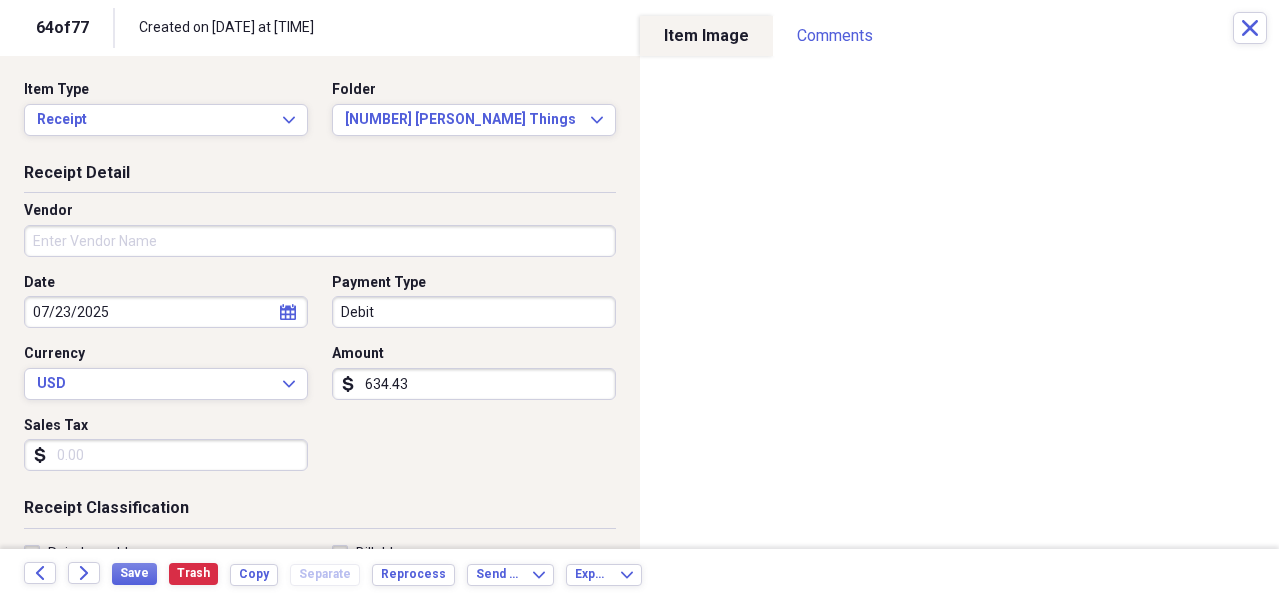 click on "Vendor" at bounding box center [320, 241] 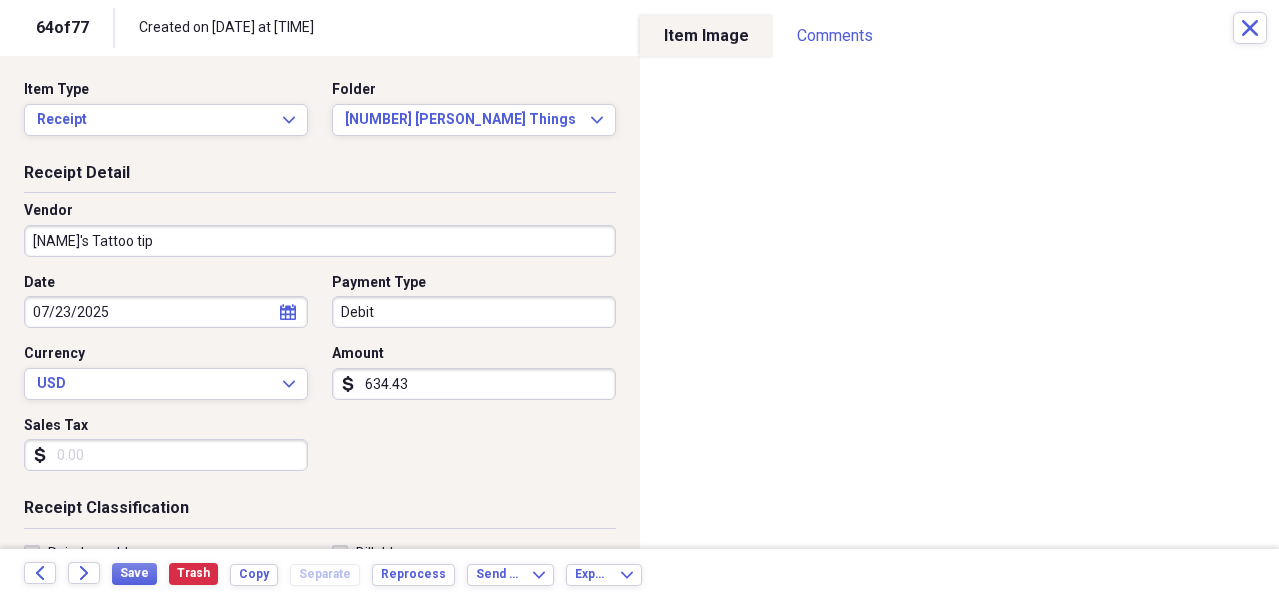 type on "[NAME]'s Tattoo tip" 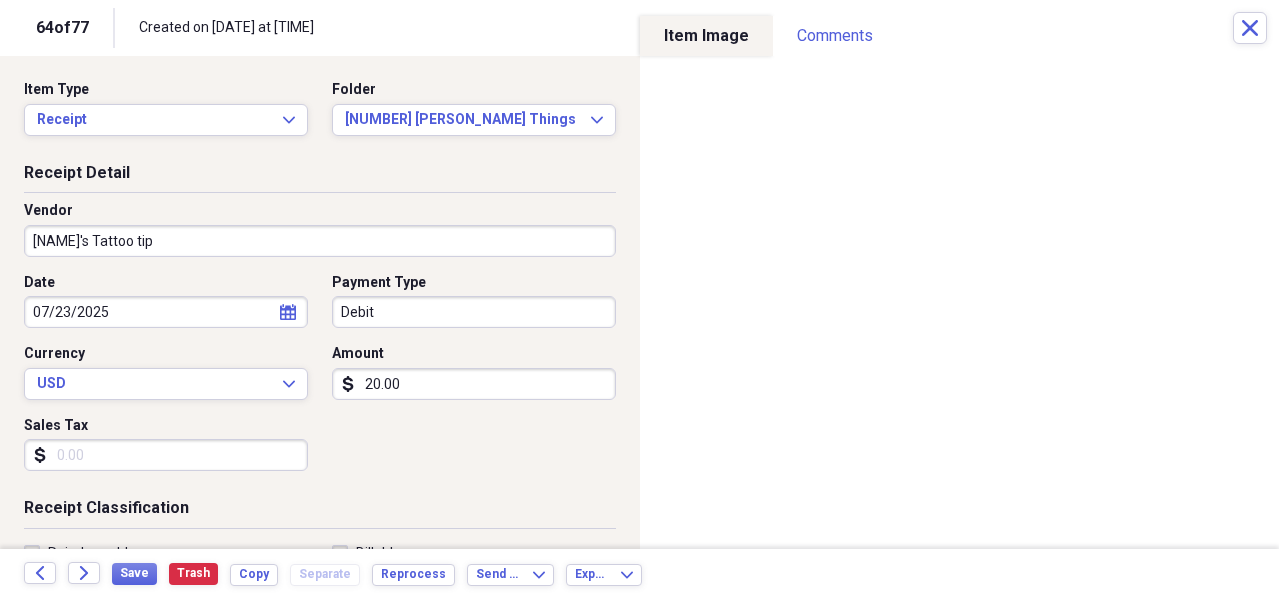 scroll, scrollTop: 100, scrollLeft: 0, axis: vertical 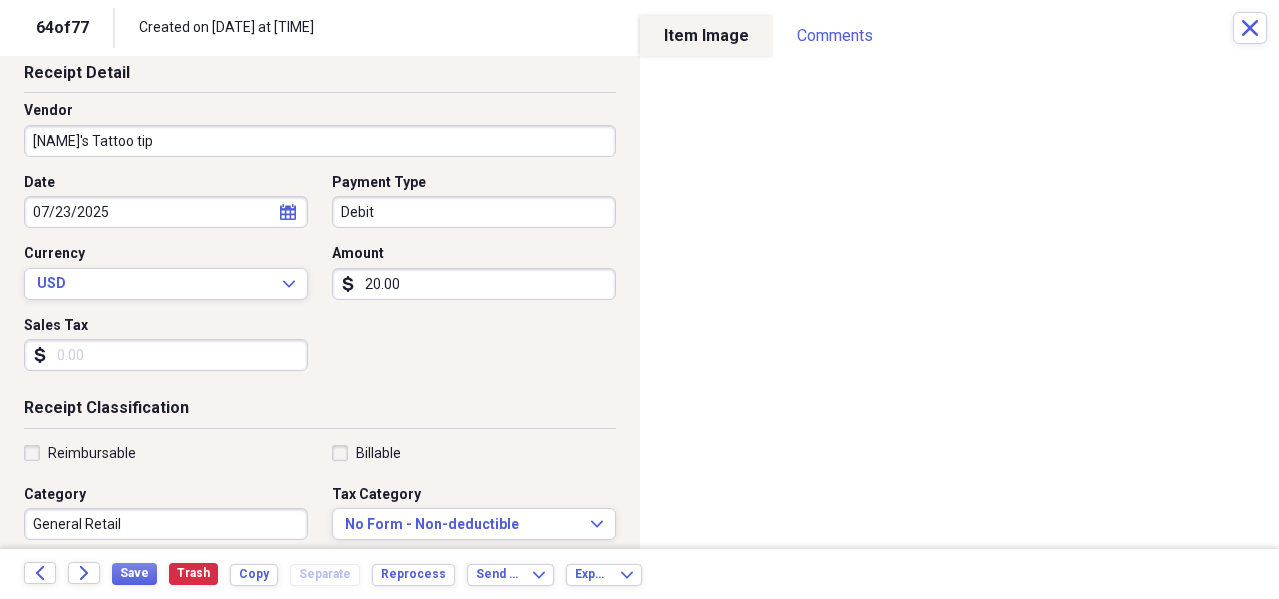type on "20.00" 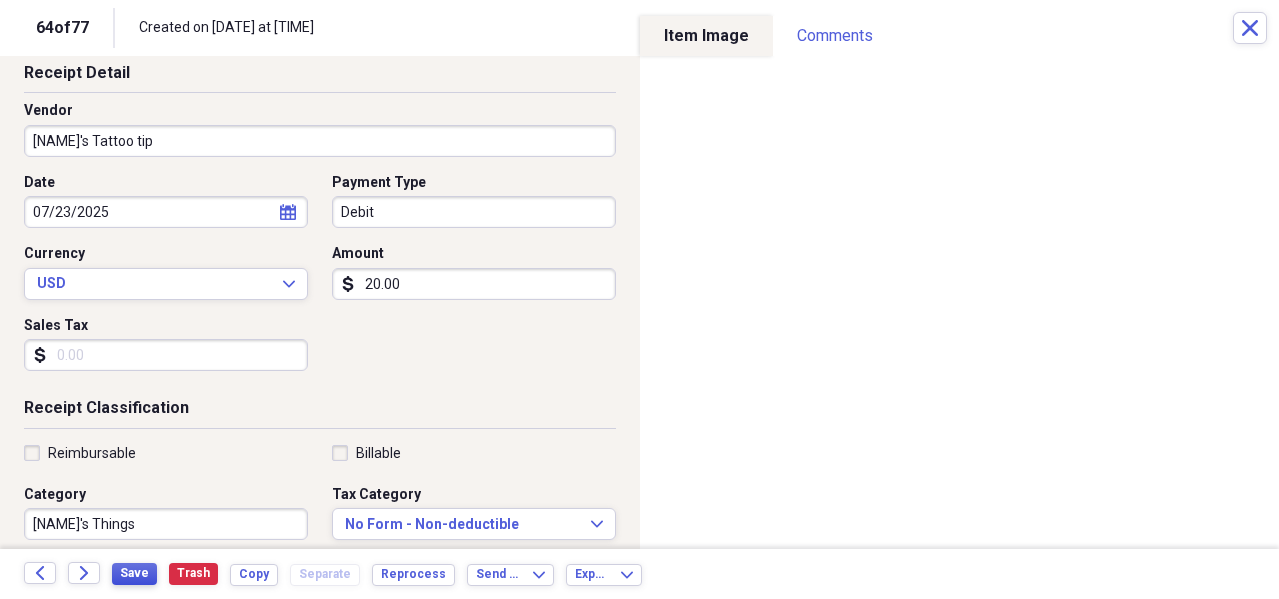 type on "[NAME]'s Things" 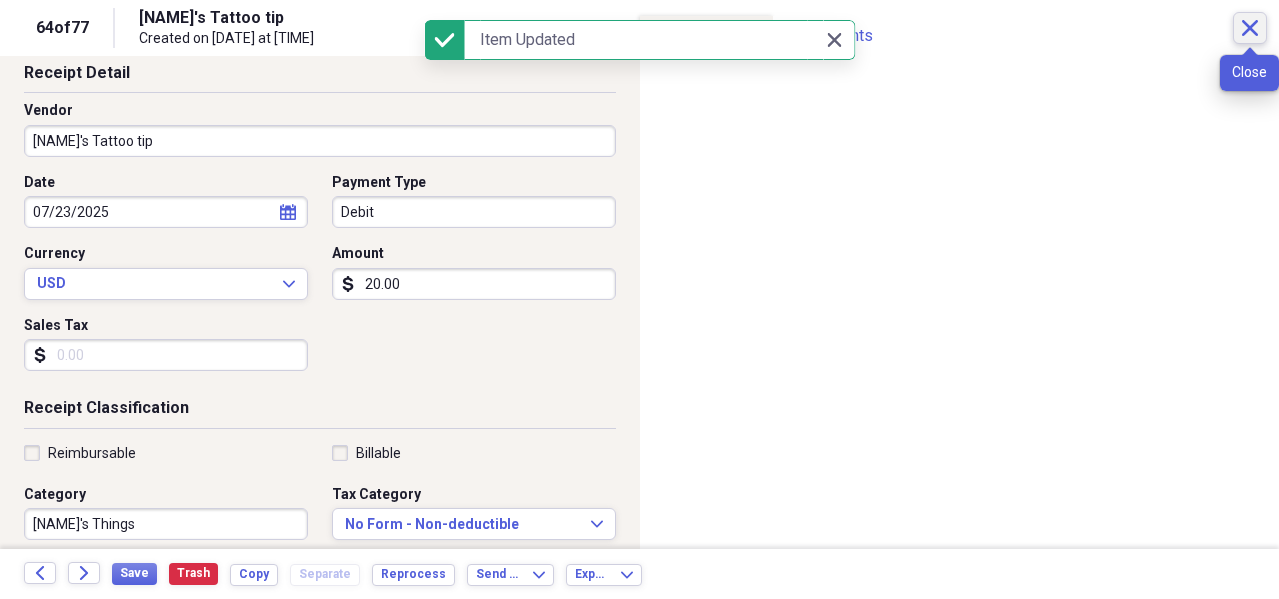 click on "Close" 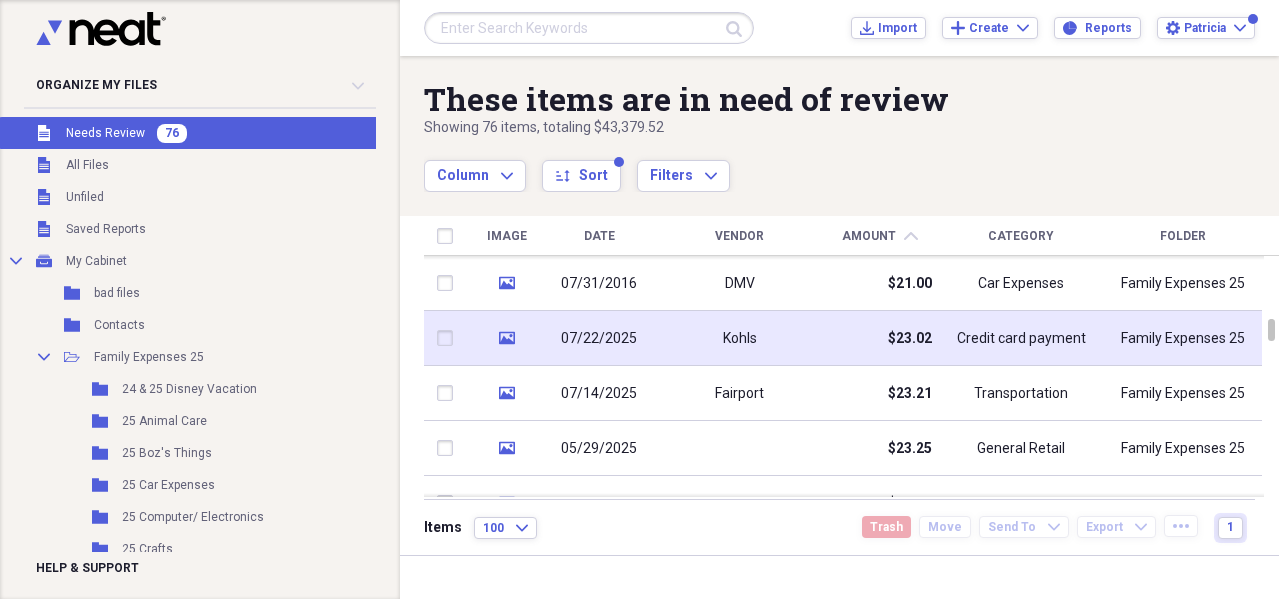 click on "$23.02" at bounding box center (880, 338) 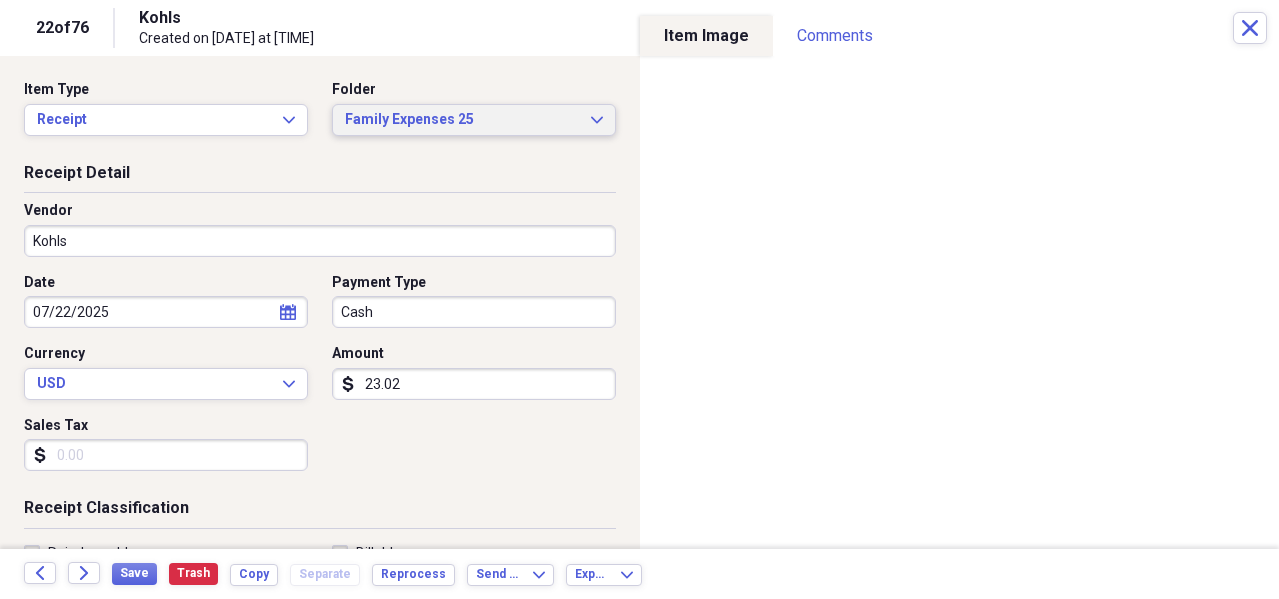 click on "Family Expenses [NUMBER] Expand" at bounding box center (474, 120) 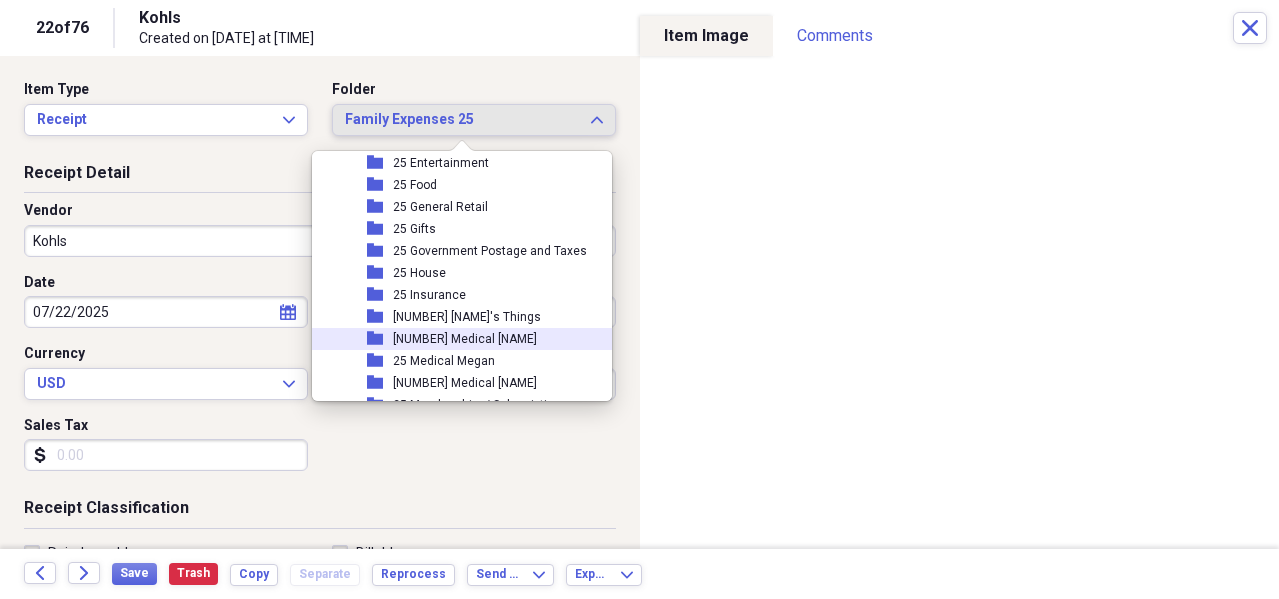 scroll, scrollTop: 400, scrollLeft: 0, axis: vertical 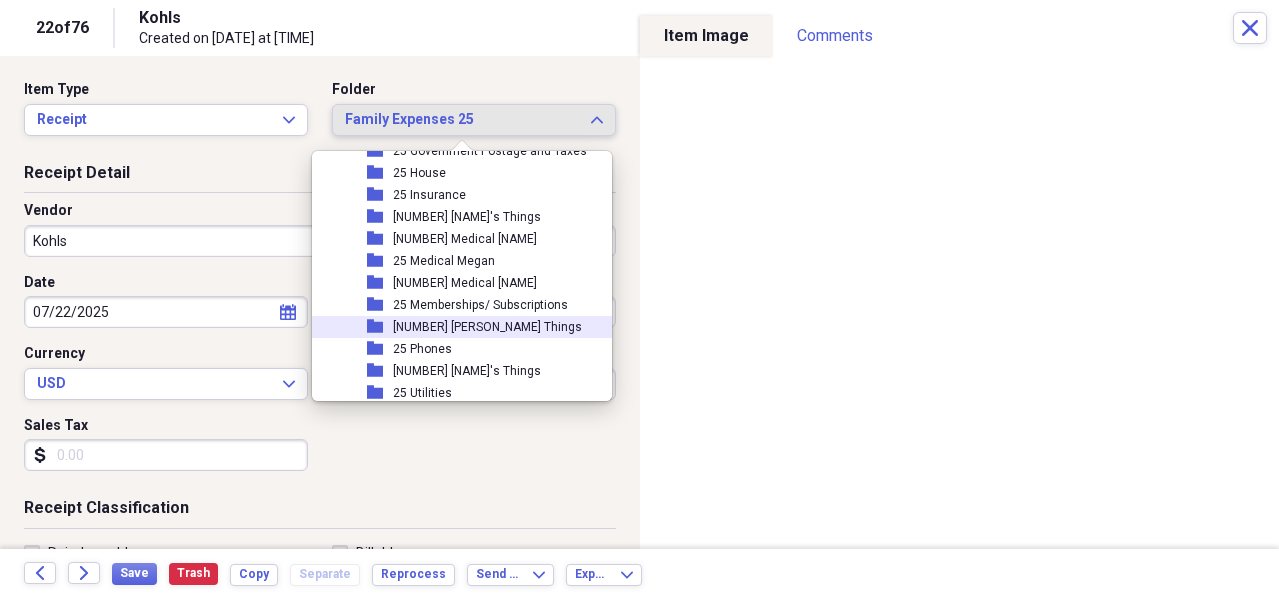 click on "[NUMBER] [PERSON_NAME] Things" at bounding box center (487, 327) 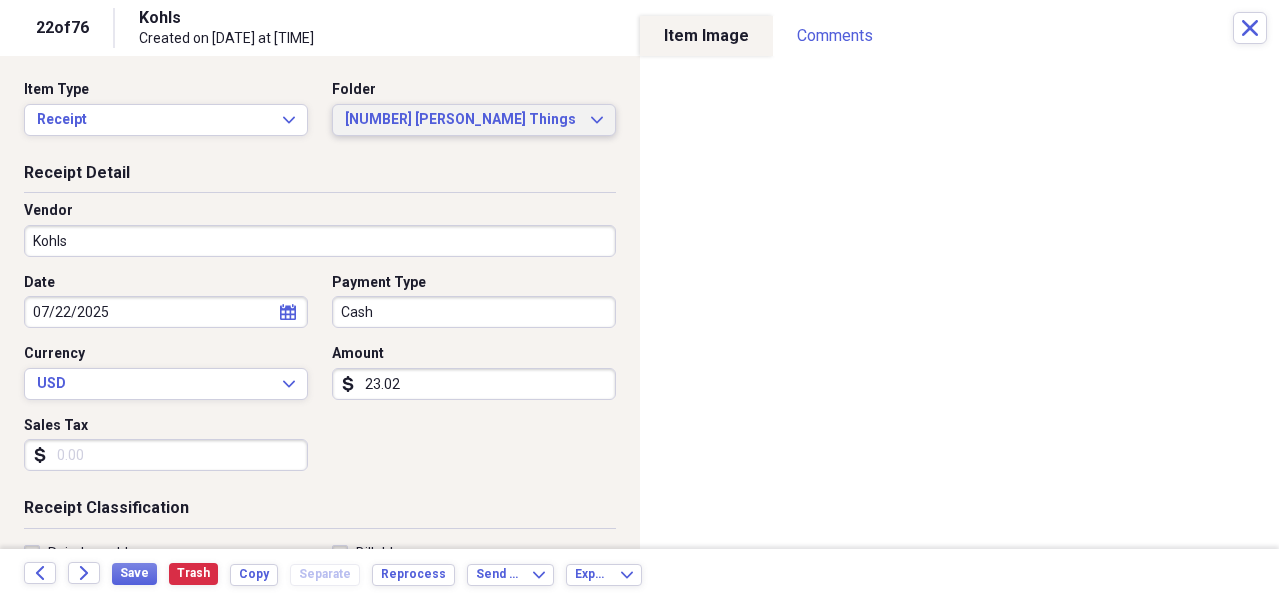 scroll, scrollTop: 200, scrollLeft: 0, axis: vertical 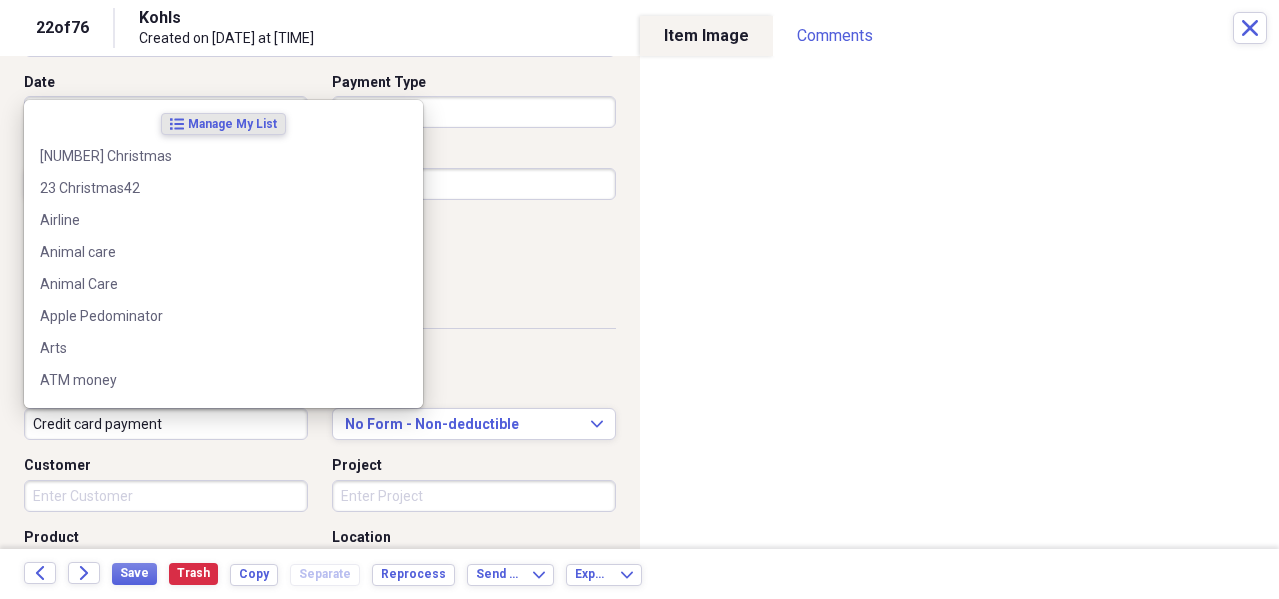 click on "Credit card payment" at bounding box center (166, 424) 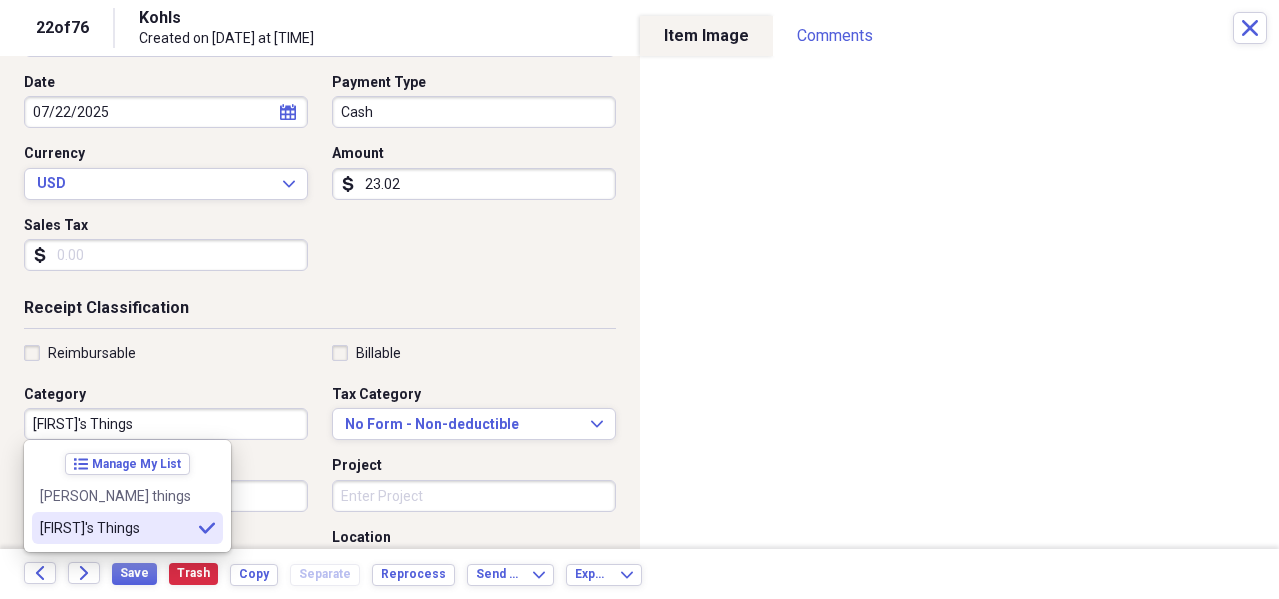 type on "[FIRST]'s Things" 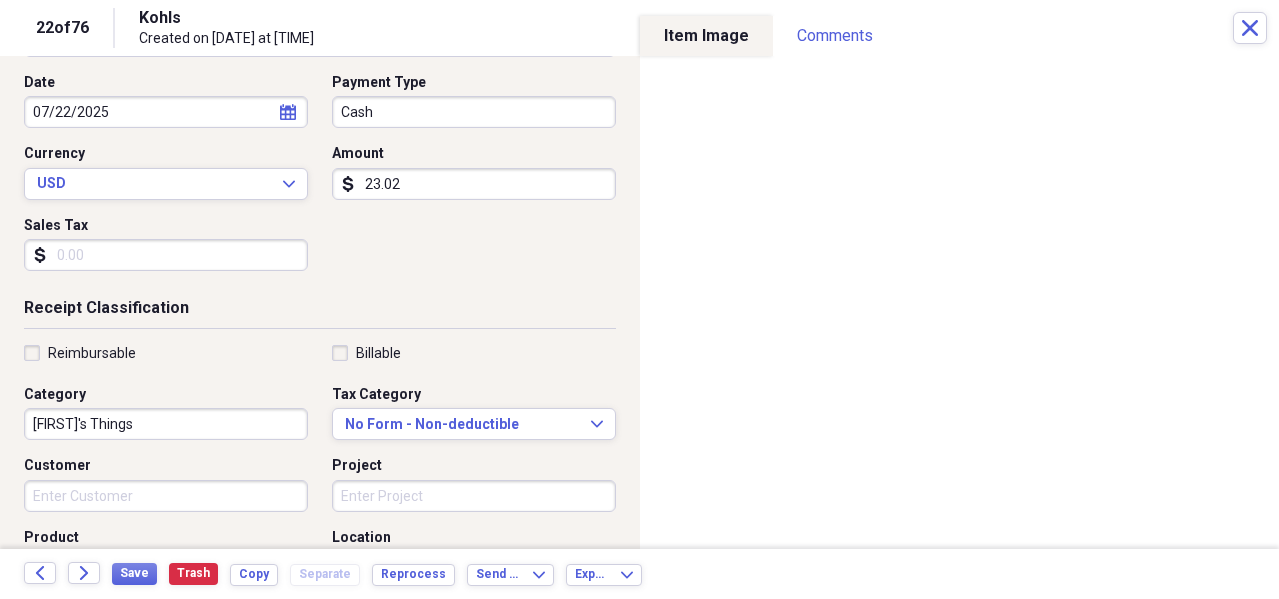 scroll, scrollTop: 0, scrollLeft: 0, axis: both 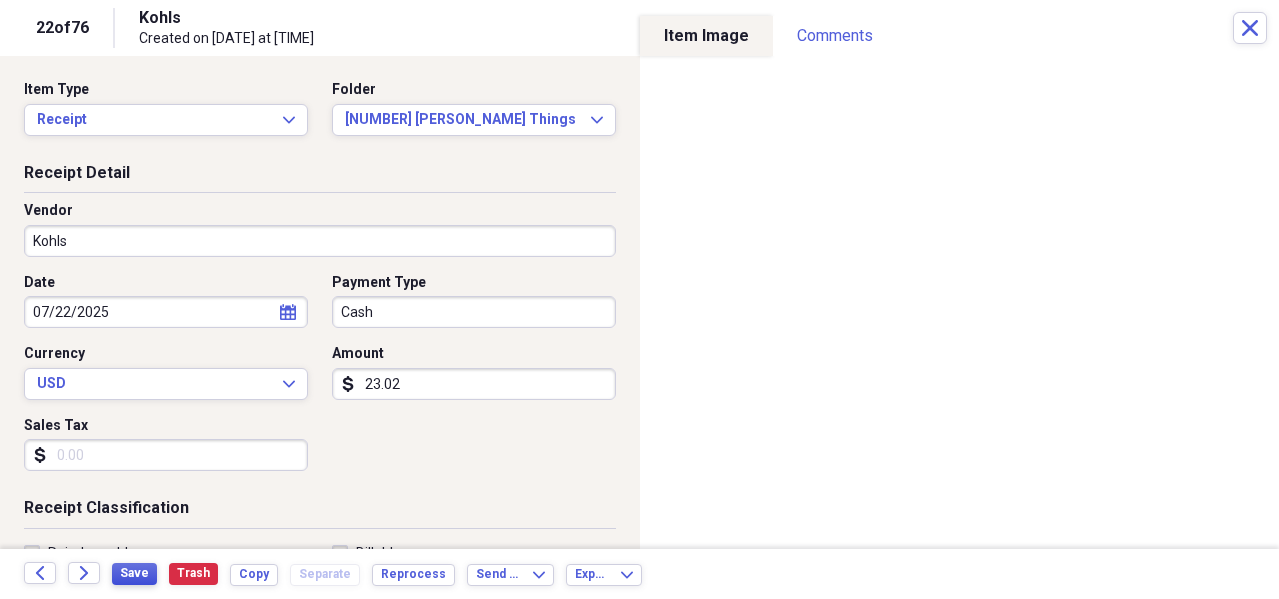 click on "Save" at bounding box center (134, 573) 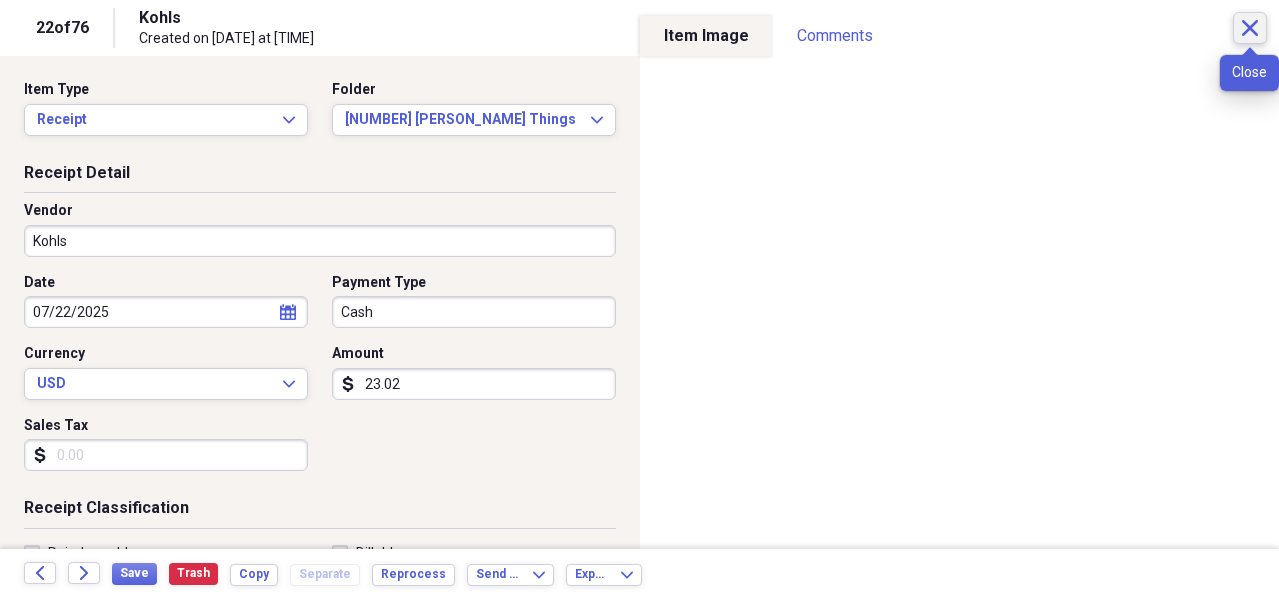 click on "Close" 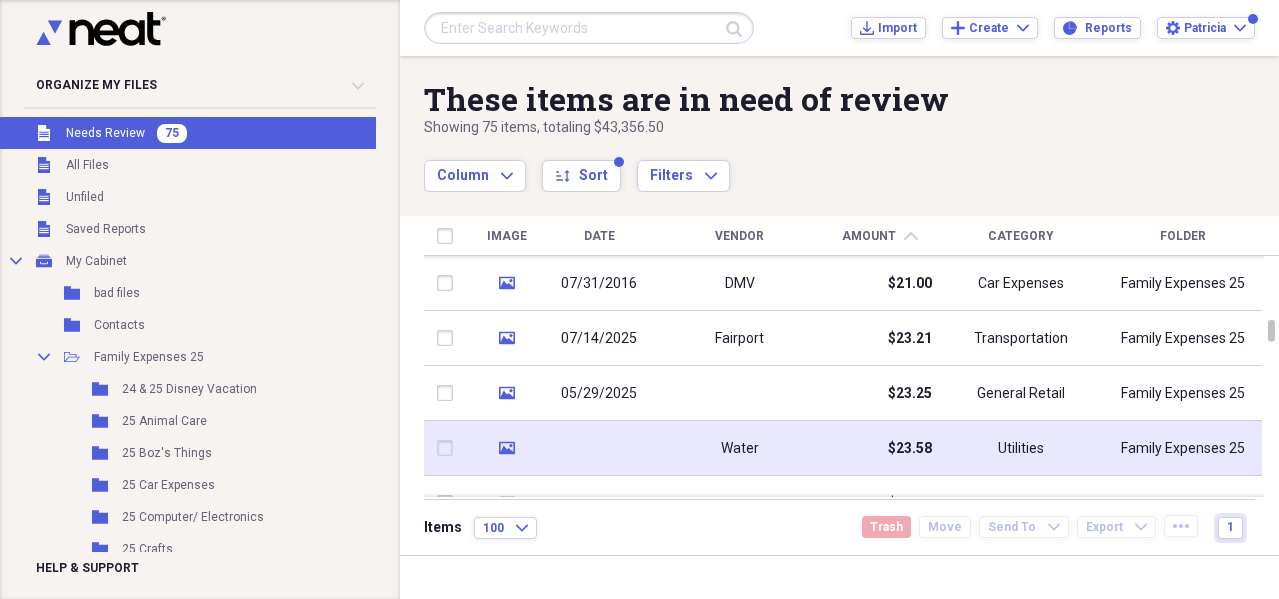 click on "$23.58" at bounding box center [910, 449] 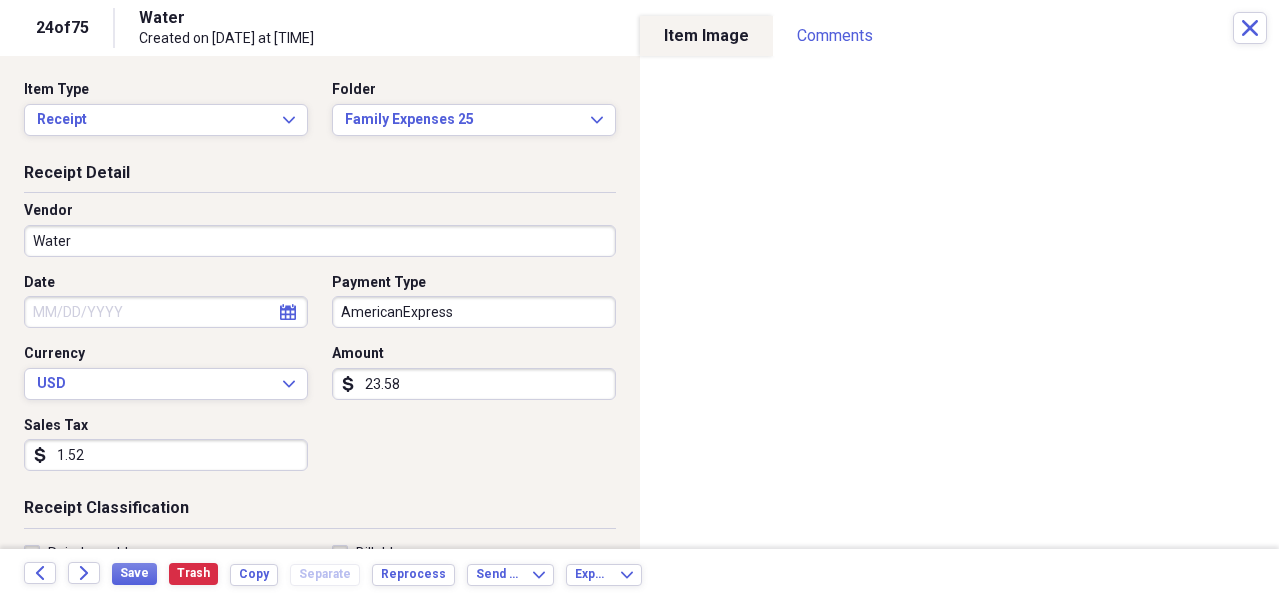 click on "Water" at bounding box center (320, 241) 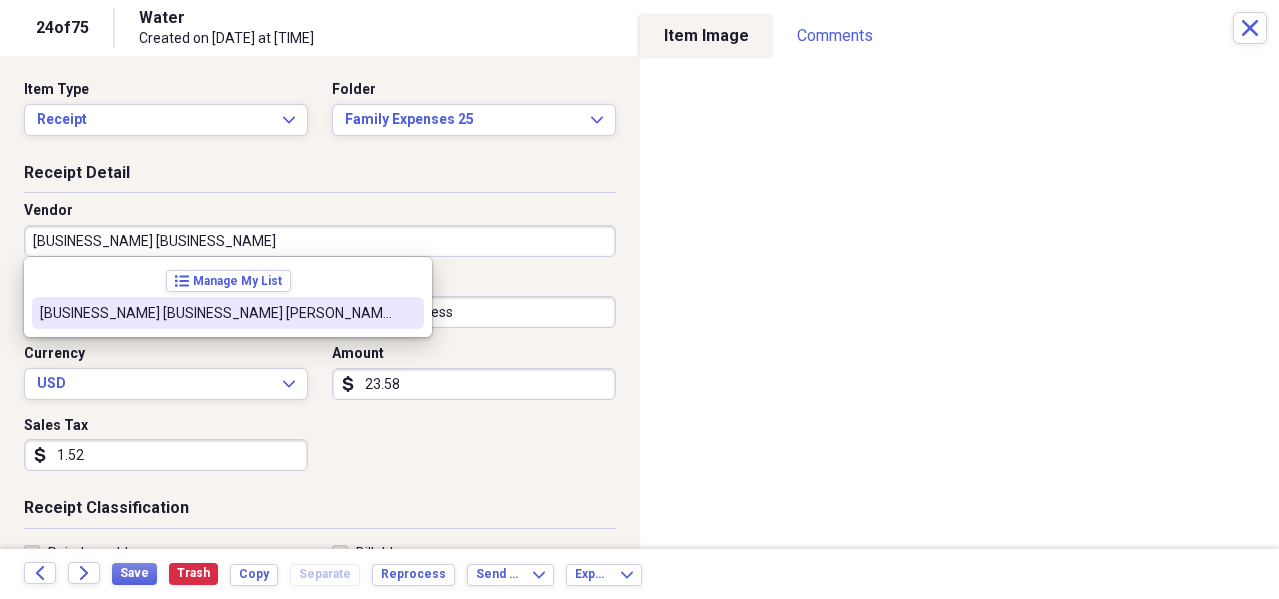 click on "[BUSINESS_NAME] [BUSINESS_NAME] [PERSON_NAME]" at bounding box center (216, 313) 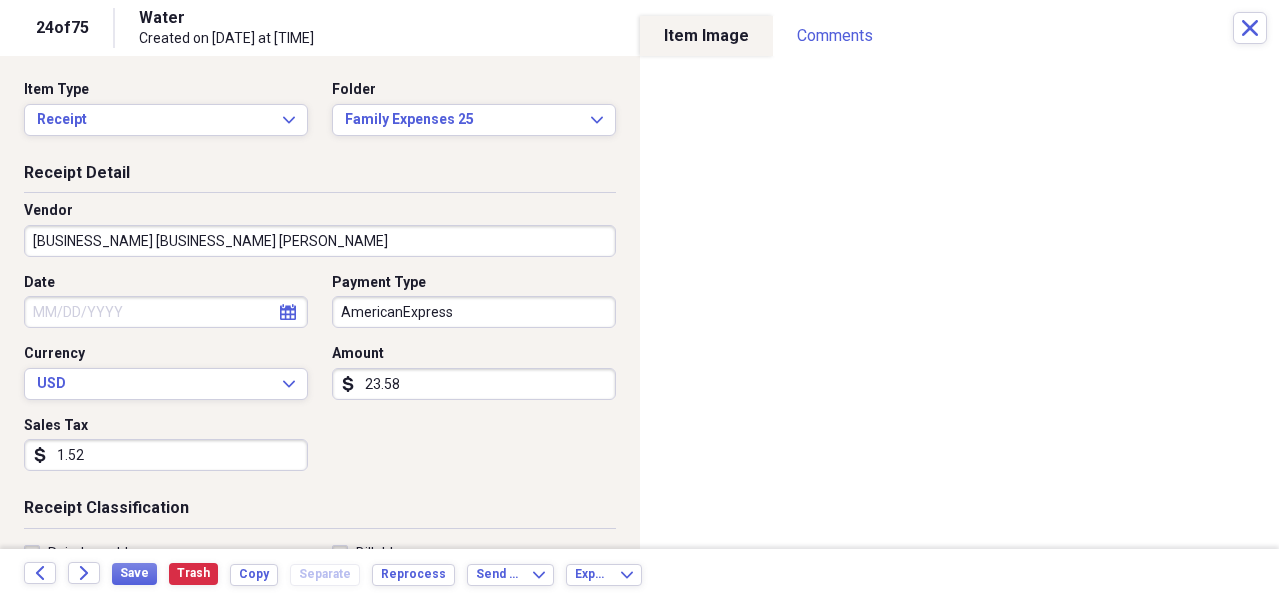 type on "[FIRST]'s Things" 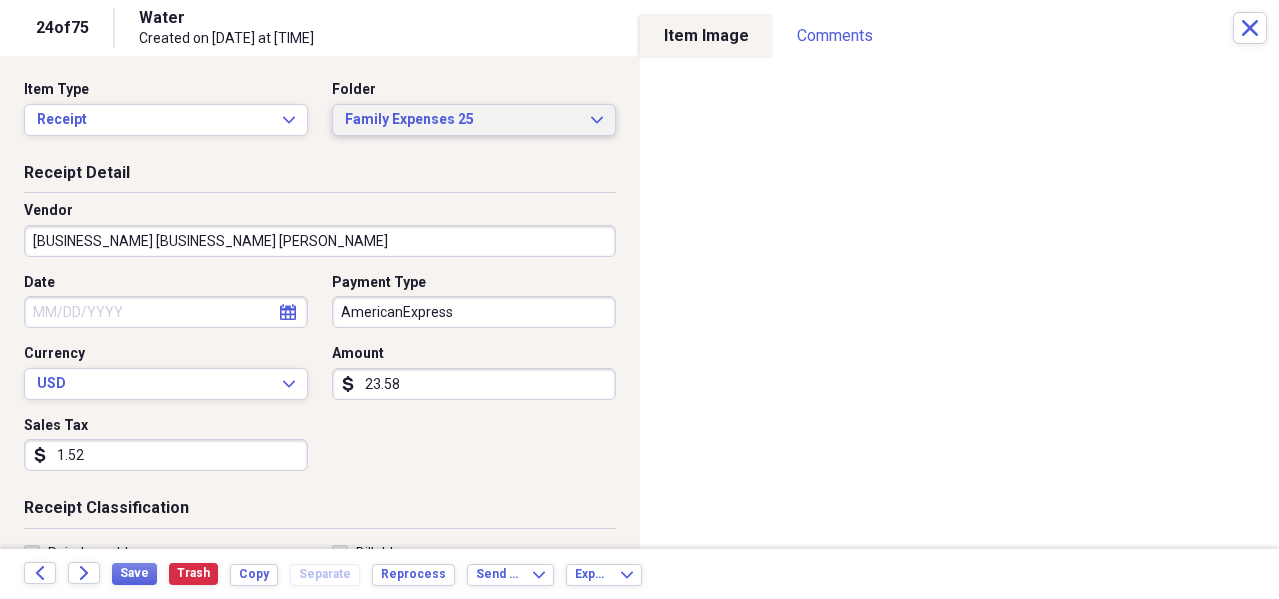 click on "Family Expenses [NUMBER] Expand" at bounding box center [474, 120] 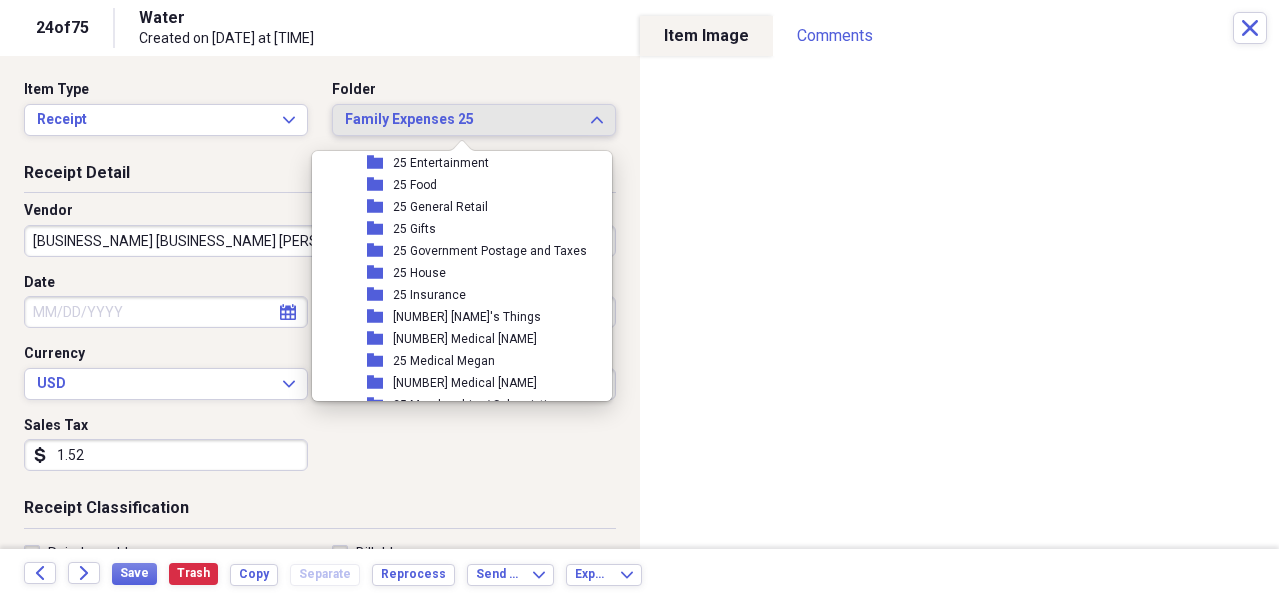 scroll, scrollTop: 400, scrollLeft: 0, axis: vertical 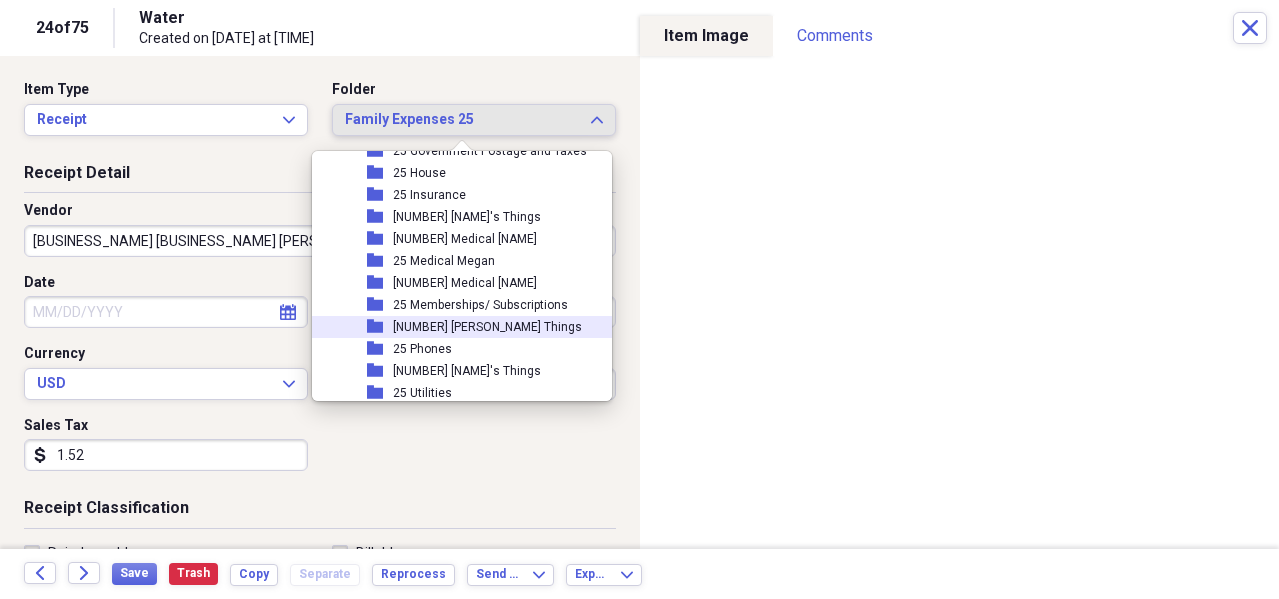 drag, startPoint x: 454, startPoint y: 329, endPoint x: 238, endPoint y: 448, distance: 246.61102 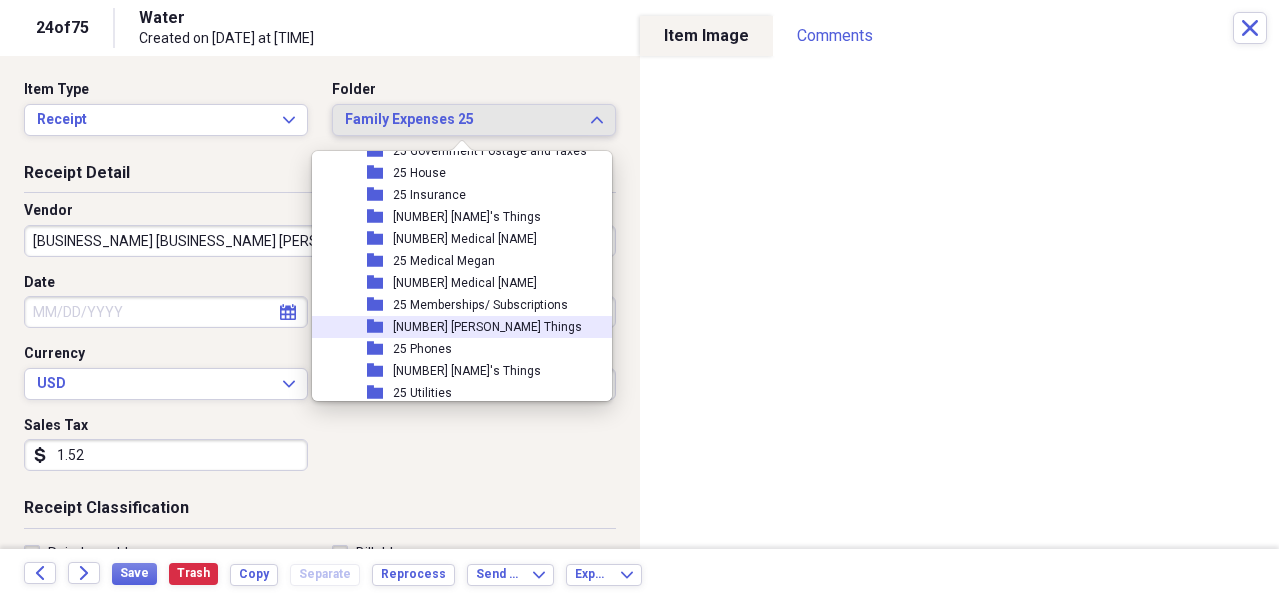 click on "[NUMBER] [PERSON_NAME] Things" at bounding box center (487, 327) 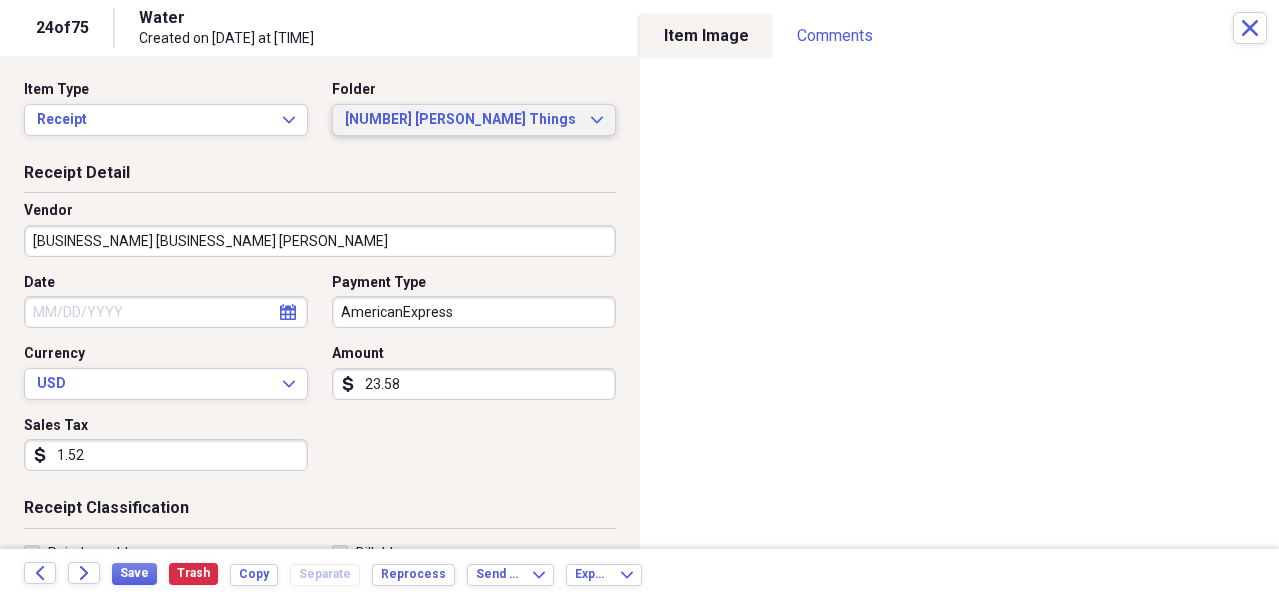 scroll, scrollTop: 100, scrollLeft: 0, axis: vertical 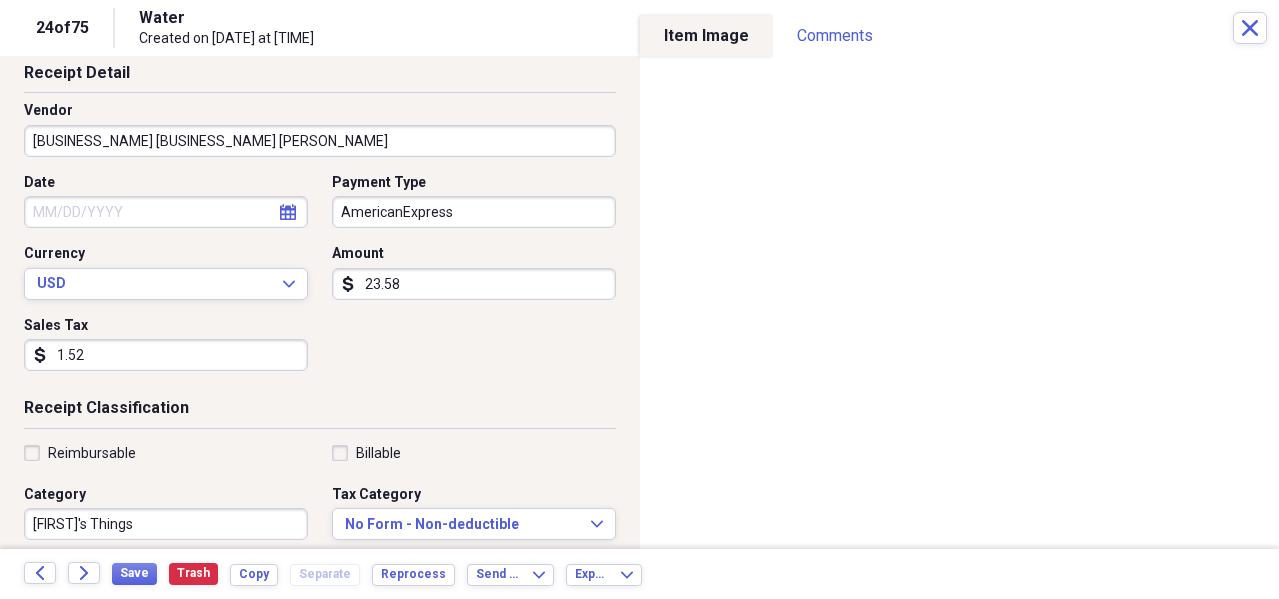click on "Date" at bounding box center [166, 212] 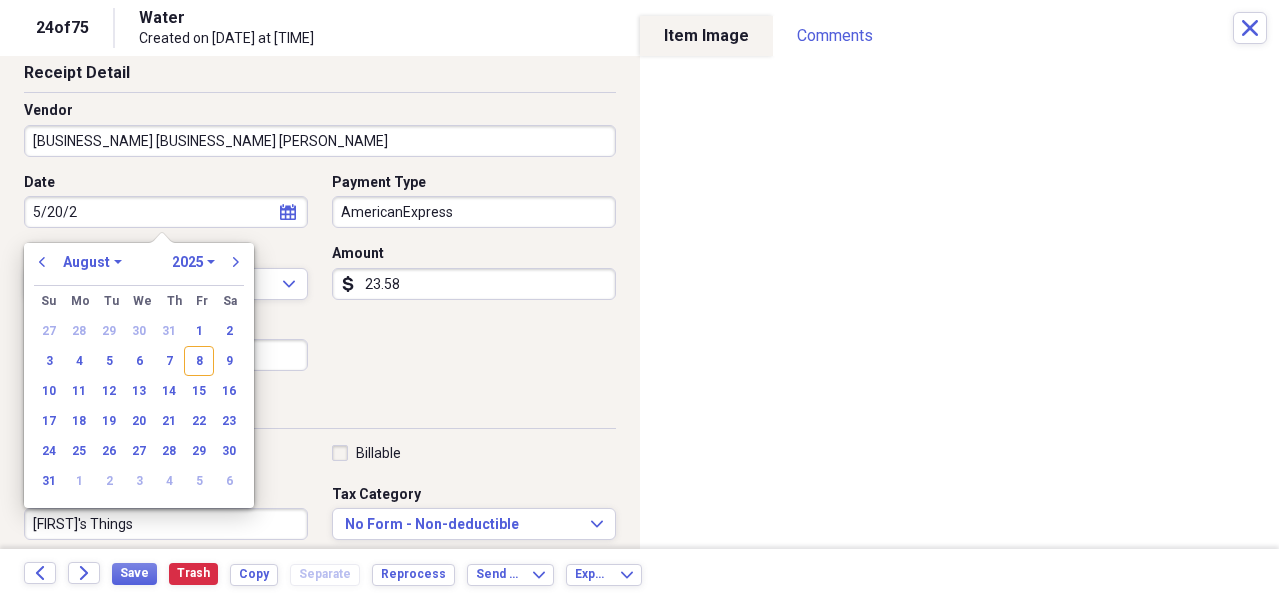 type on "5/20/25" 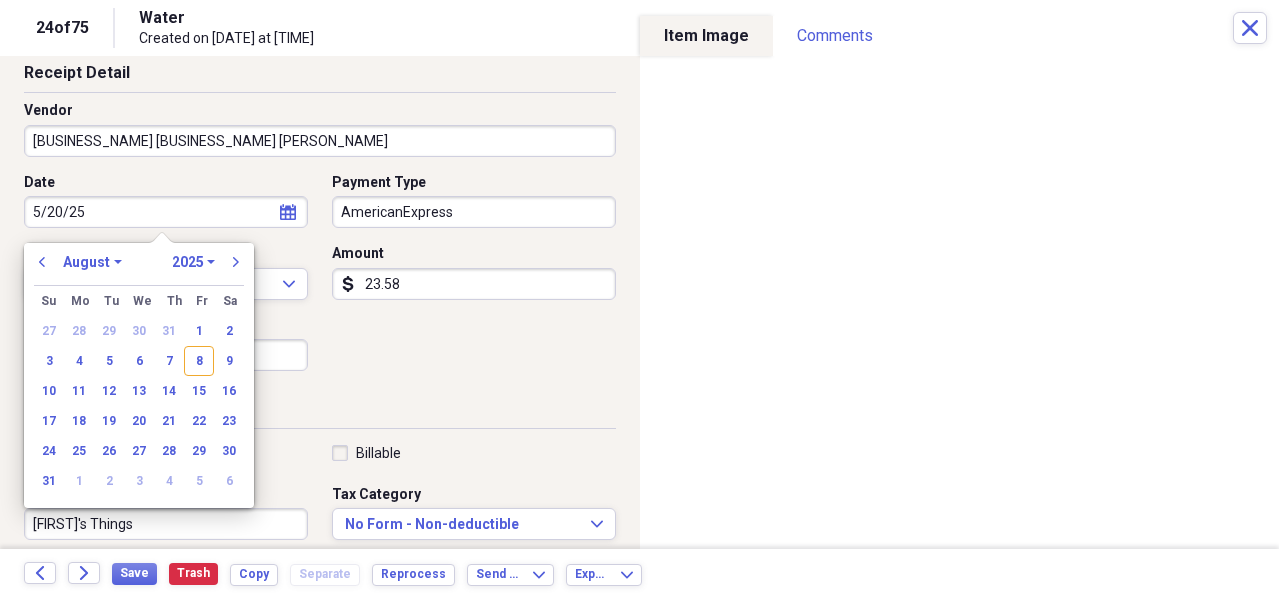 select on "4" 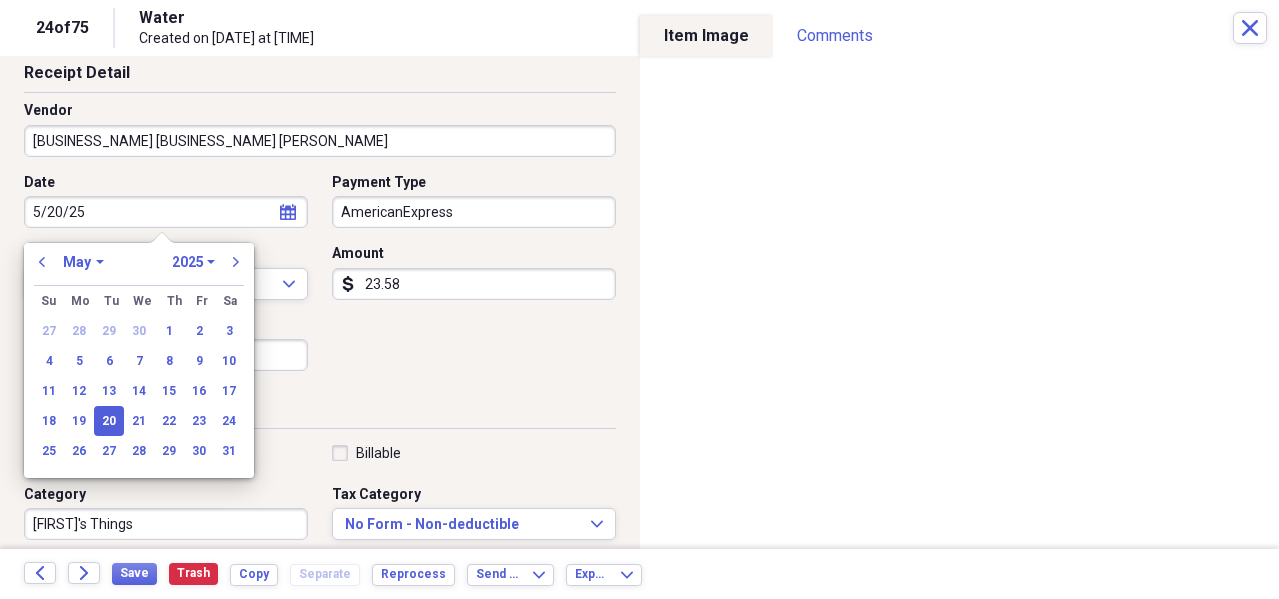 type on "05/20/2025" 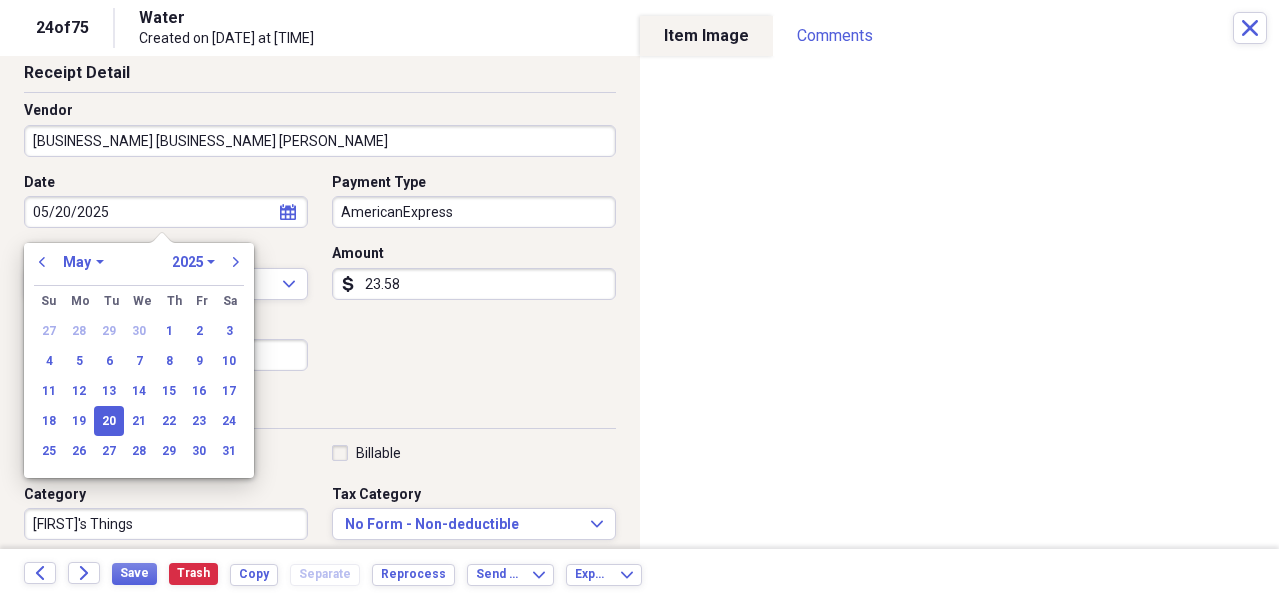 click on "20" at bounding box center (109, 421) 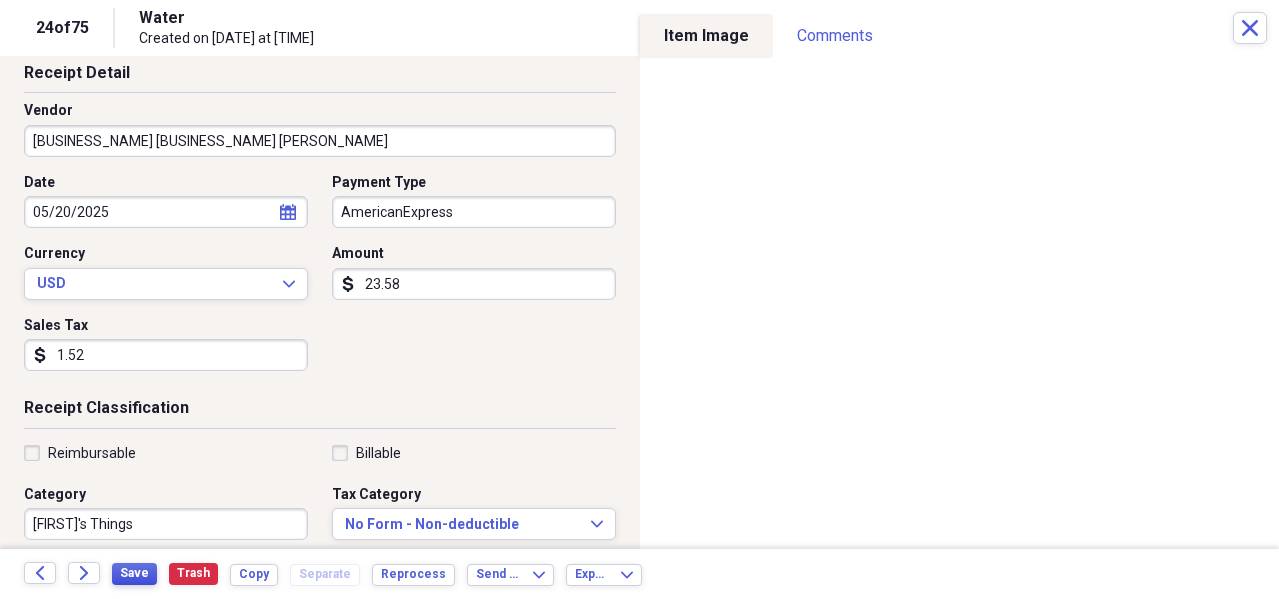 click on "Save" at bounding box center [134, 573] 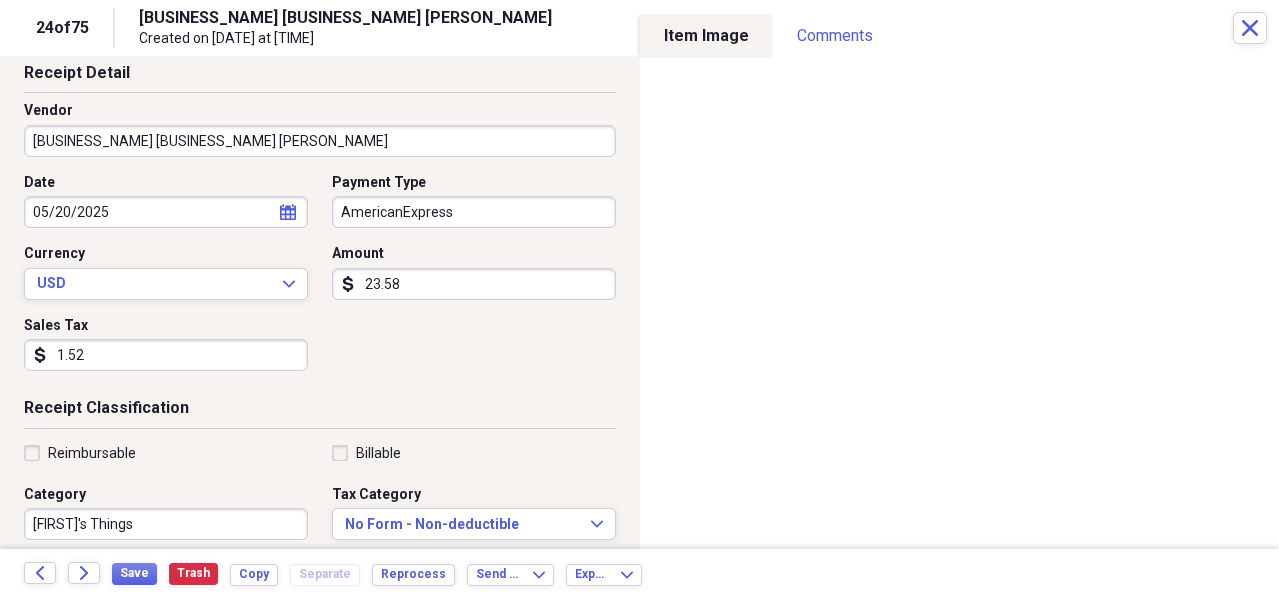 click on "05/20/2025" at bounding box center (166, 212) 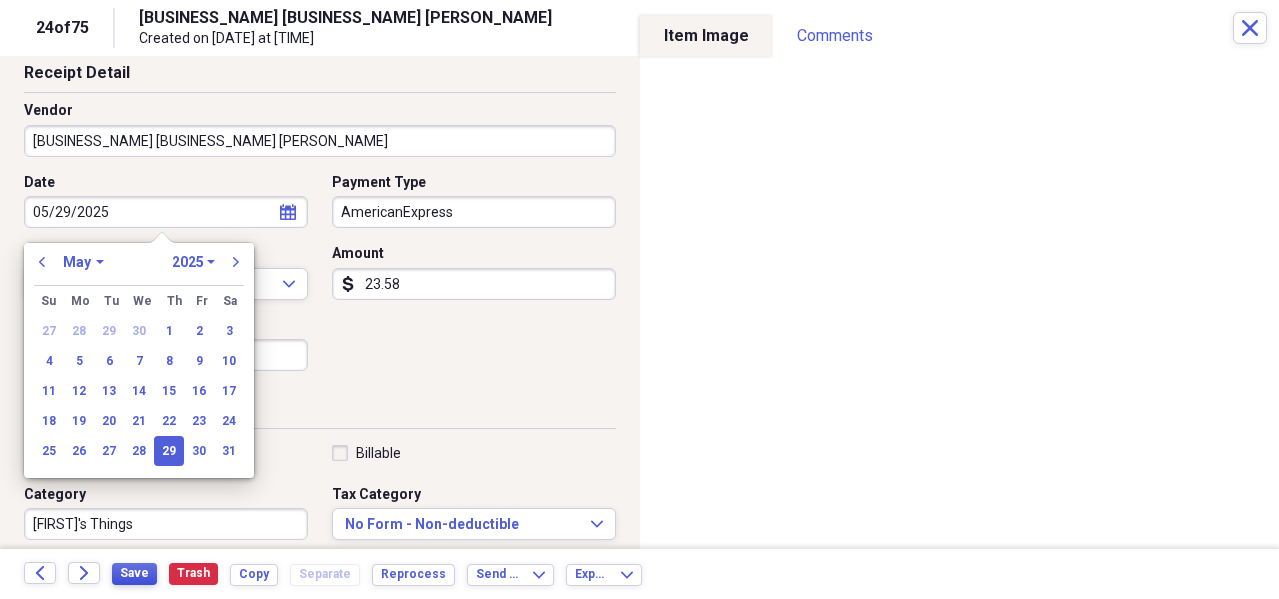 type on "05/29/2025" 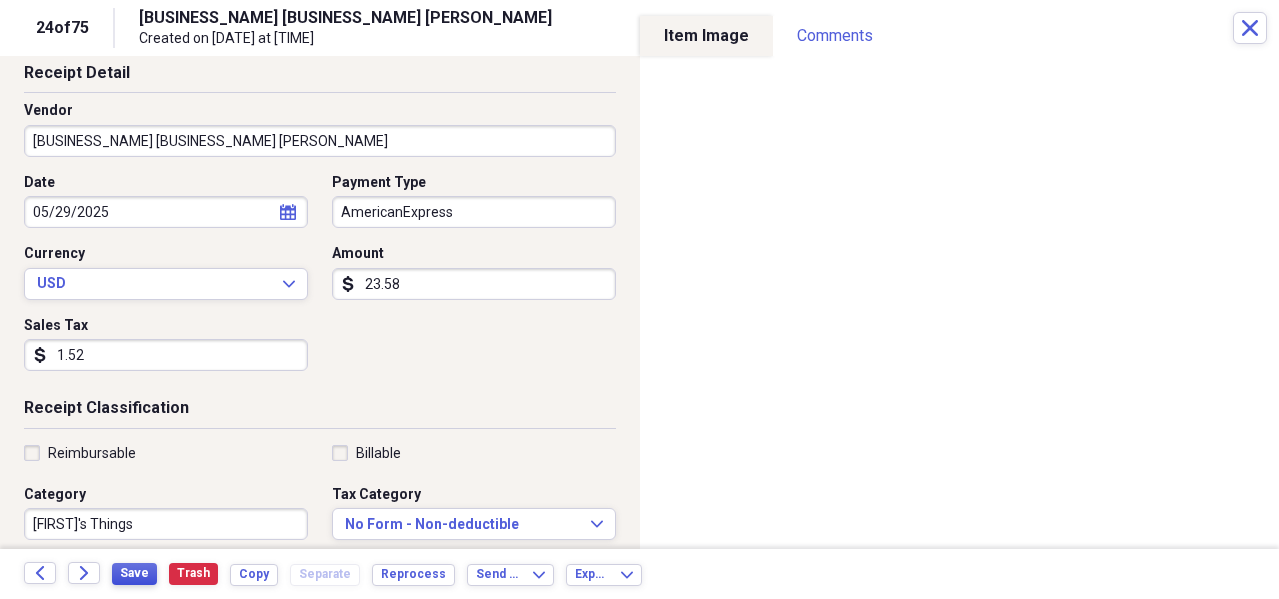 click on "Save" at bounding box center [134, 573] 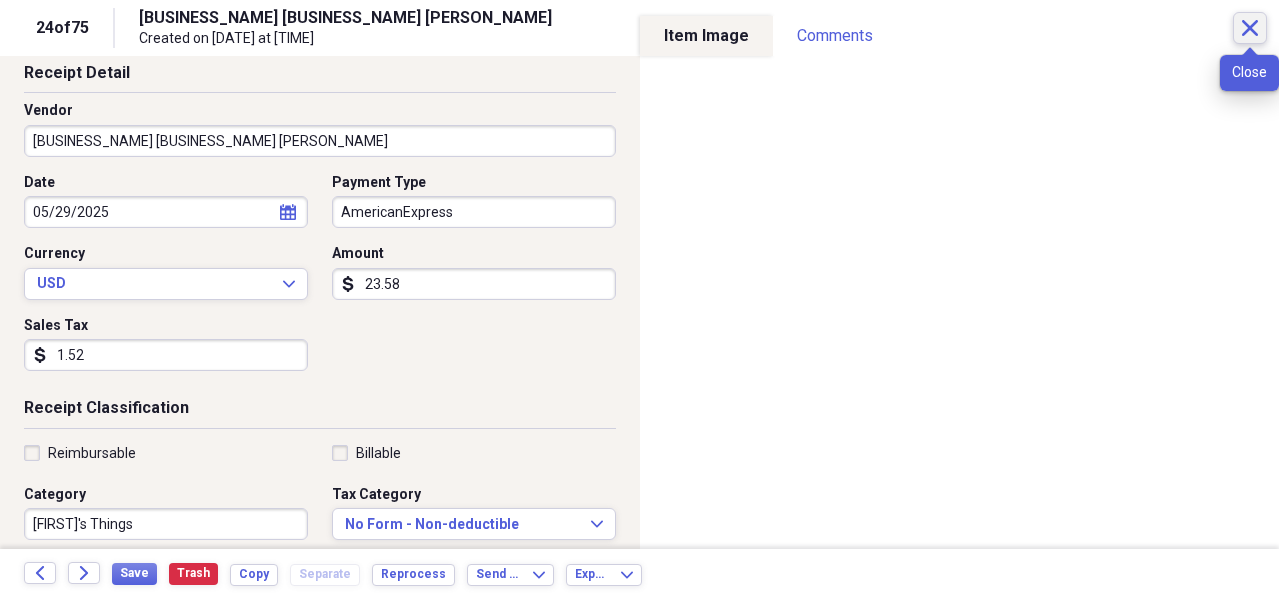 click on "Close" at bounding box center (1250, 28) 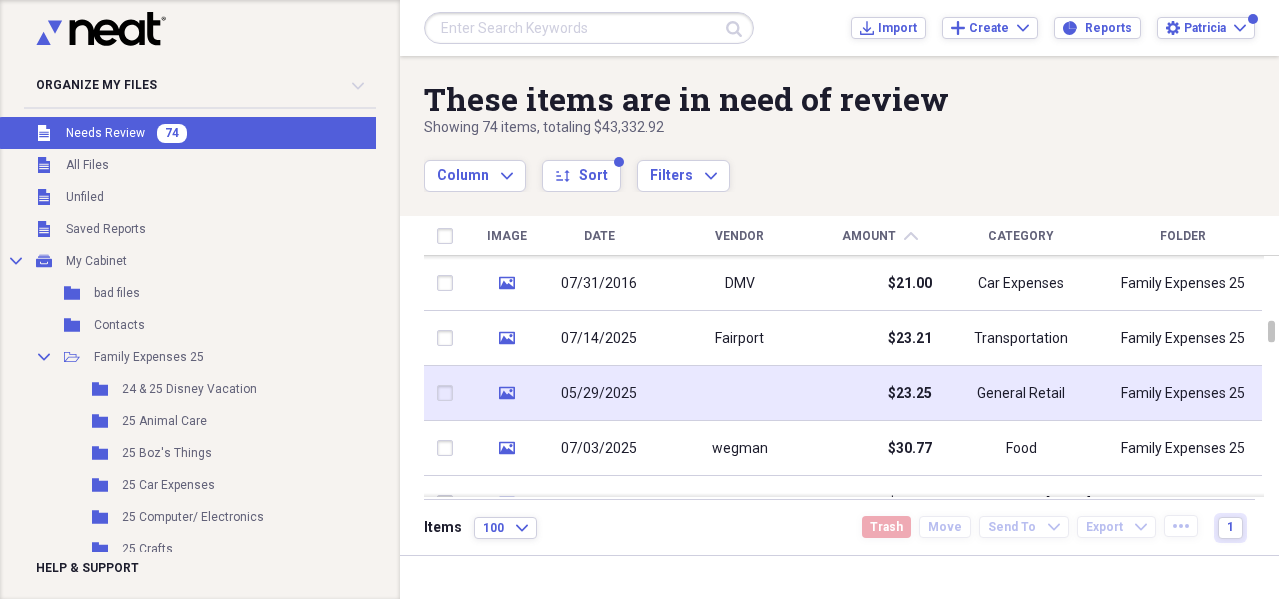 click on "$23.25" at bounding box center (910, 394) 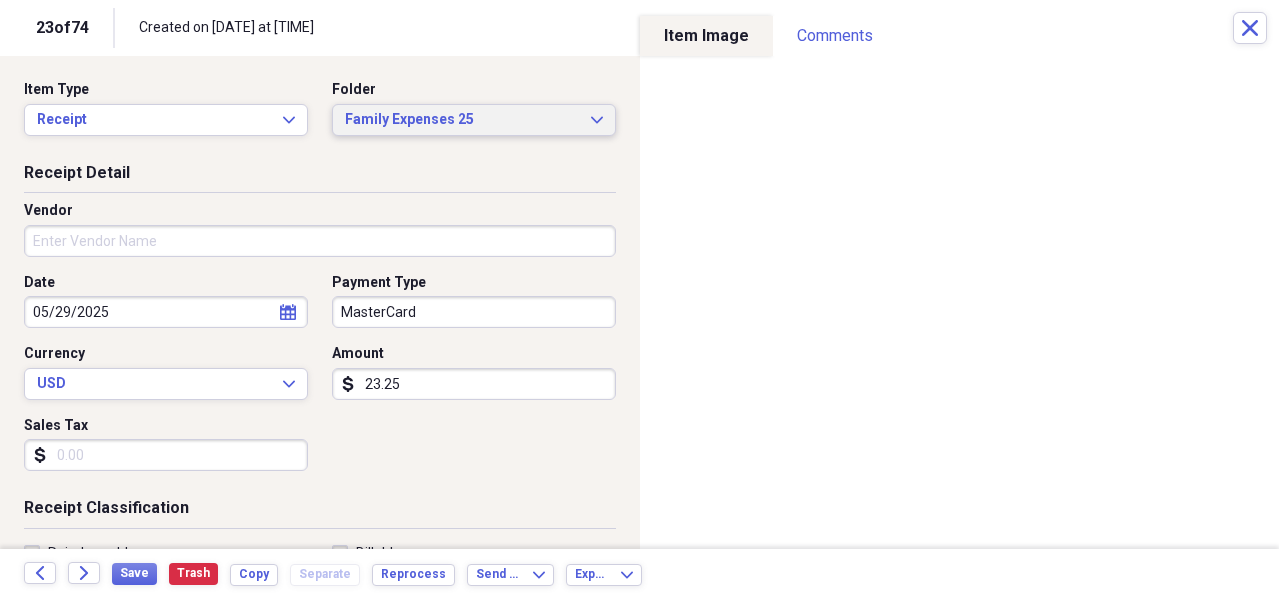 click on "Family Expenses [NUMBER] Expand" at bounding box center (474, 120) 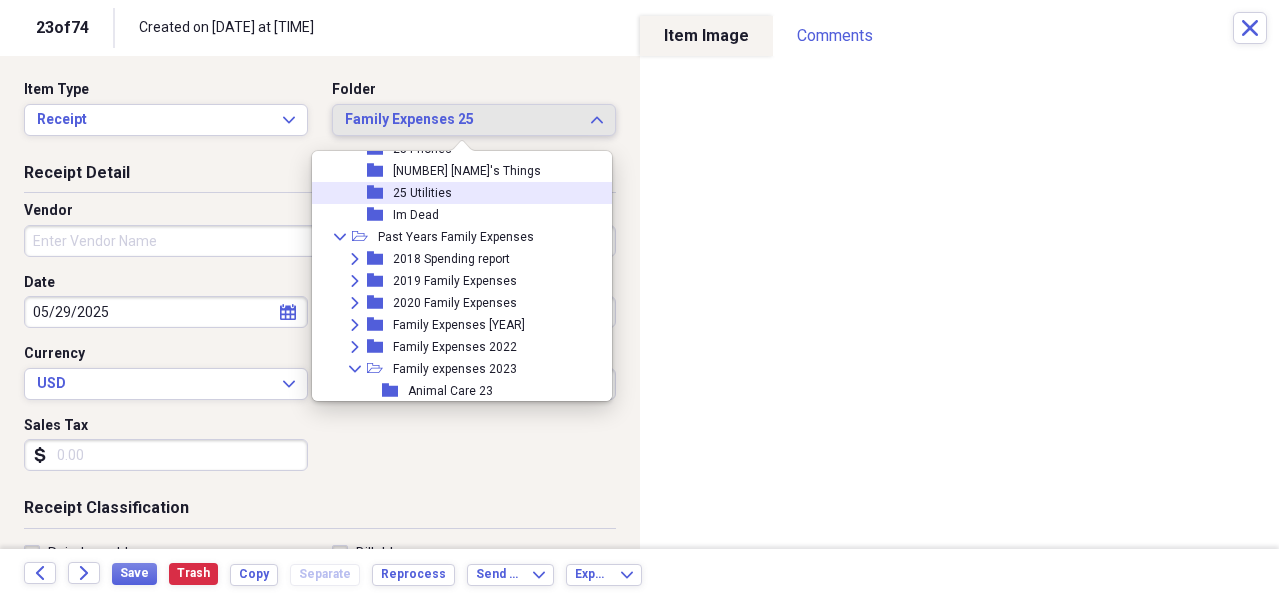 scroll, scrollTop: 400, scrollLeft: 0, axis: vertical 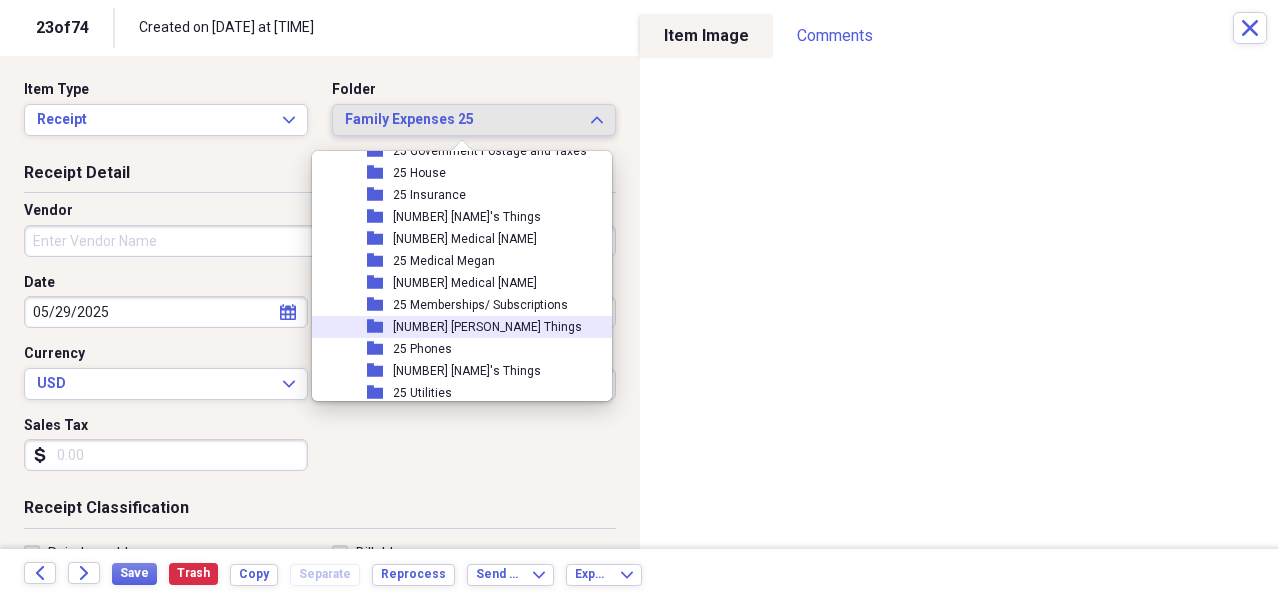 drag, startPoint x: 456, startPoint y: 328, endPoint x: 132, endPoint y: 325, distance: 324.0139 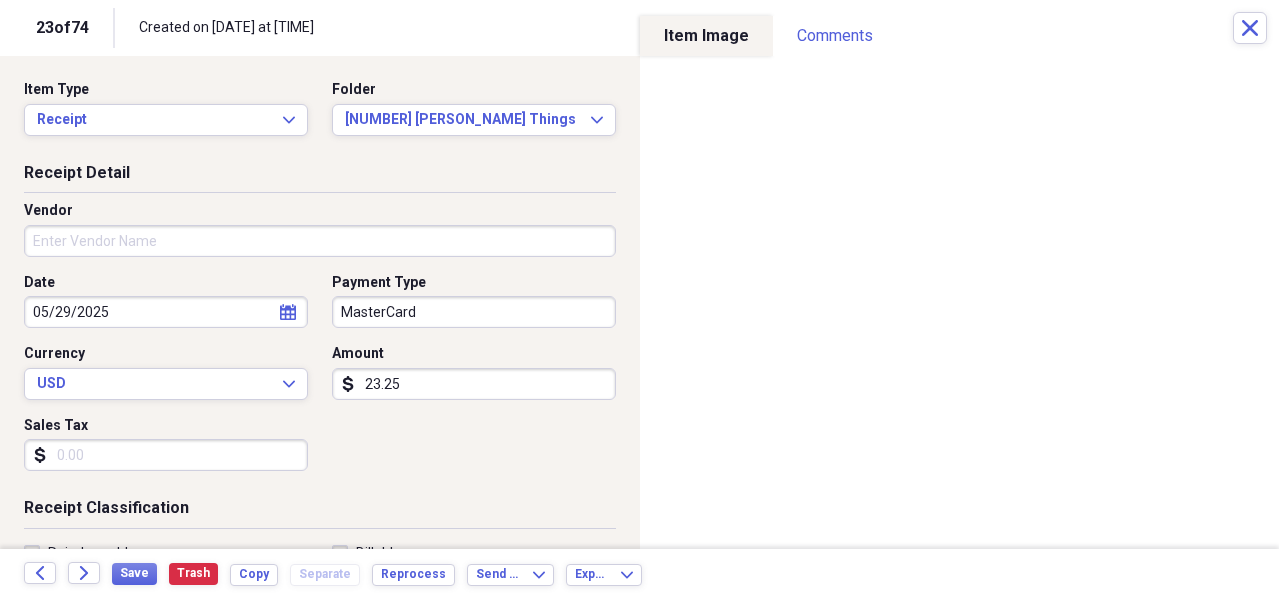 click on "Vendor" at bounding box center [320, 241] 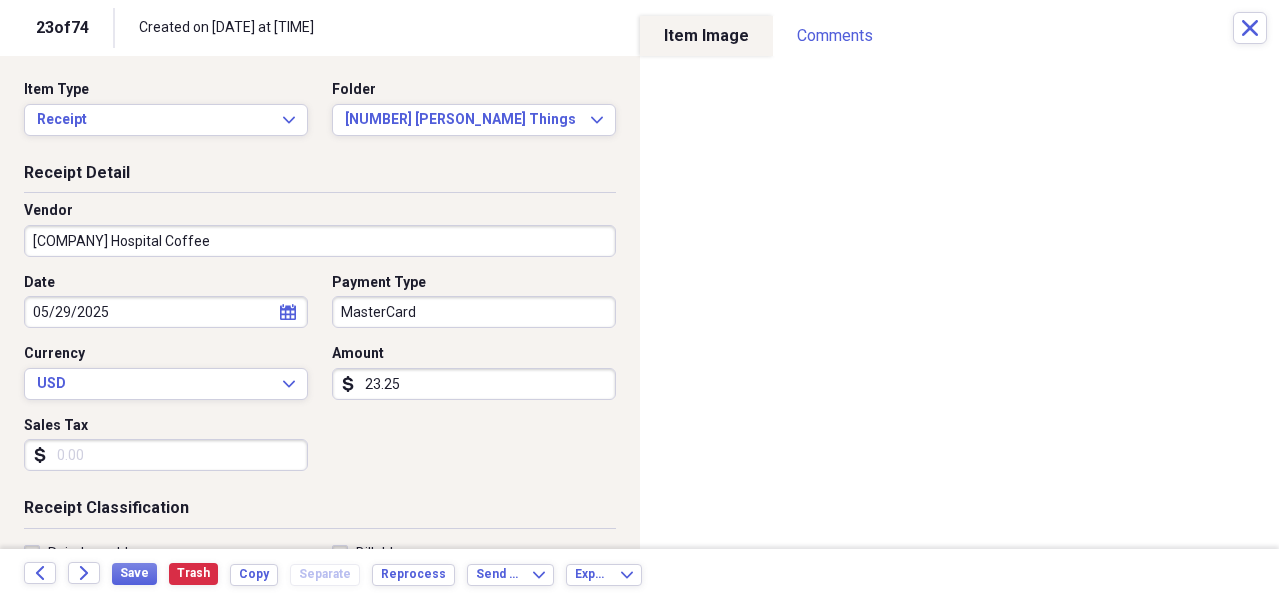 scroll, scrollTop: 100, scrollLeft: 0, axis: vertical 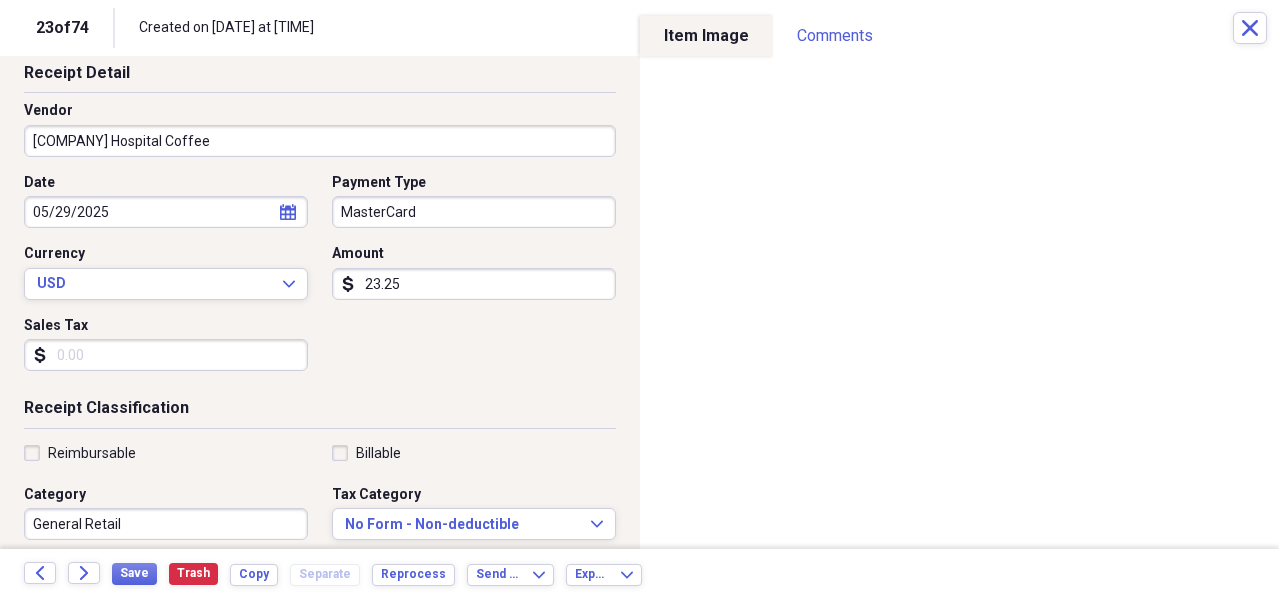 type on "[COMPANY] Hospital Coffee" 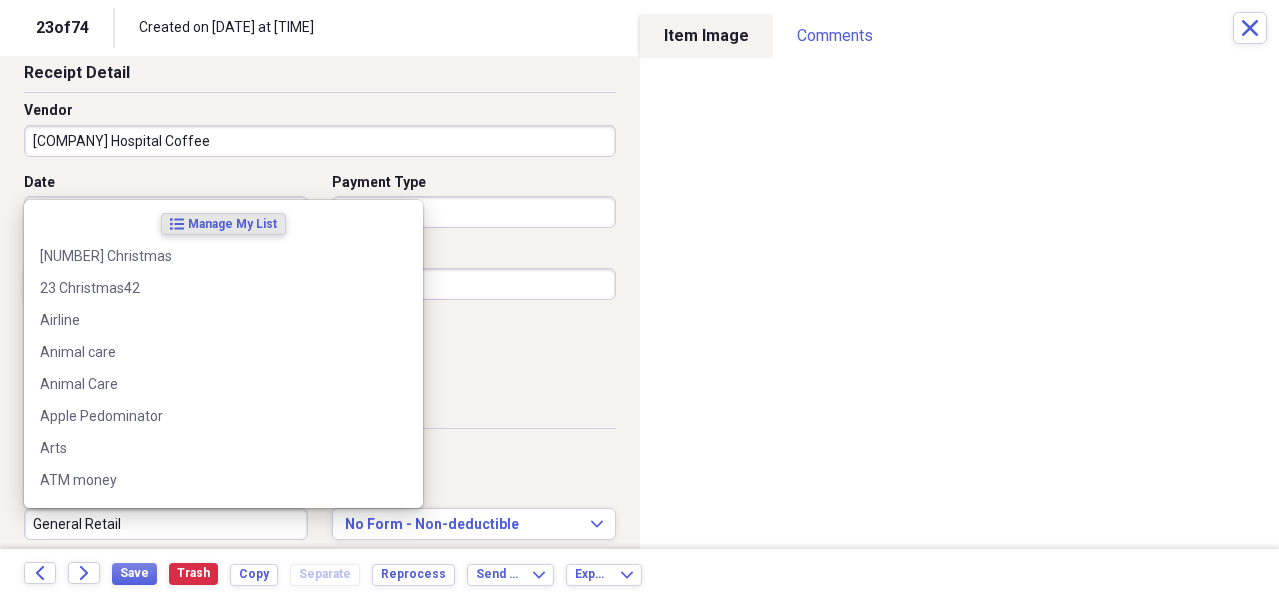 click on "General Retail" at bounding box center [166, 524] 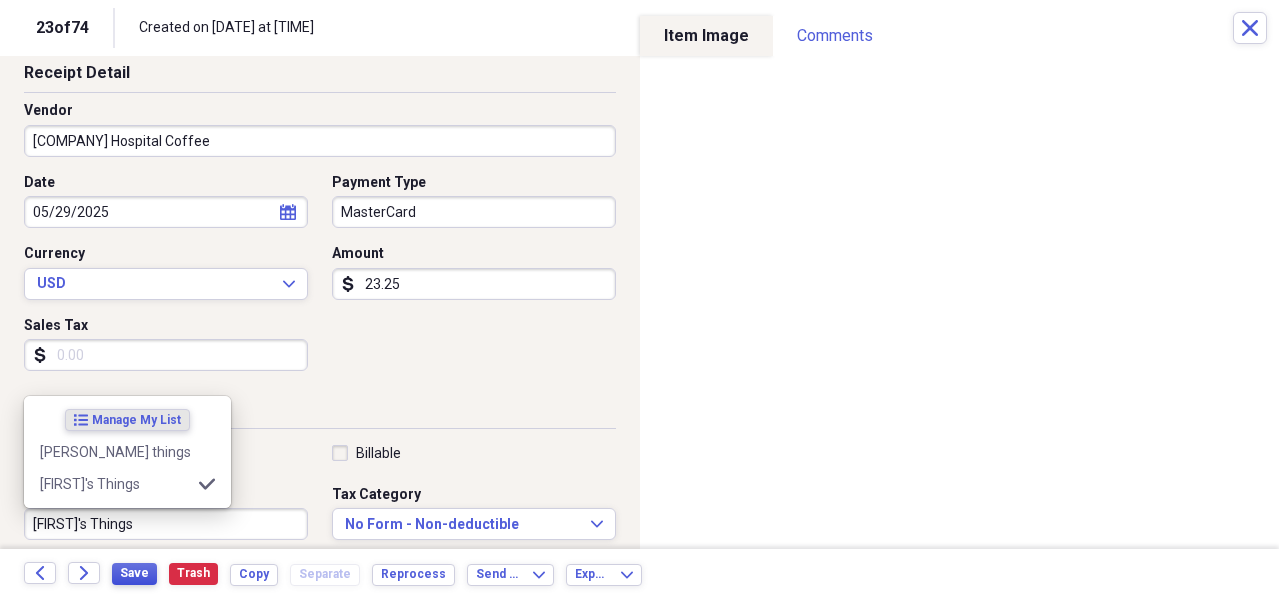 type on "[FIRST]'s Things" 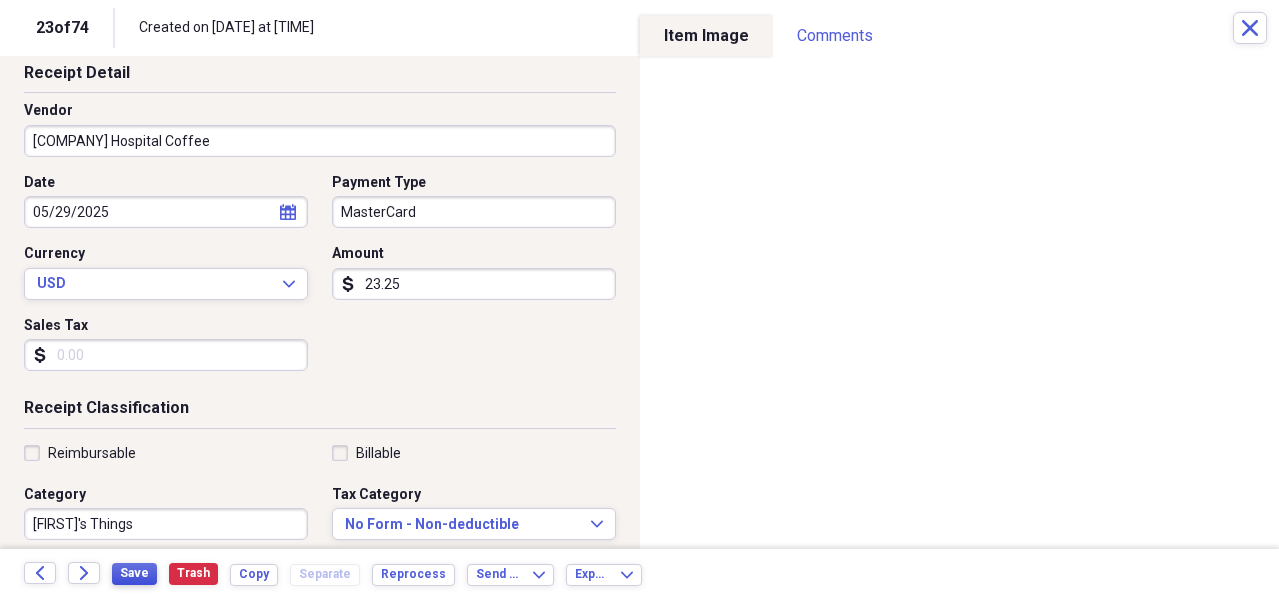 drag, startPoint x: 138, startPoint y: 574, endPoint x: 633, endPoint y: 434, distance: 514.4172 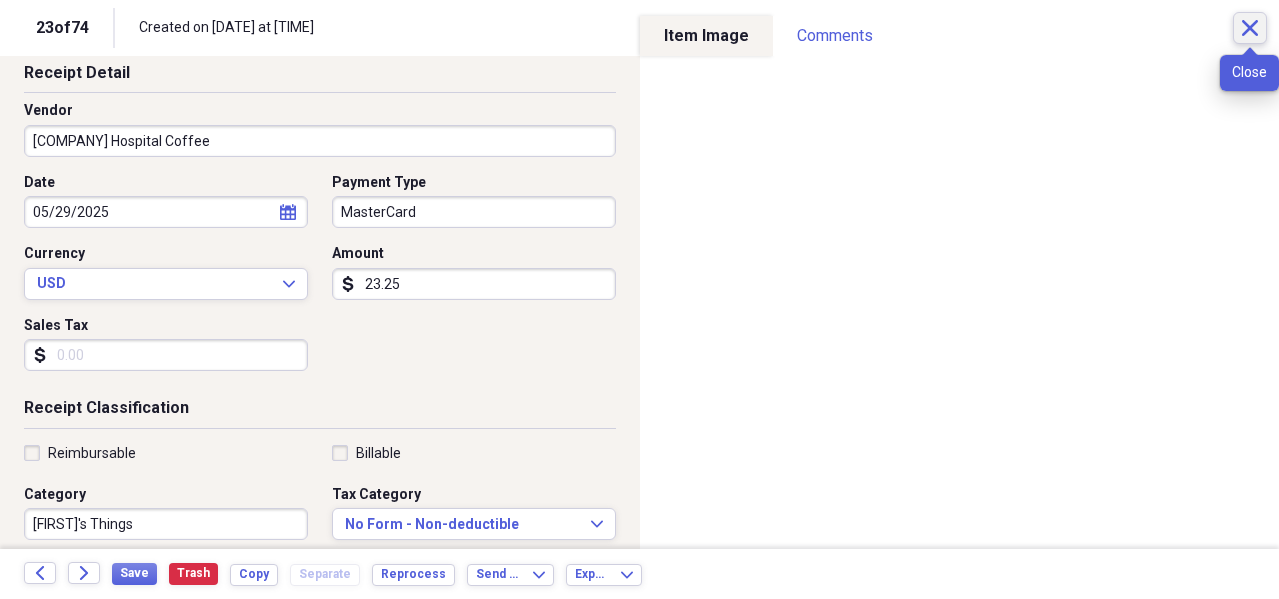 click 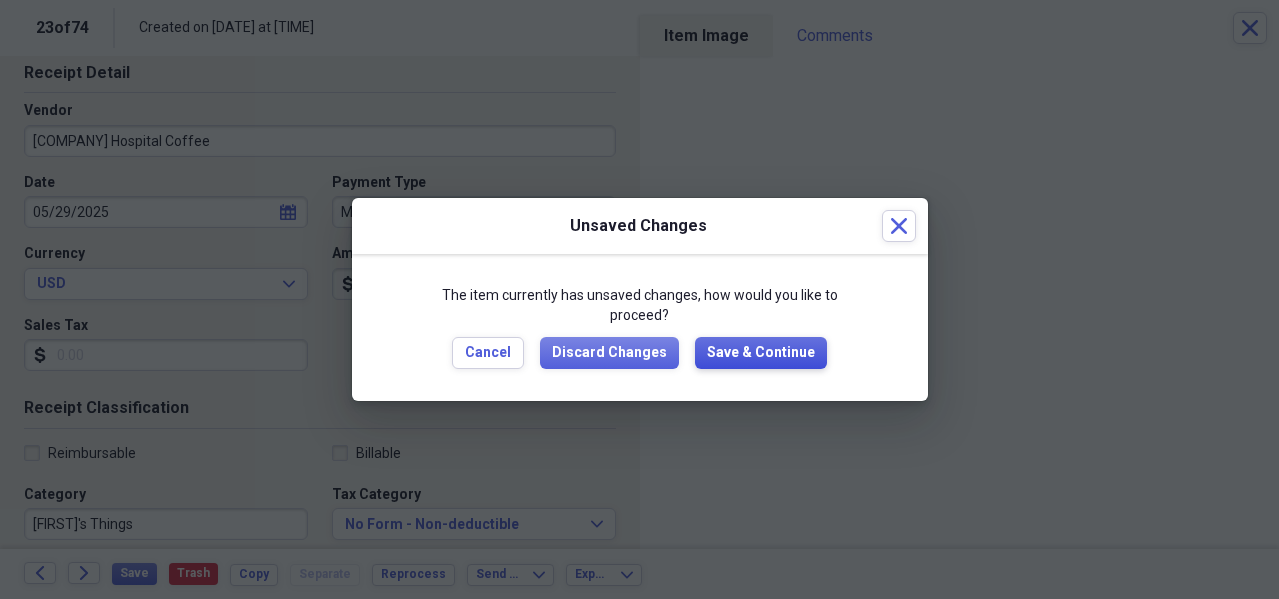 click on "Save & Continue" at bounding box center (761, 353) 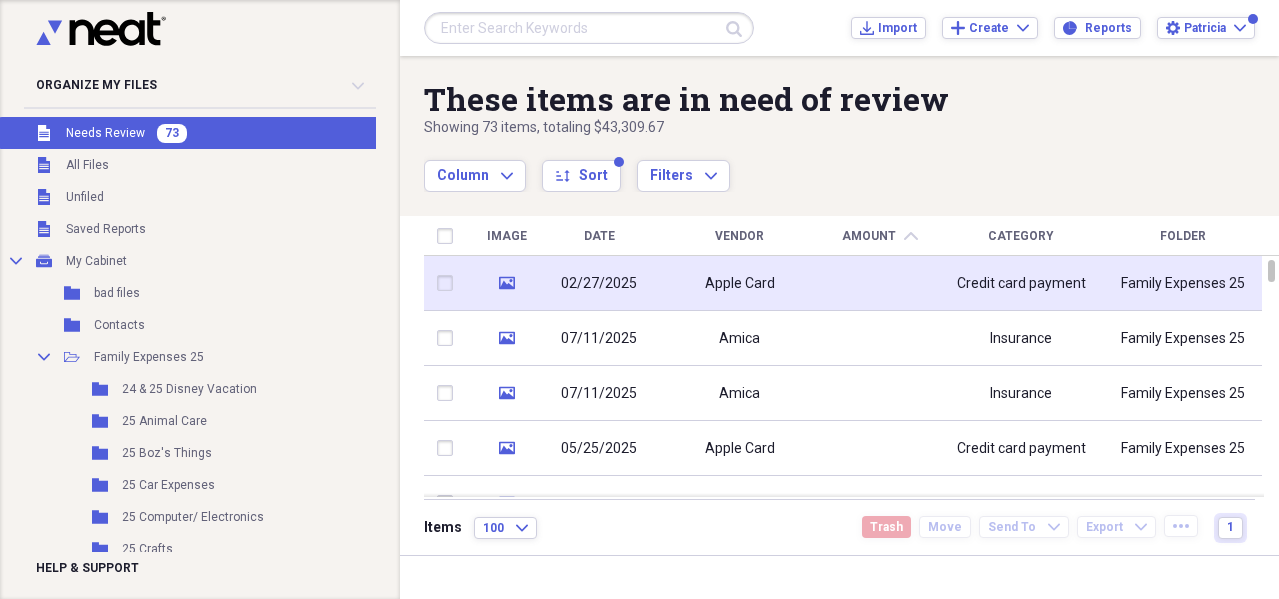click on "Apple Card" at bounding box center (740, 284) 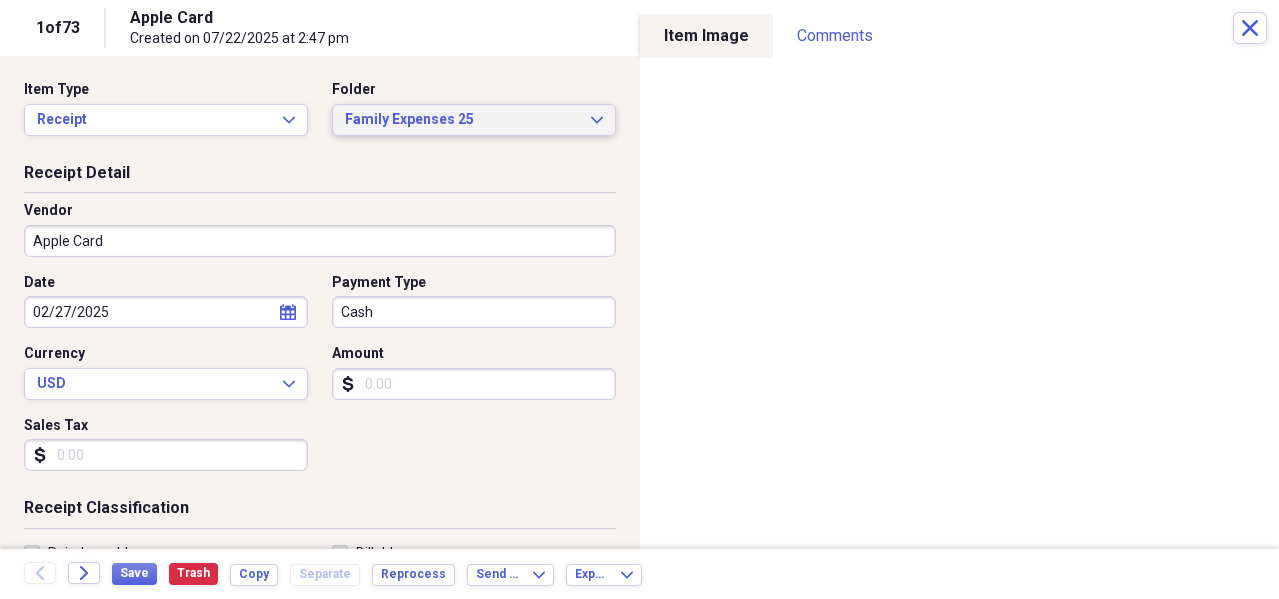 click on "Expand" 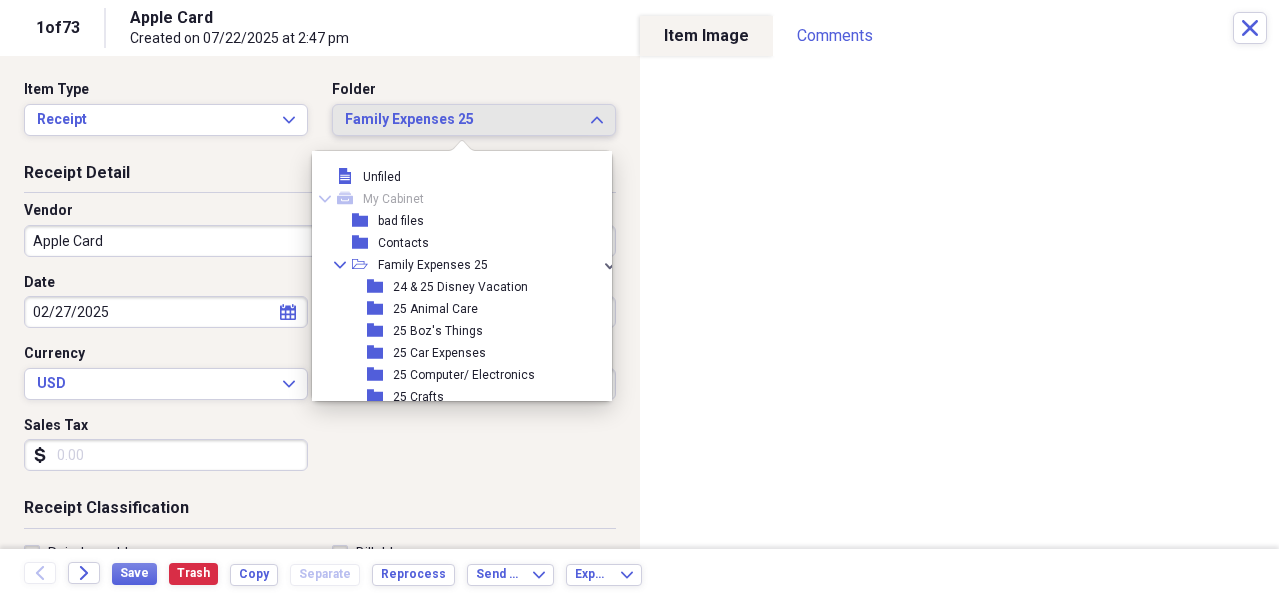 scroll, scrollTop: 100, scrollLeft: 0, axis: vertical 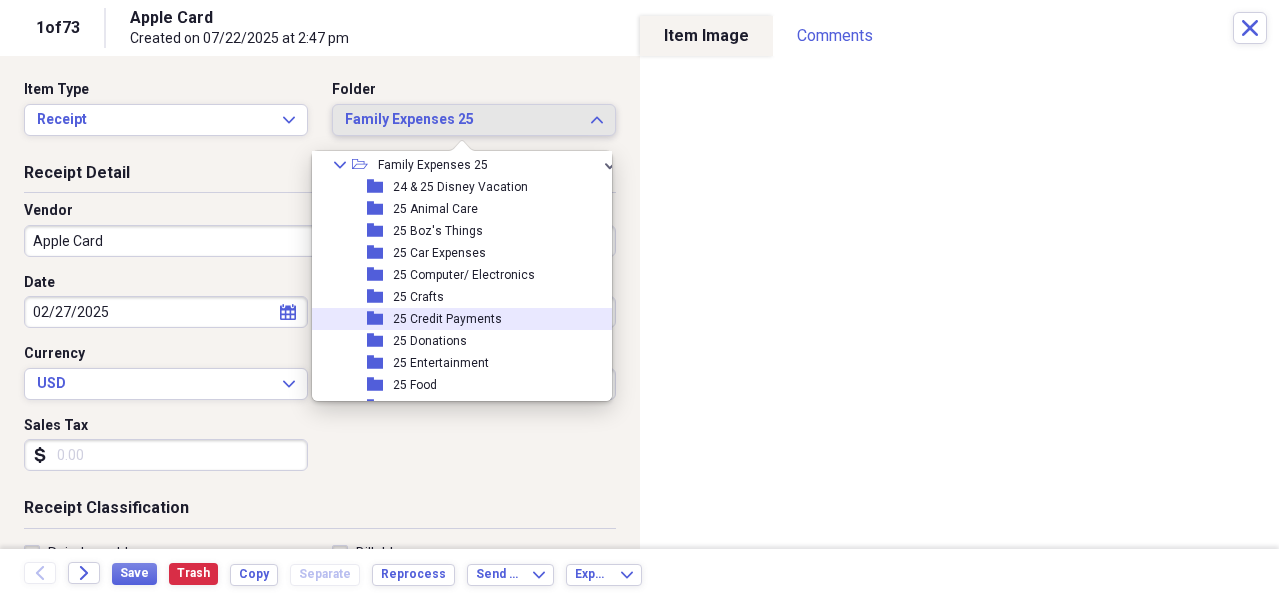 click on "25 Credit Payments" at bounding box center [447, 319] 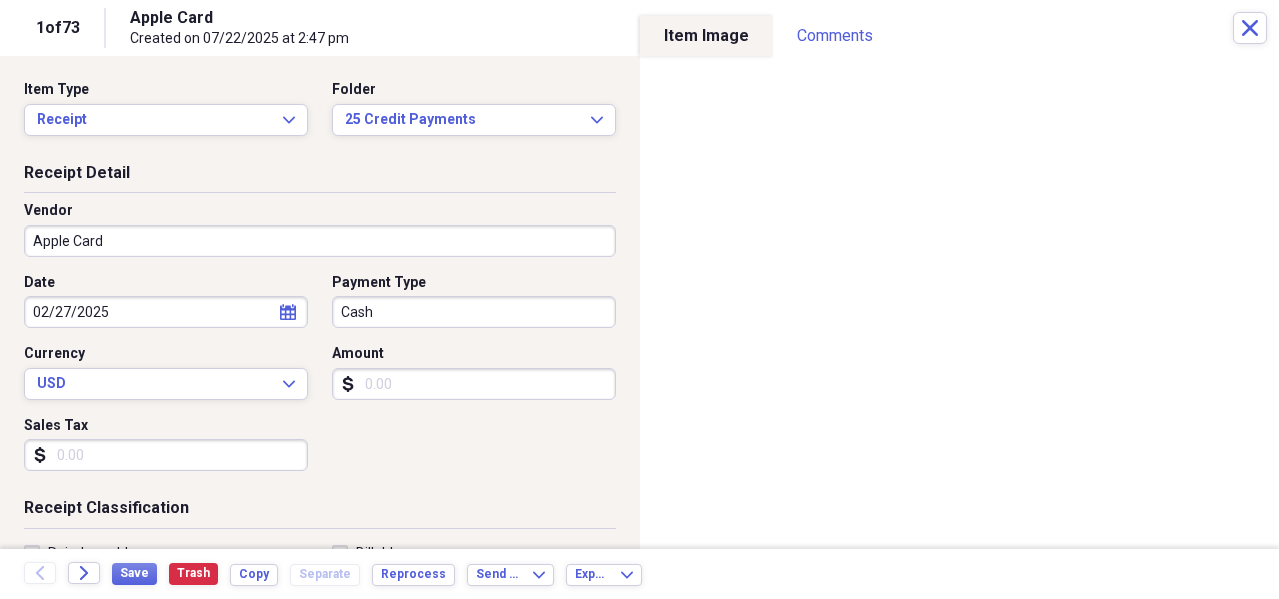 click on "Amount" at bounding box center (474, 384) 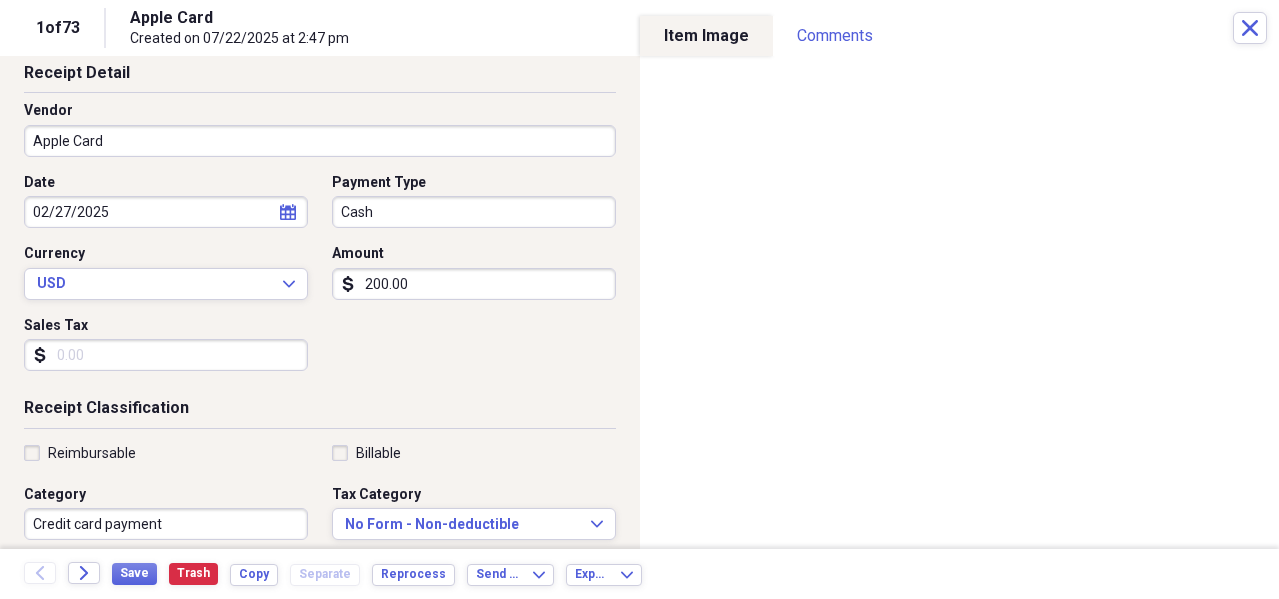 scroll, scrollTop: 200, scrollLeft: 0, axis: vertical 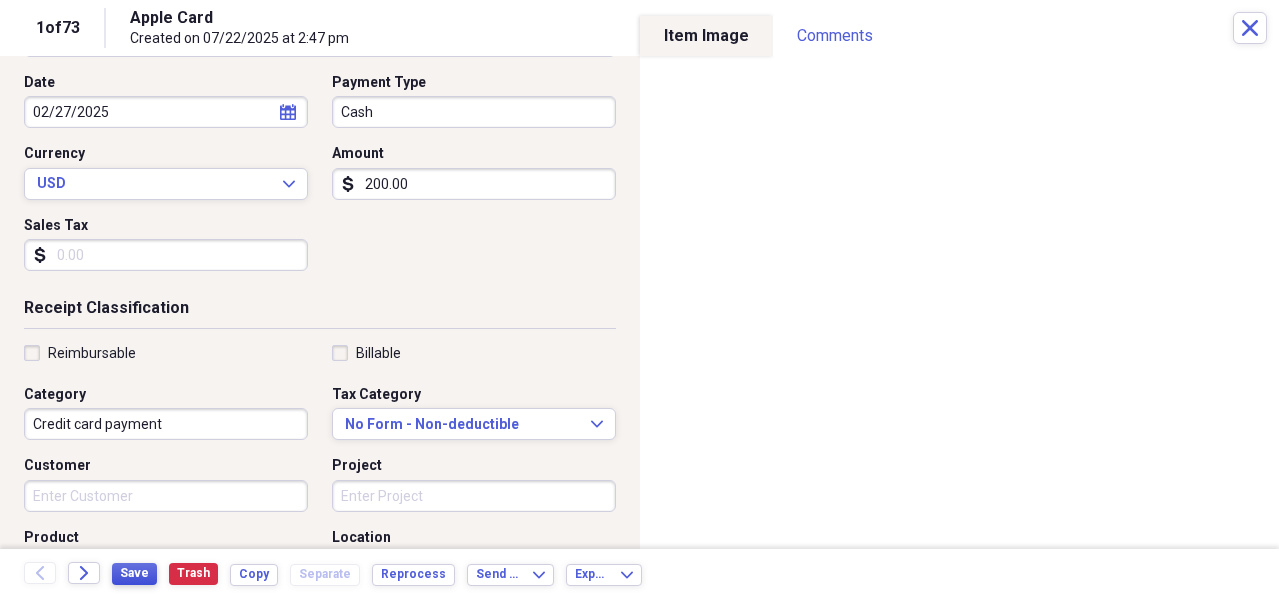 type on "200.00" 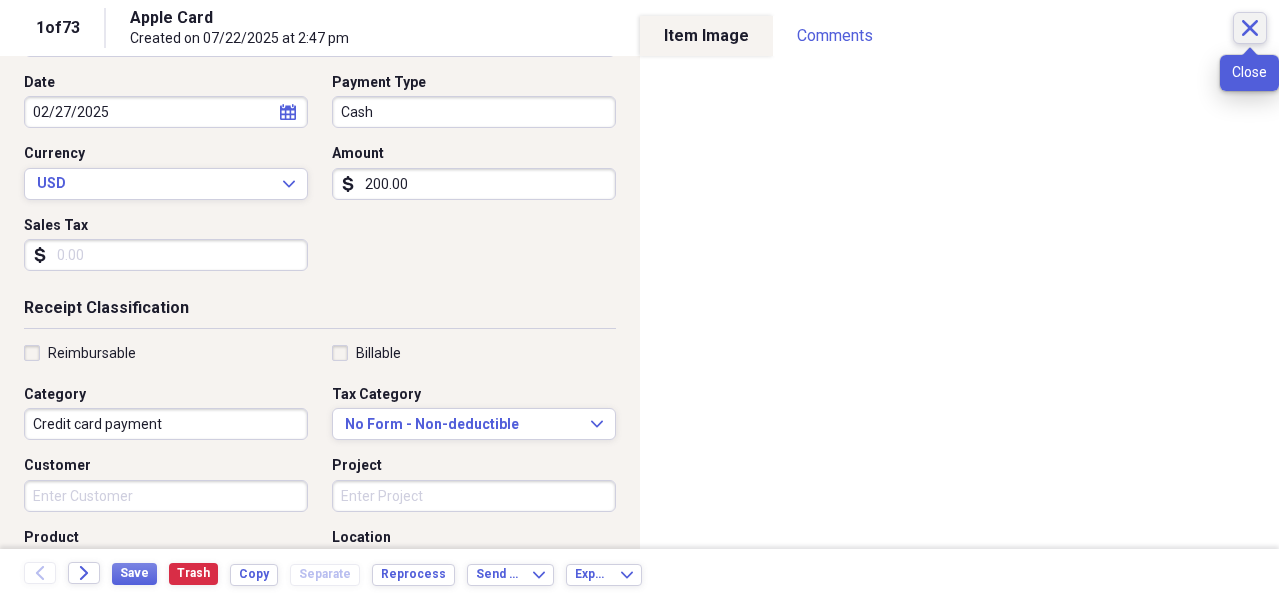click on "Close" at bounding box center [1250, 28] 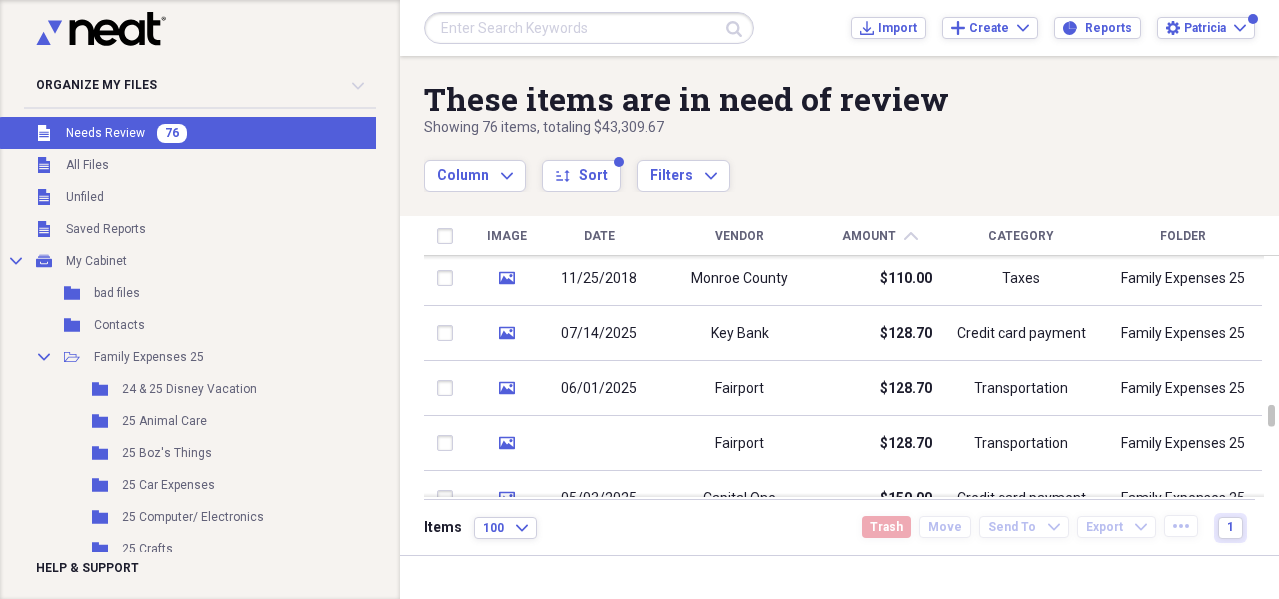 click on "Vendor" at bounding box center [739, 236] 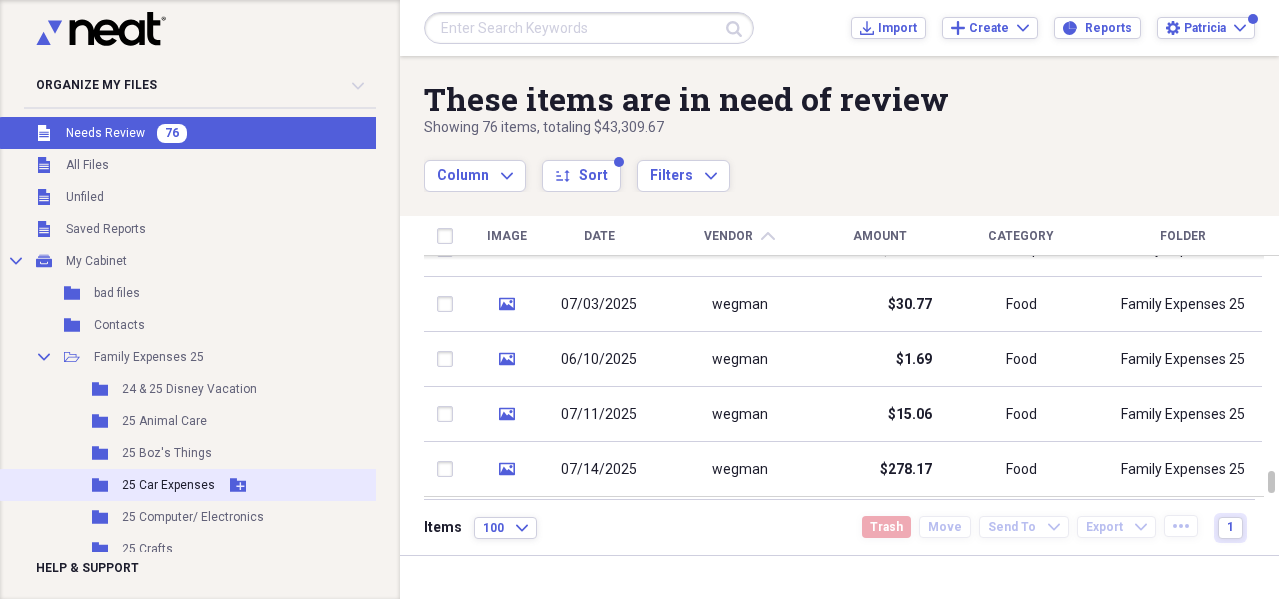 scroll, scrollTop: 200, scrollLeft: 0, axis: vertical 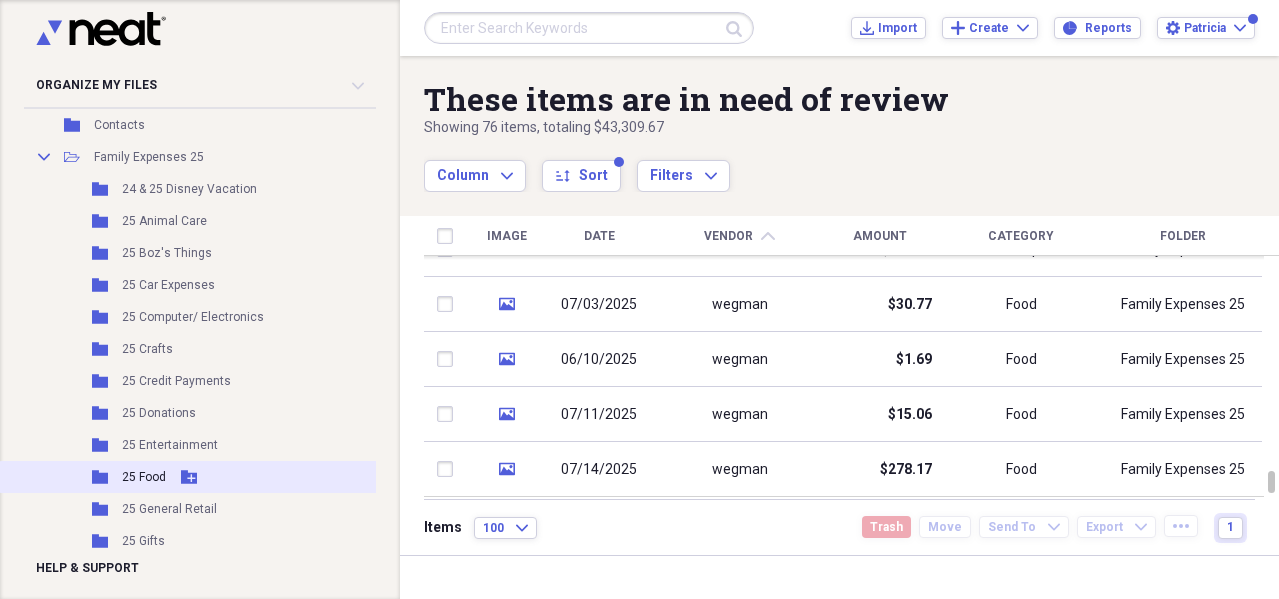 click on "25 Food" at bounding box center (144, 477) 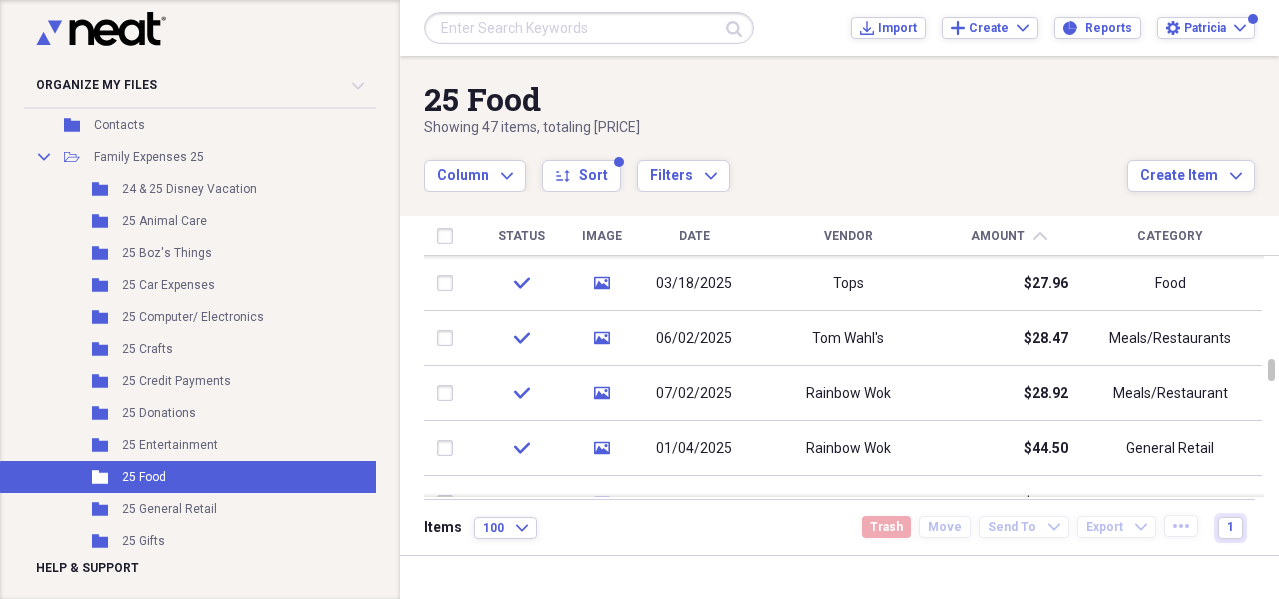 scroll, scrollTop: 0, scrollLeft: 0, axis: both 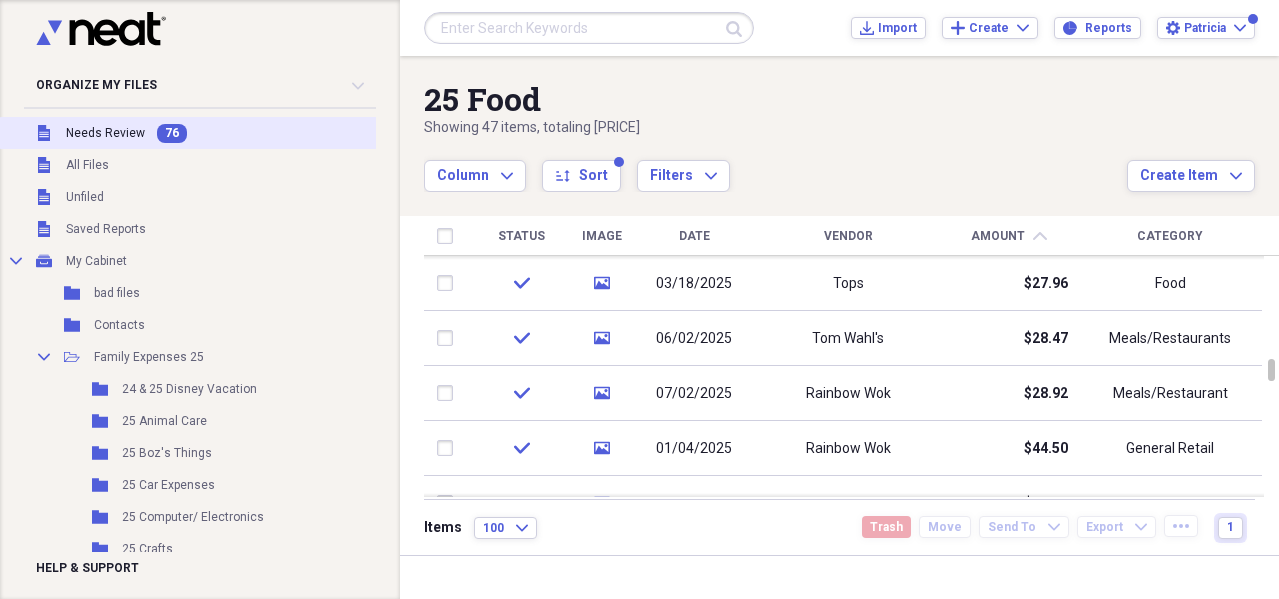 click on "Needs Review" at bounding box center (105, 133) 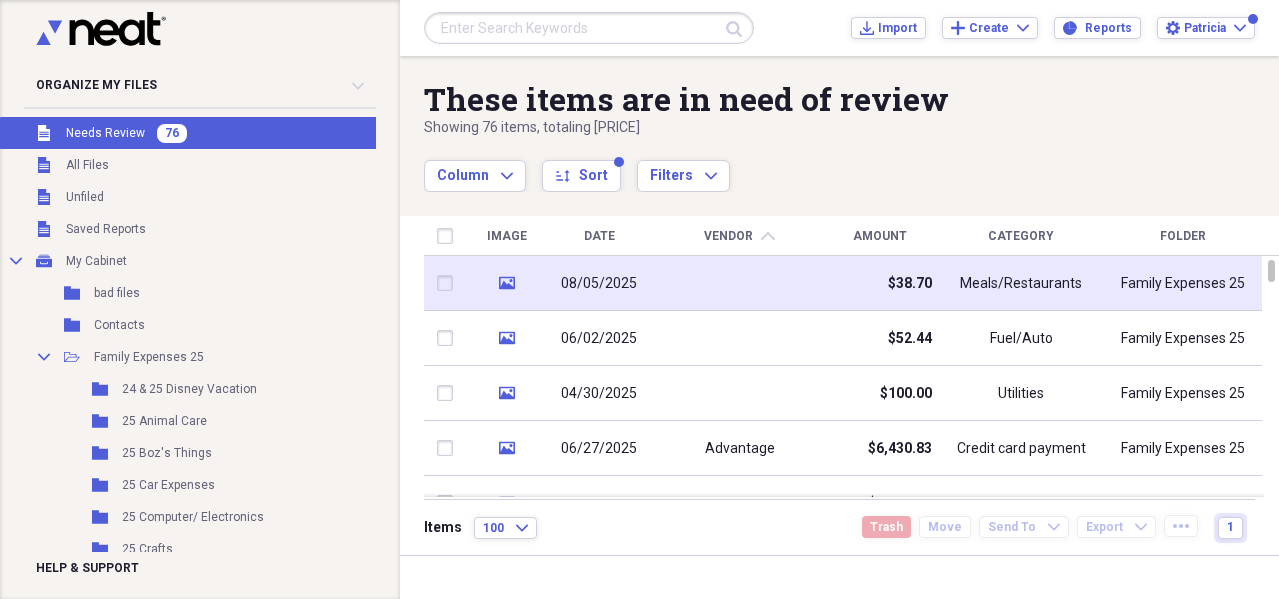 click on "Meals/Restaurants" at bounding box center (1021, 284) 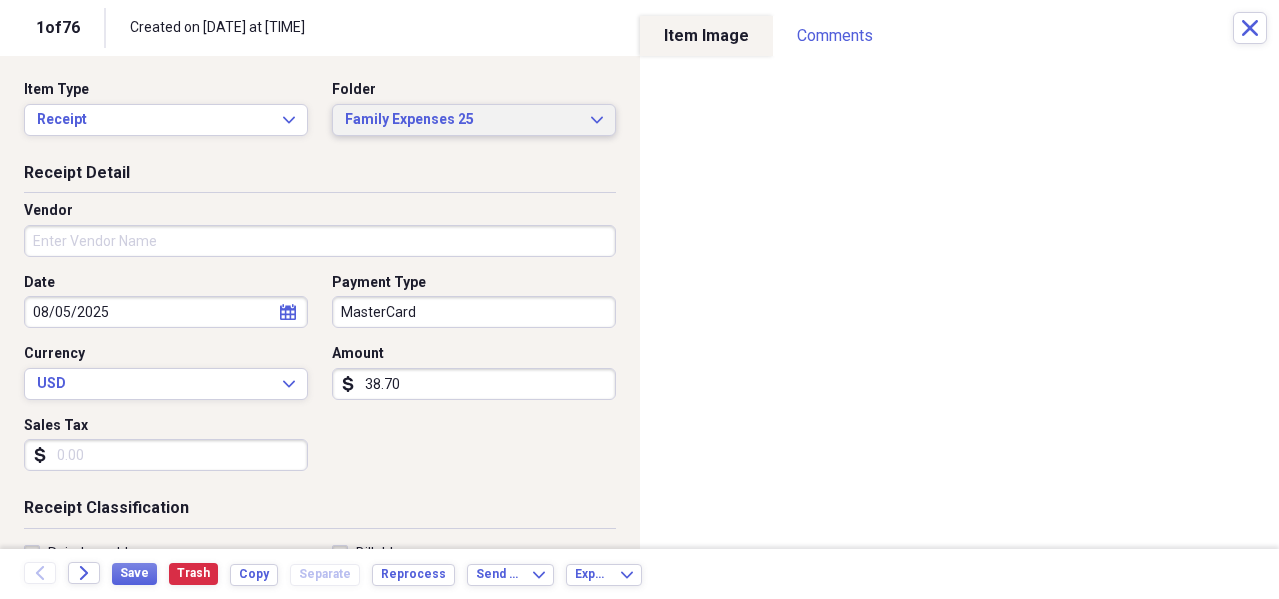 click on "Family Expenses [NUMBER] Expand" at bounding box center [474, 120] 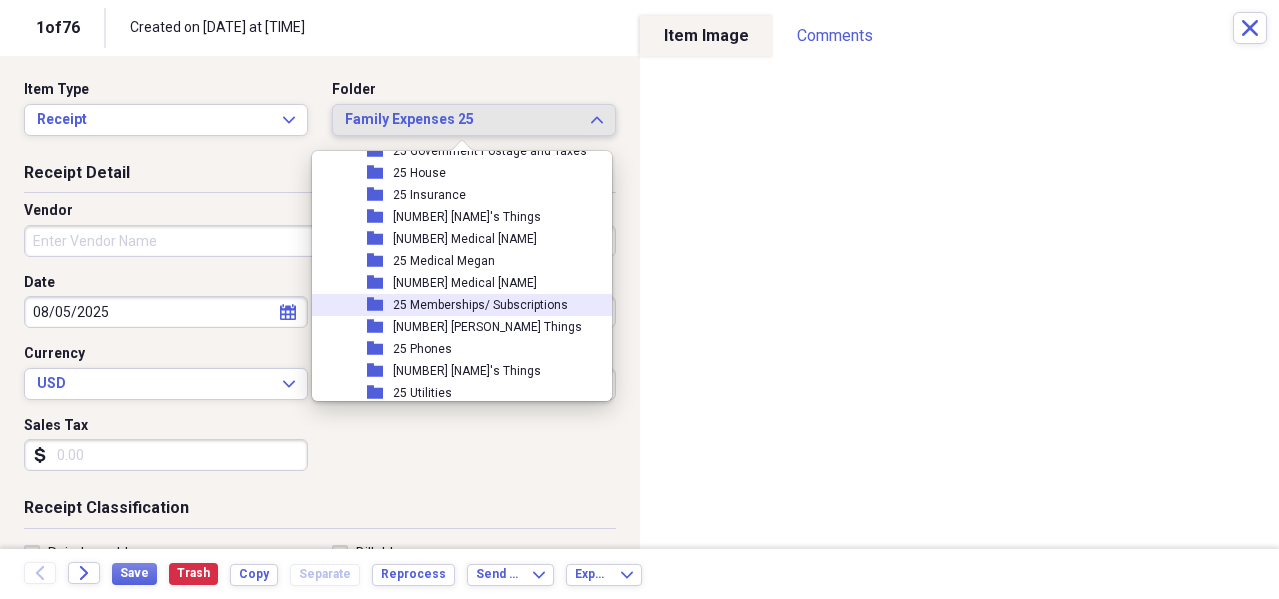 scroll, scrollTop: 500, scrollLeft: 0, axis: vertical 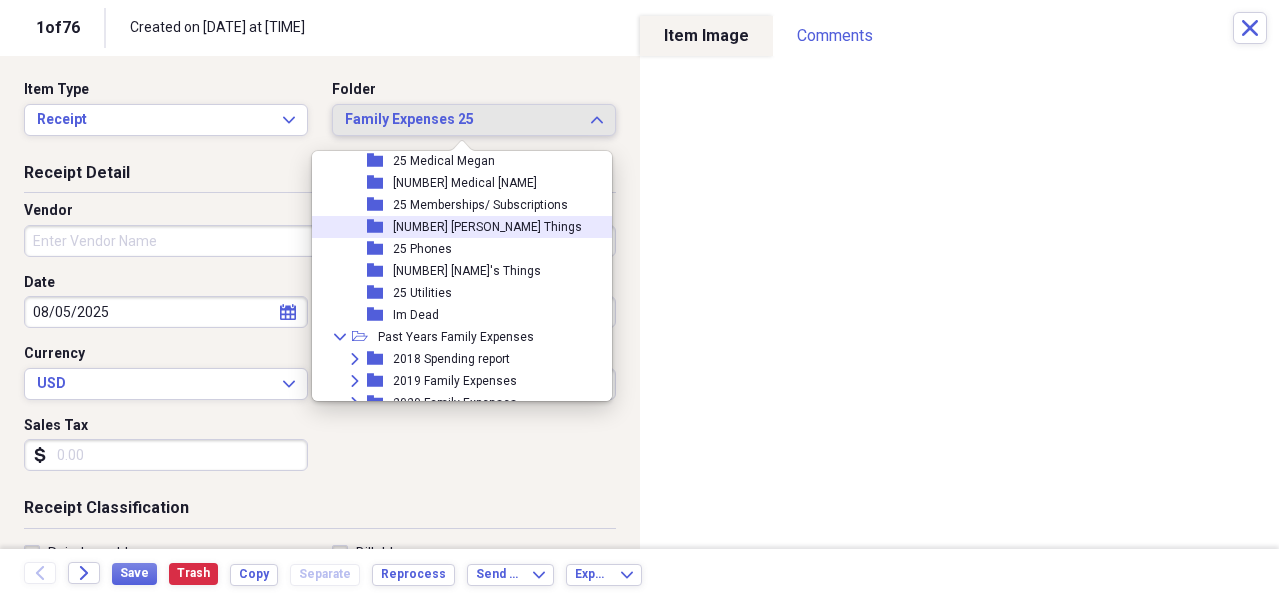 click on "[NUMBER] [PERSON_NAME] Things" at bounding box center [487, 227] 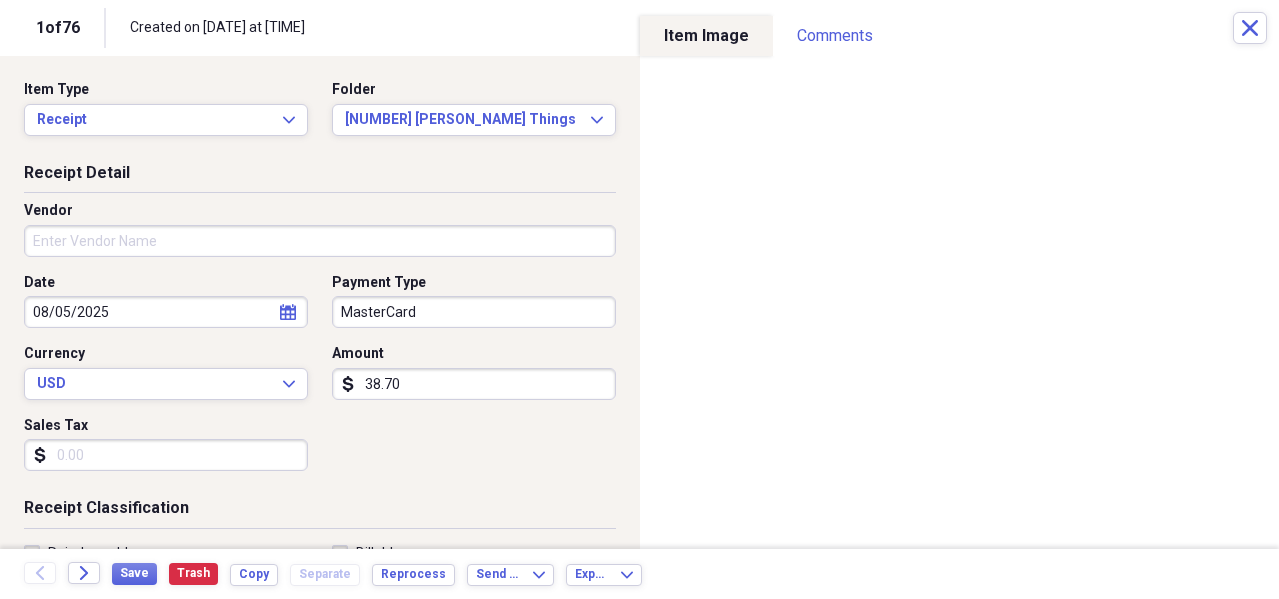 click on "Vendor" at bounding box center [320, 241] 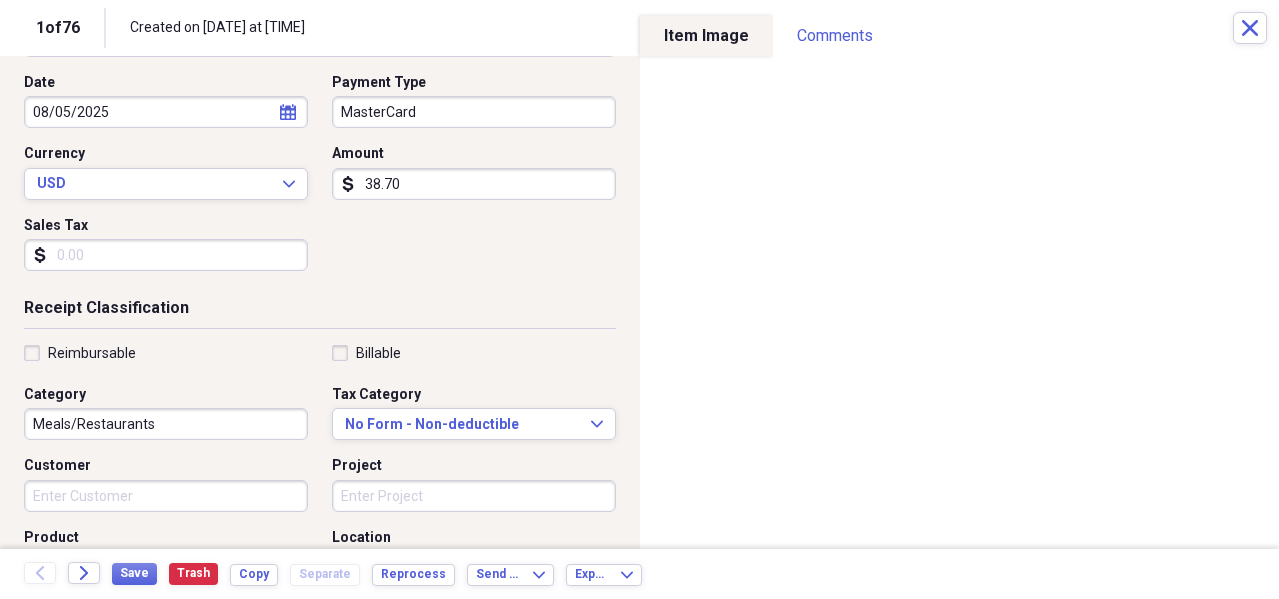 scroll, scrollTop: 300, scrollLeft: 0, axis: vertical 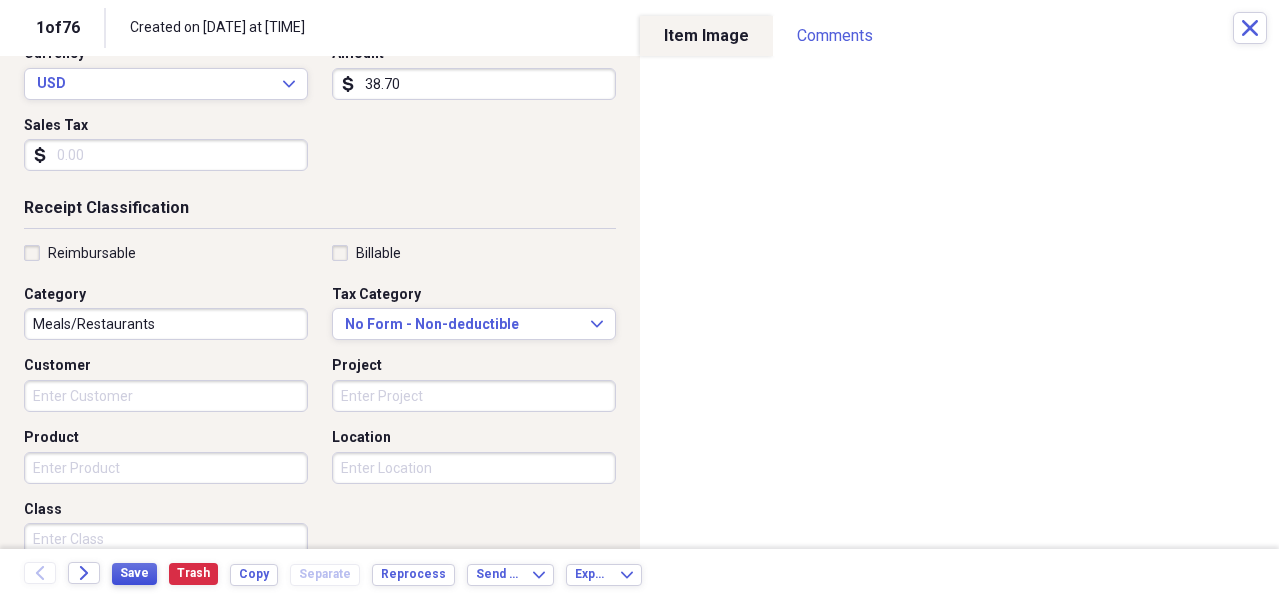 type on "[PERSON_NAME] Lunch Beer Project" 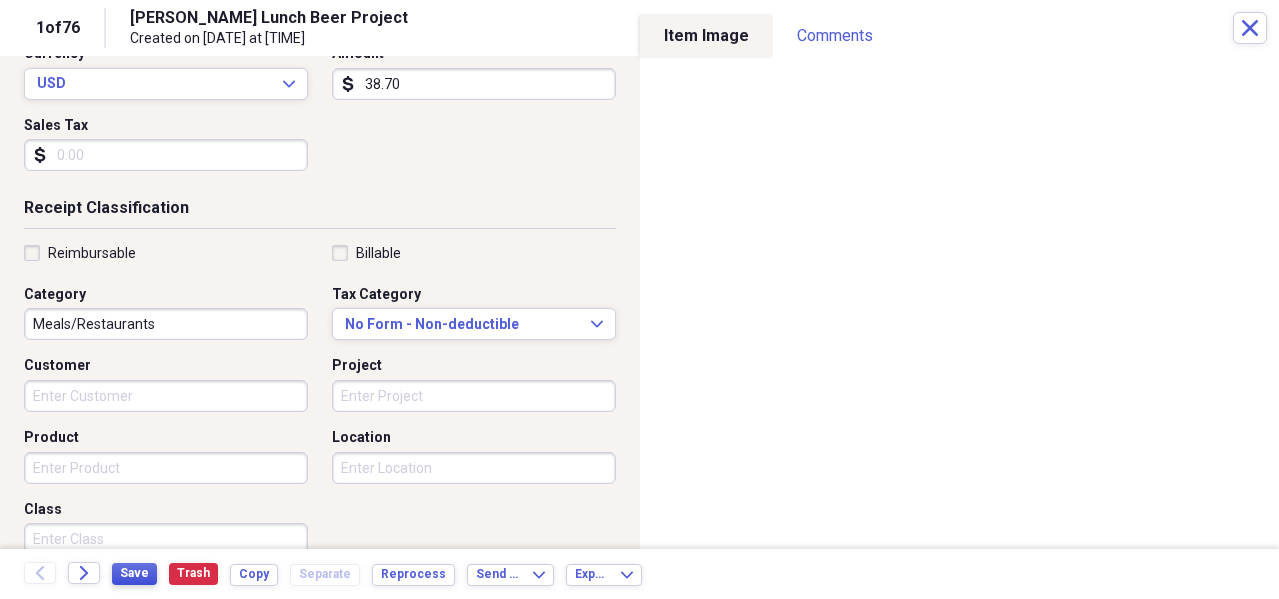 click on "Save" at bounding box center (134, 573) 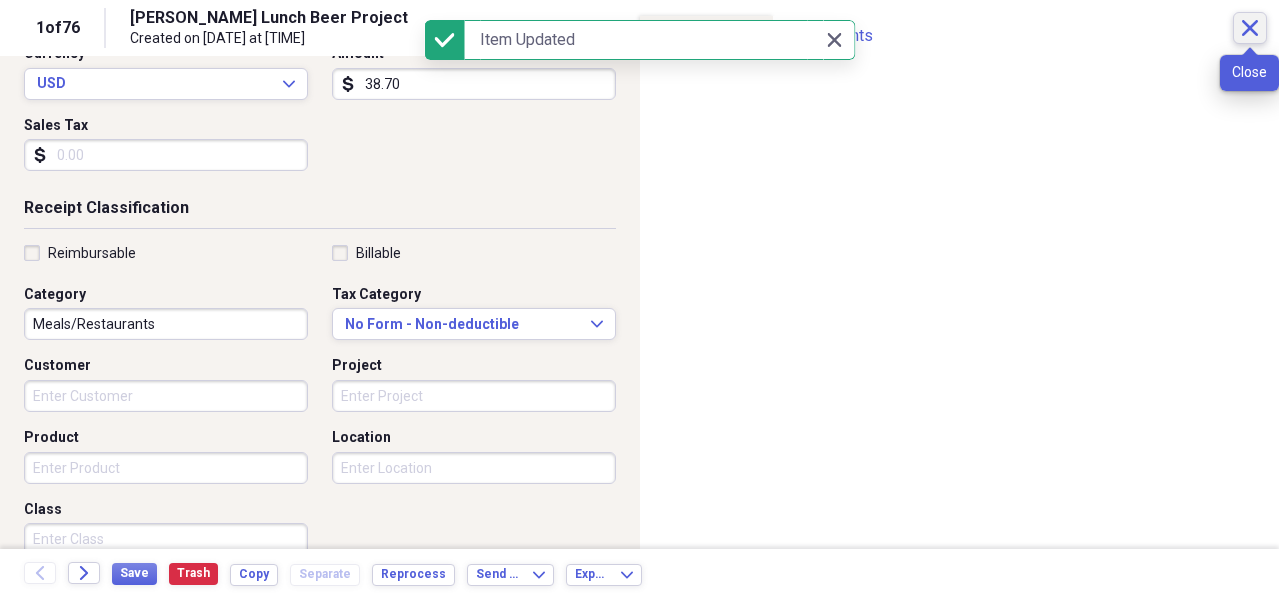 click 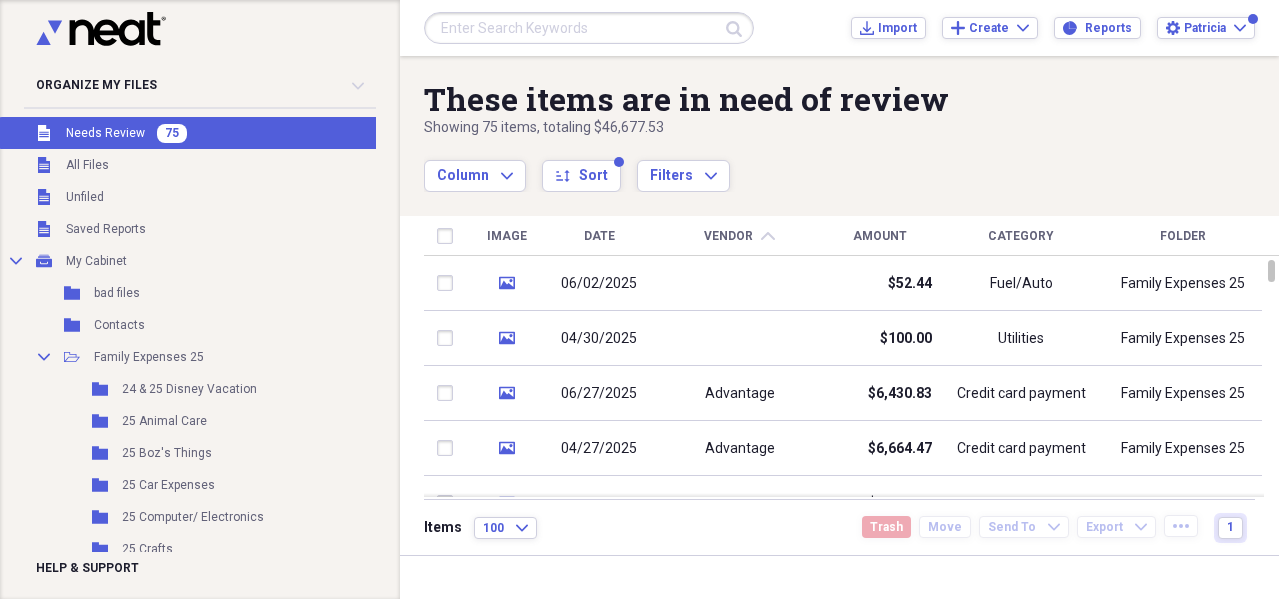 click on "Amount" at bounding box center [880, 236] 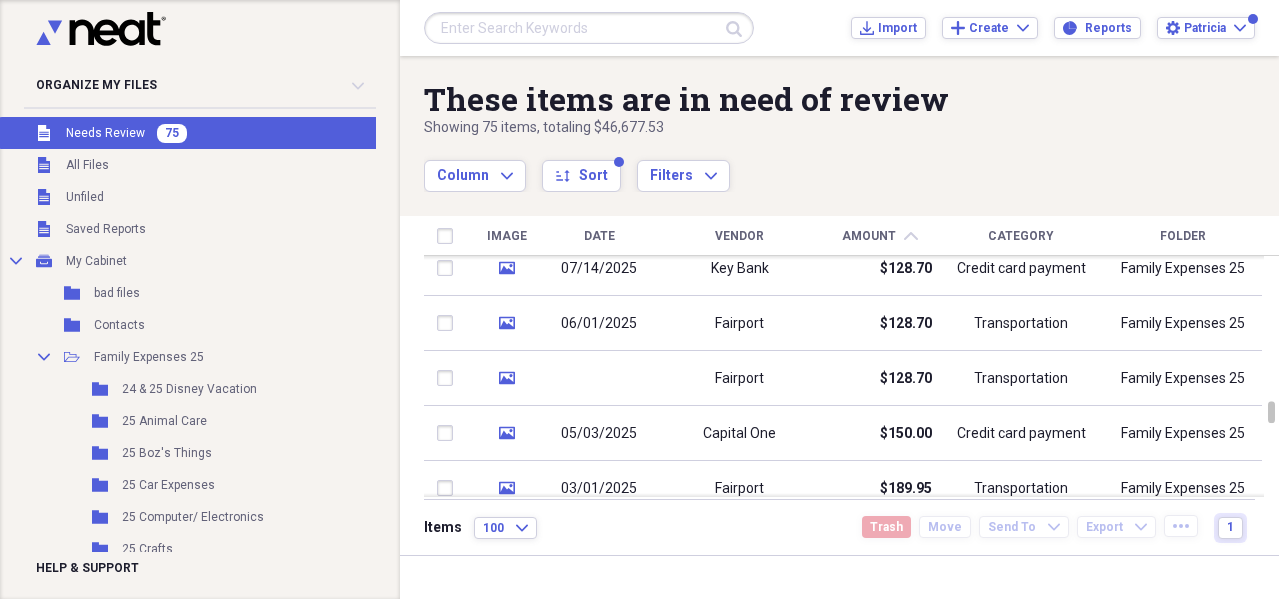 click on "Vendor" at bounding box center [739, 236] 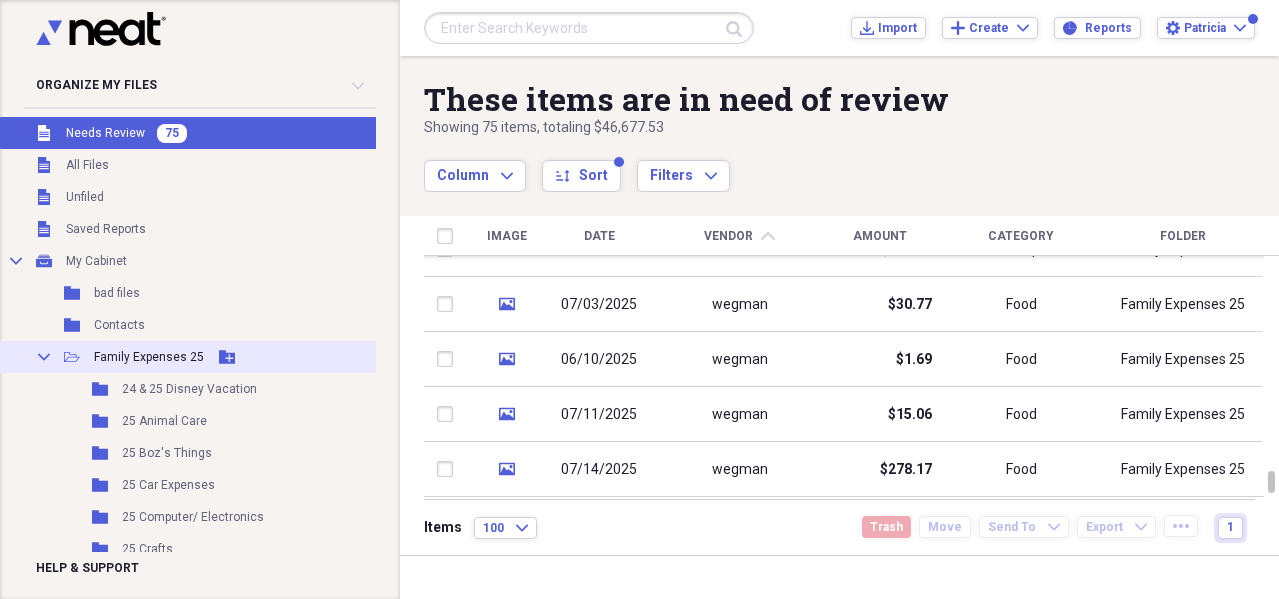 click on "Family Expenses 25" at bounding box center (149, 357) 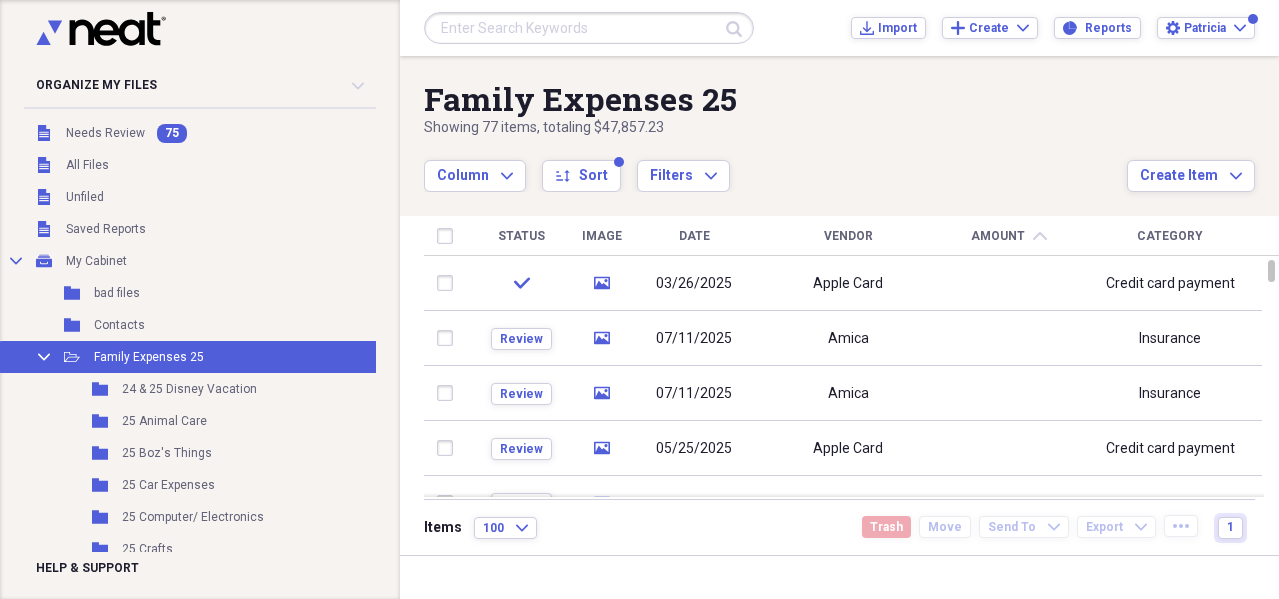 click on "Vendor" at bounding box center [848, 236] 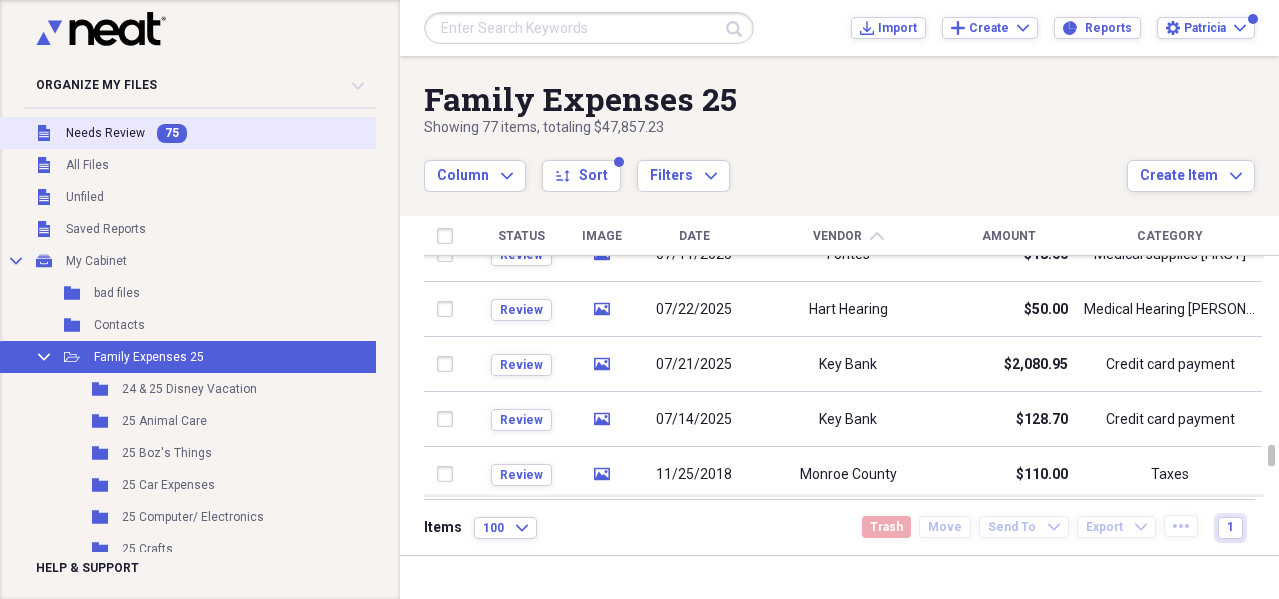 click on "Unfiled Needs Review 75" at bounding box center [188, 133] 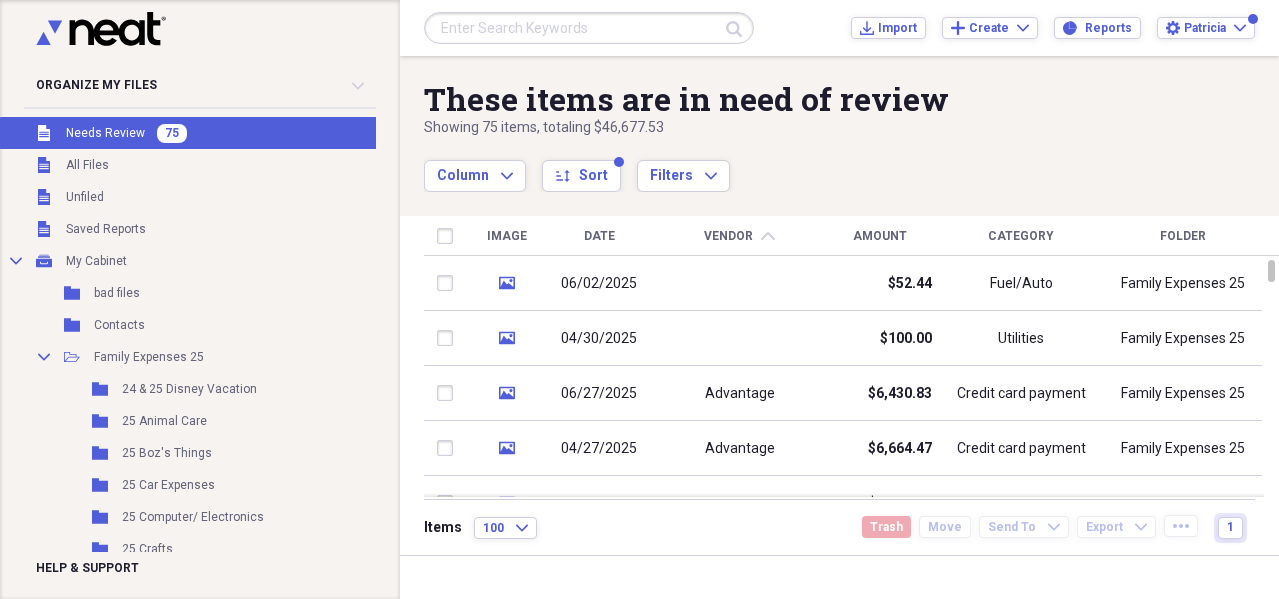 click on "Amount" at bounding box center [880, 236] 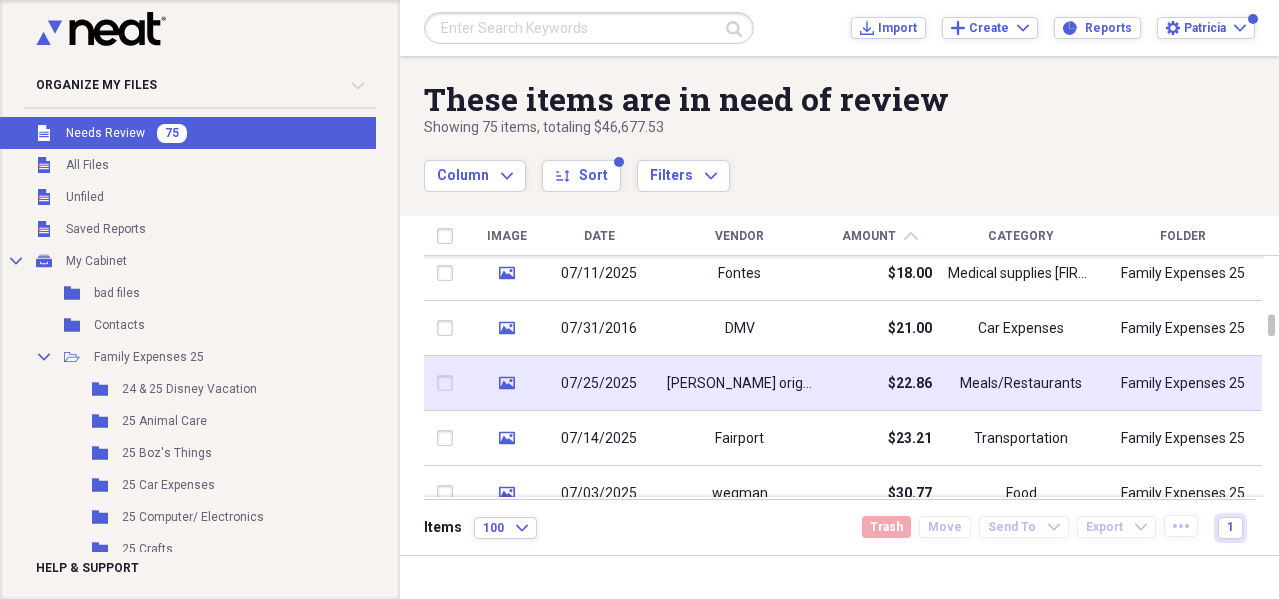 click on "[PERSON_NAME] original" at bounding box center (739, 383) 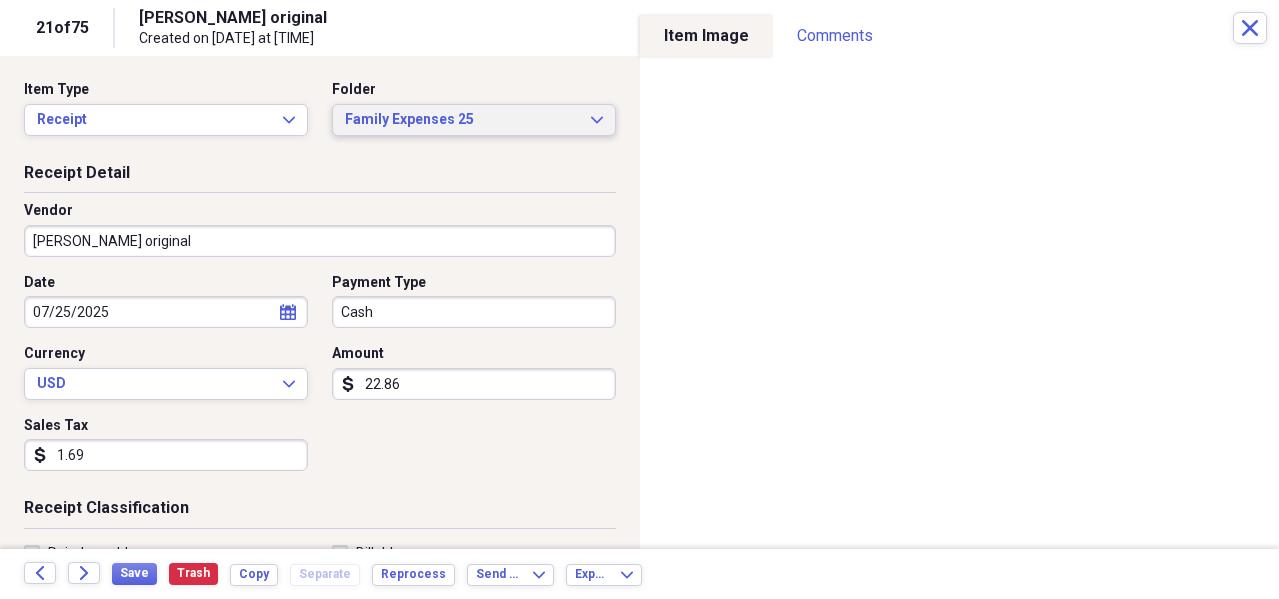 click on "Family Expenses [NUMBER] Expand" at bounding box center [474, 120] 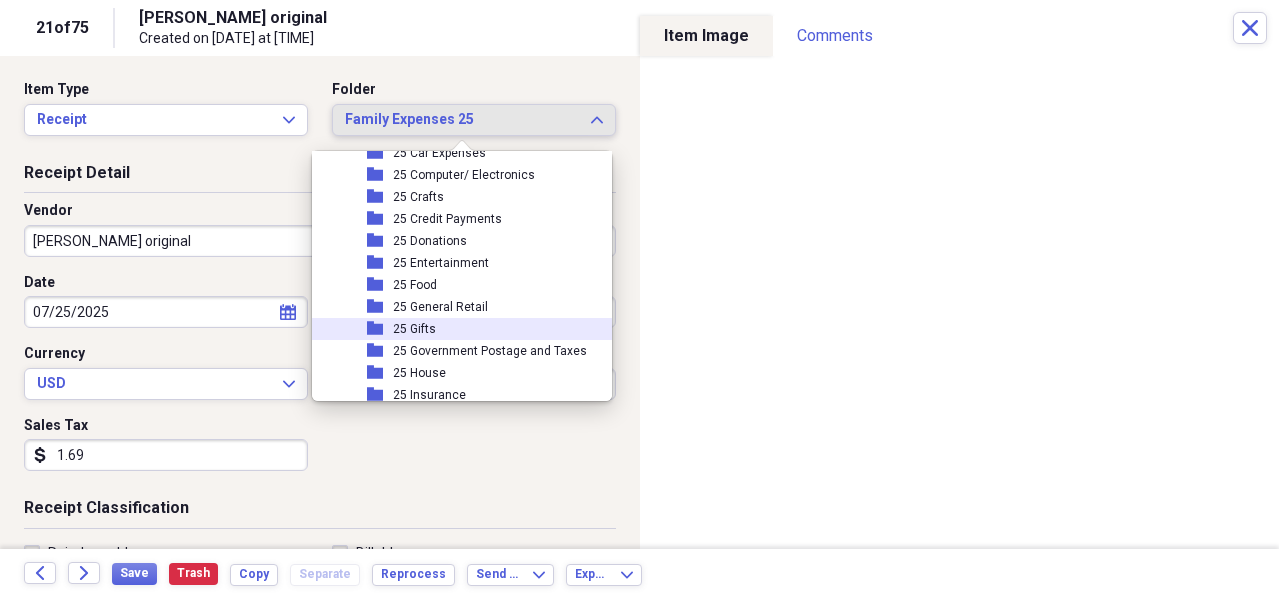 scroll, scrollTop: 239, scrollLeft: 0, axis: vertical 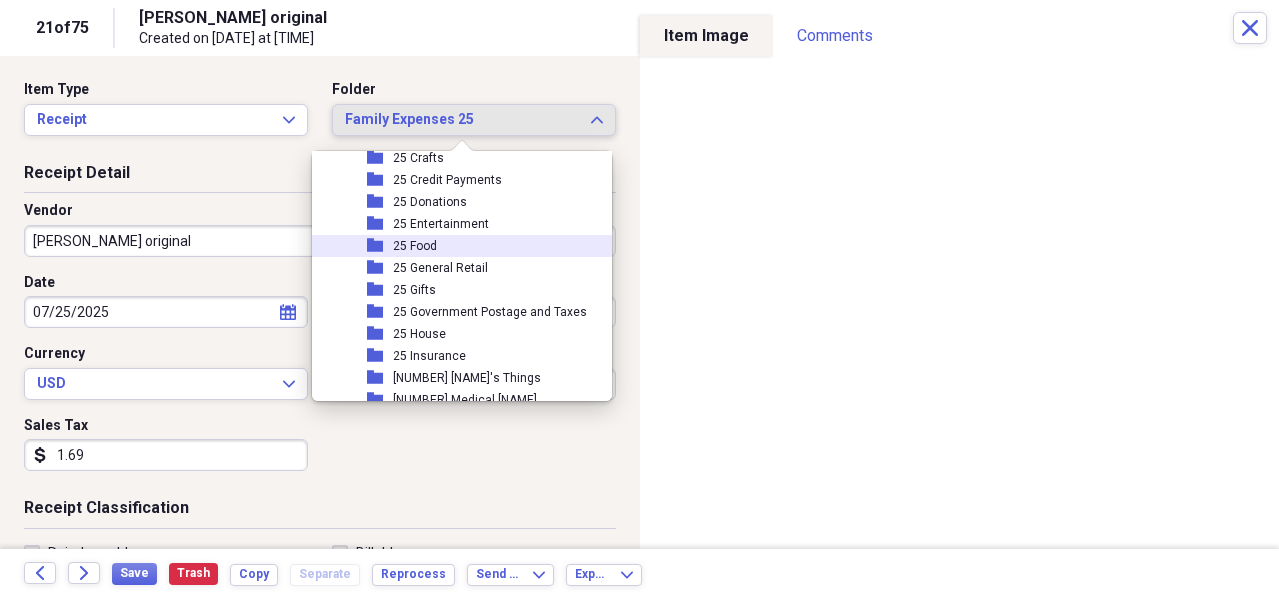 click on "25 Food" at bounding box center [415, 246] 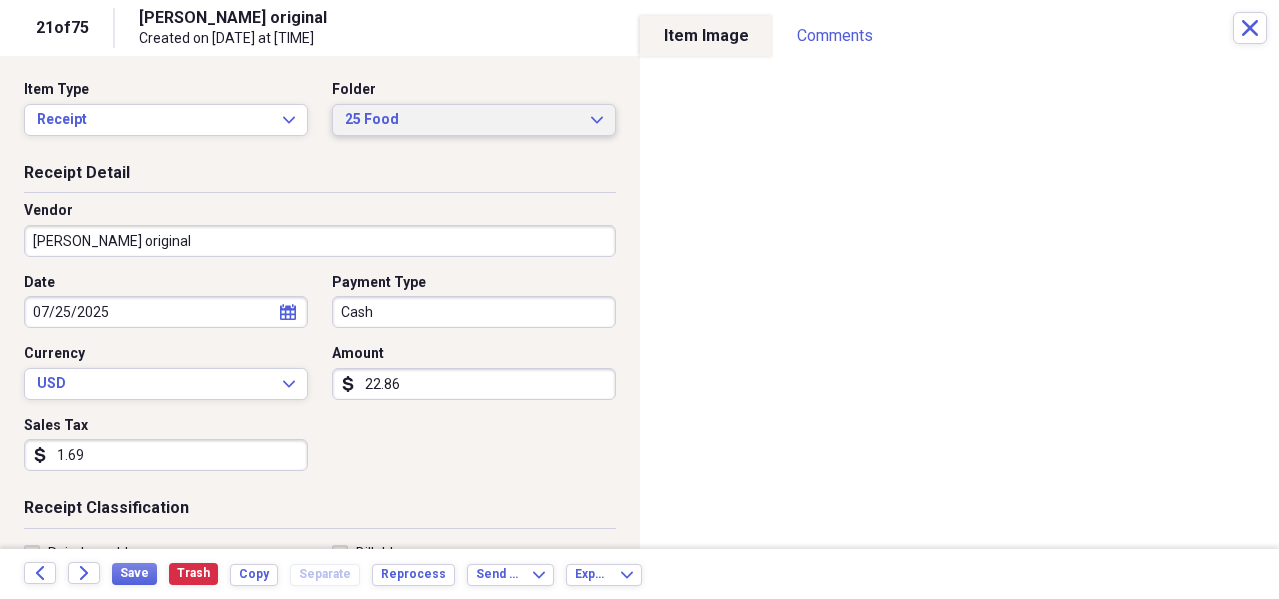 scroll, scrollTop: 100, scrollLeft: 0, axis: vertical 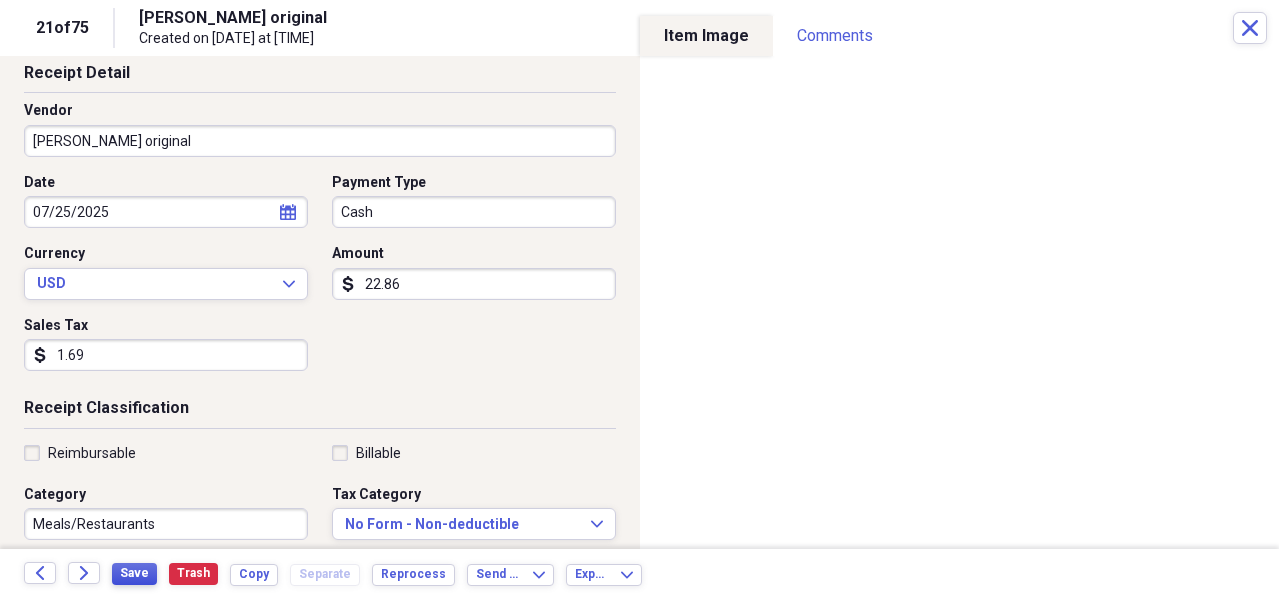 click on "Save" at bounding box center (134, 573) 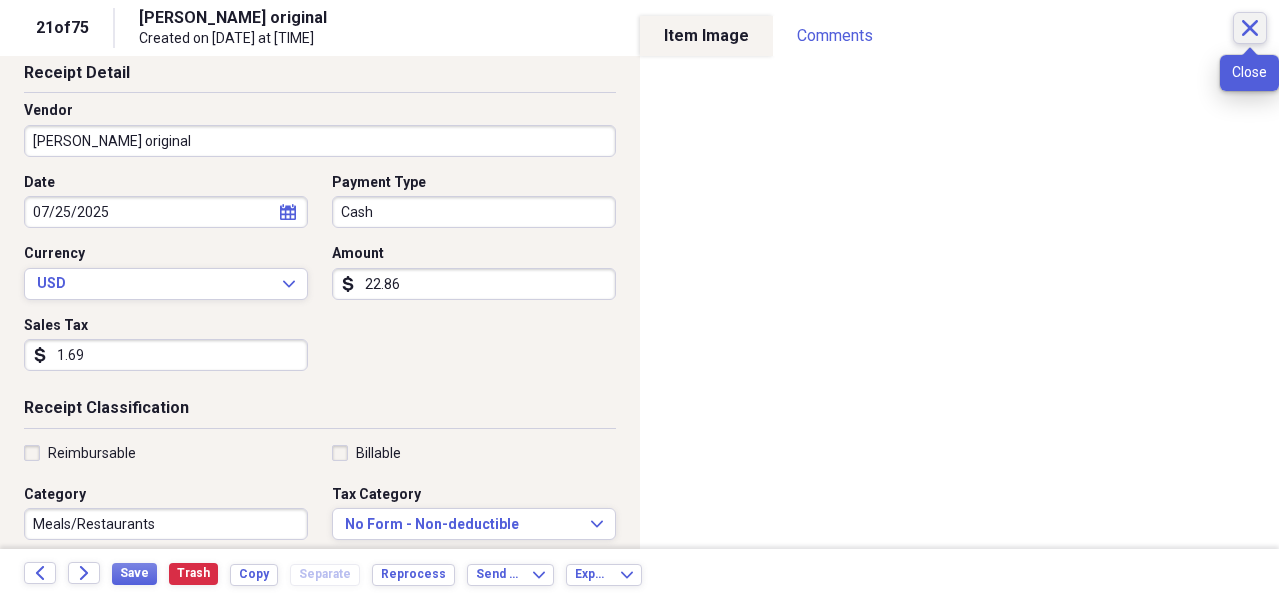 click on "Close" 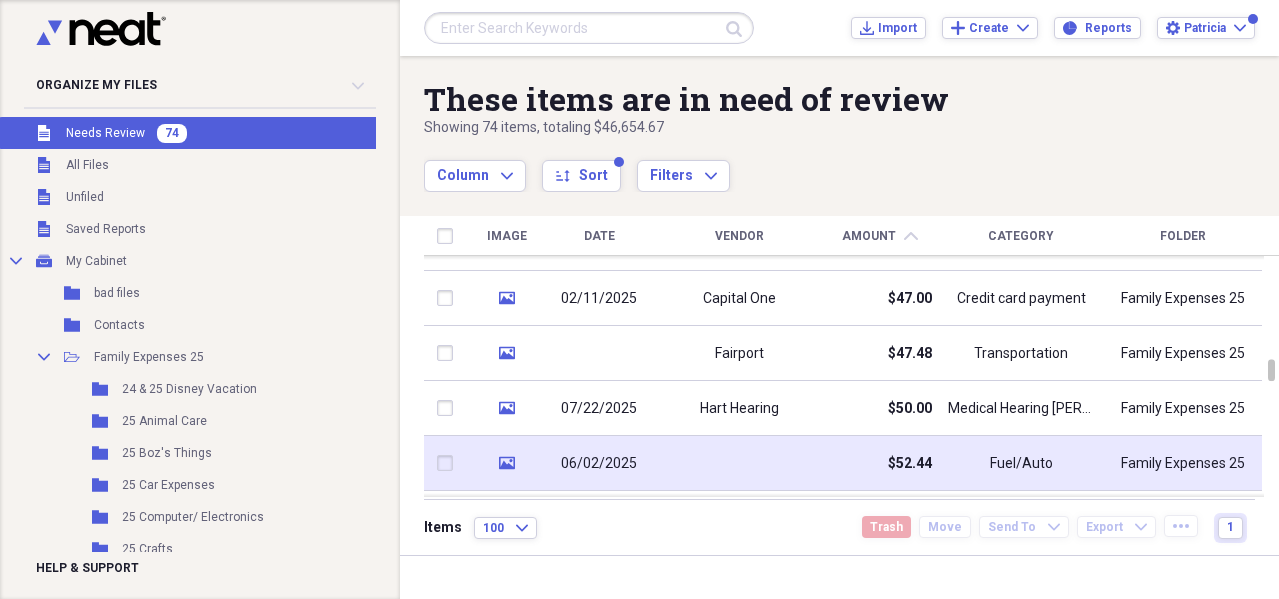 click on "$52.44" at bounding box center (880, 463) 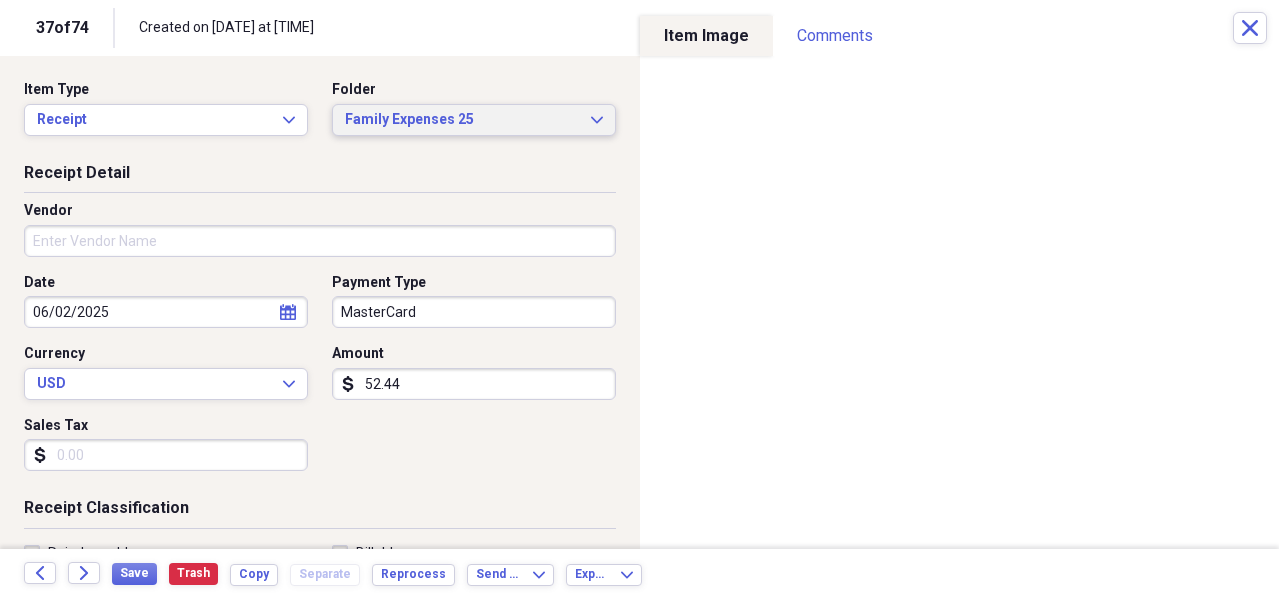 click on "Expand" 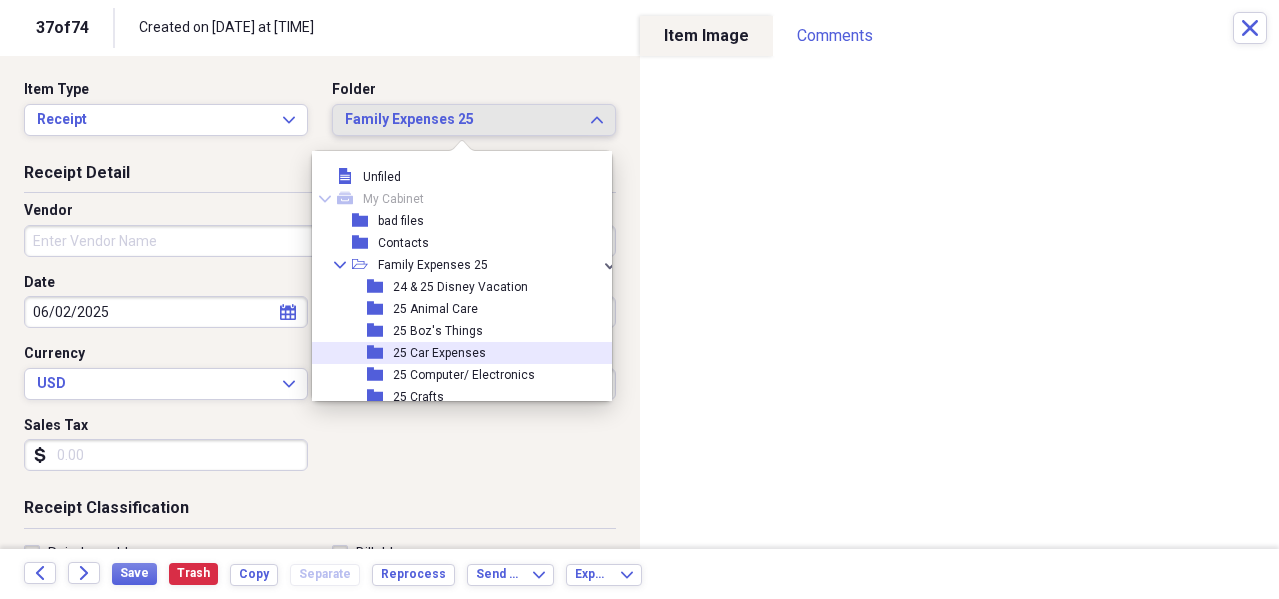 click on "25 Car Expenses" at bounding box center (439, 353) 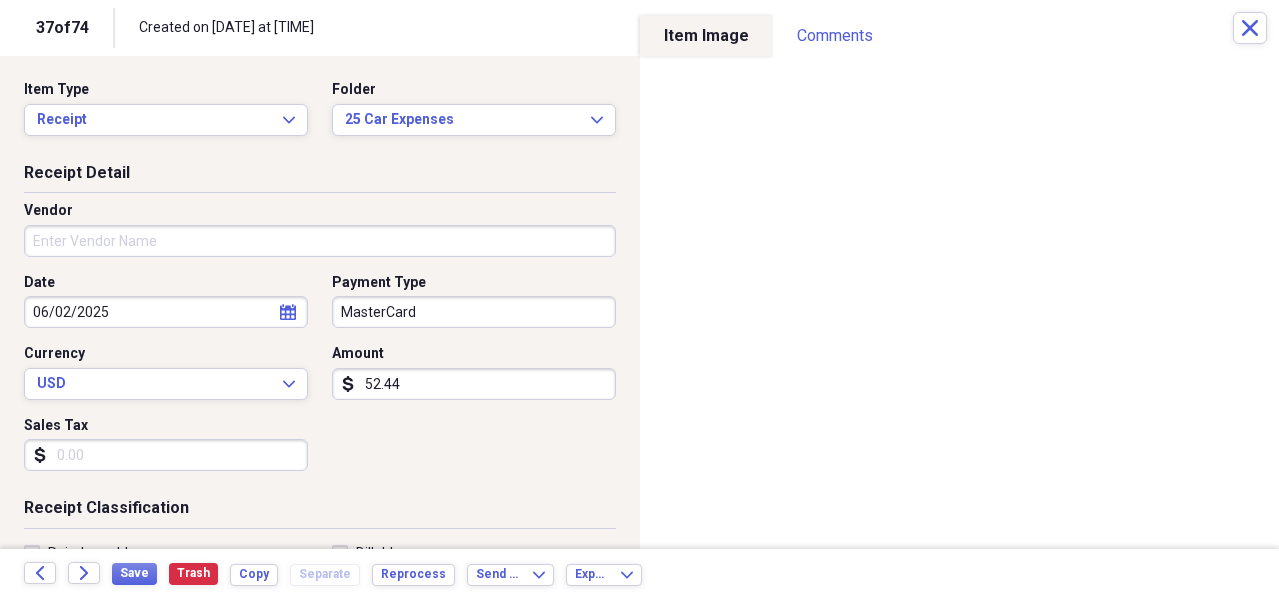 click on "Vendor" at bounding box center (320, 241) 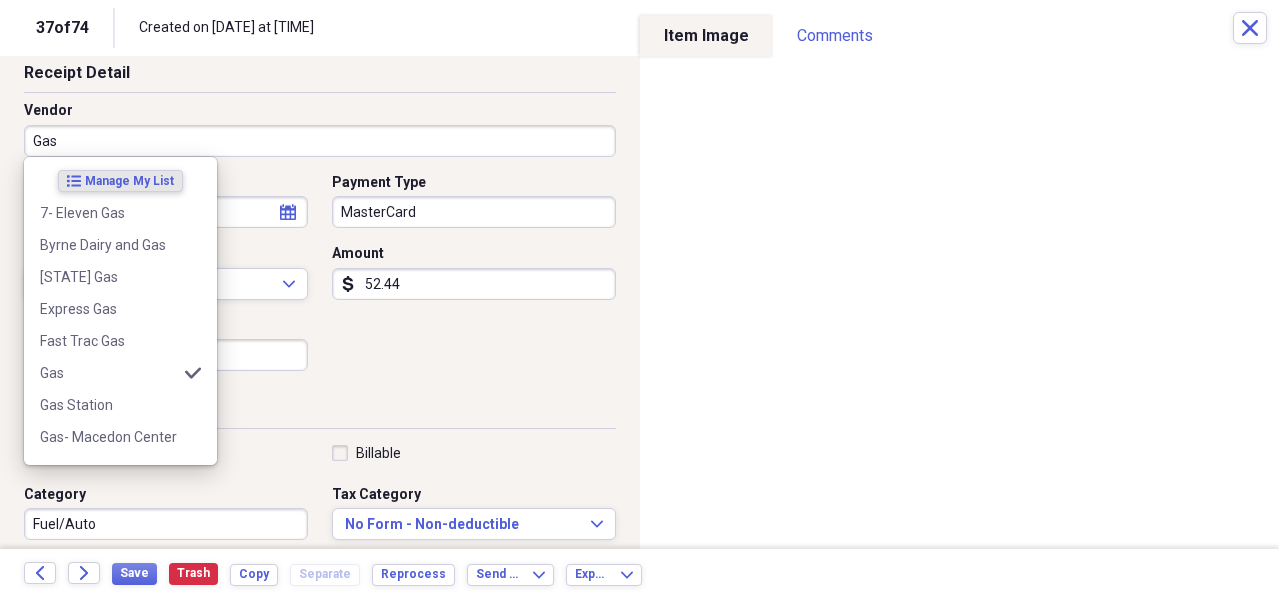 scroll, scrollTop: 300, scrollLeft: 0, axis: vertical 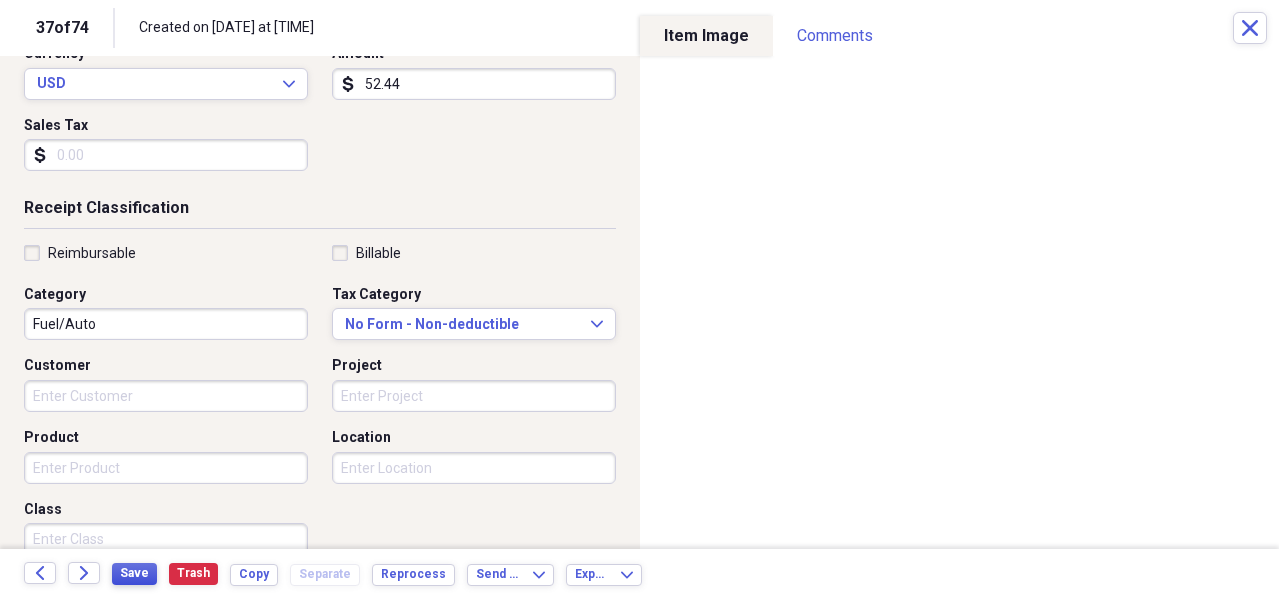 type on "Gas" 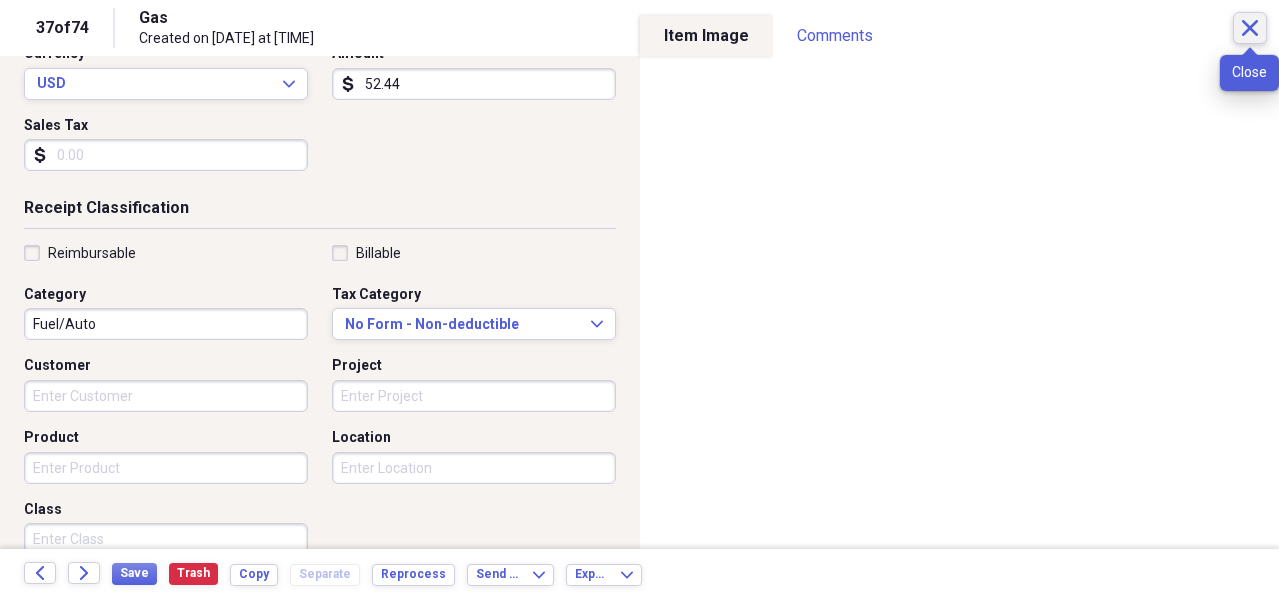 click on "Close" 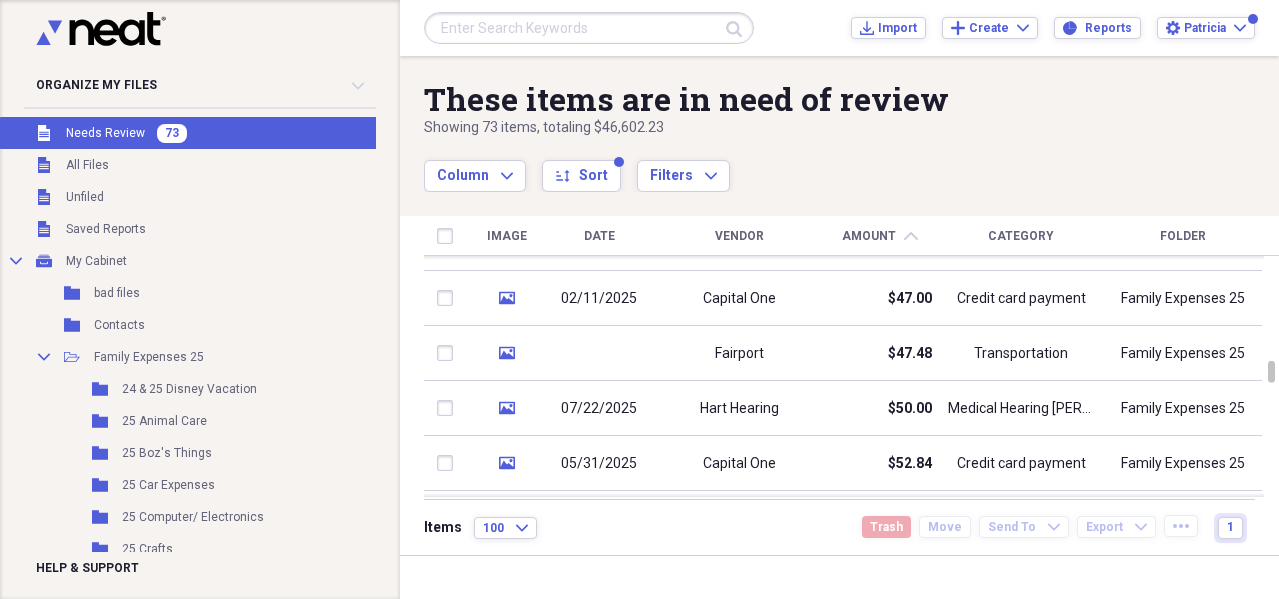 click on "Date" at bounding box center (599, 236) 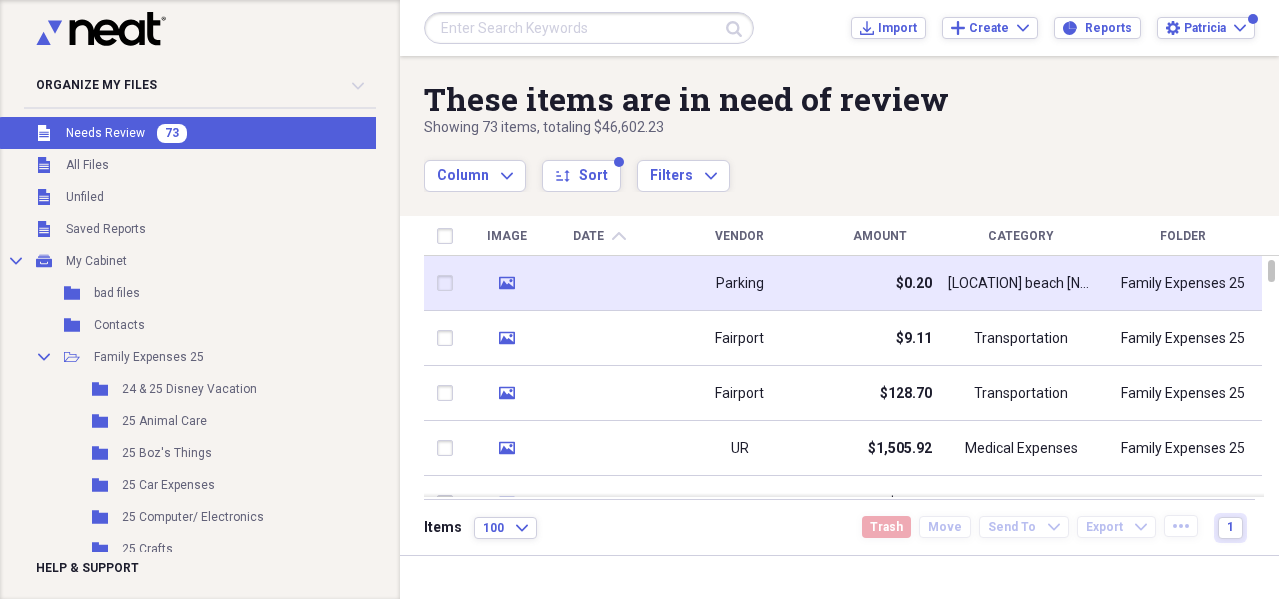 click on "$0.20" at bounding box center [880, 283] 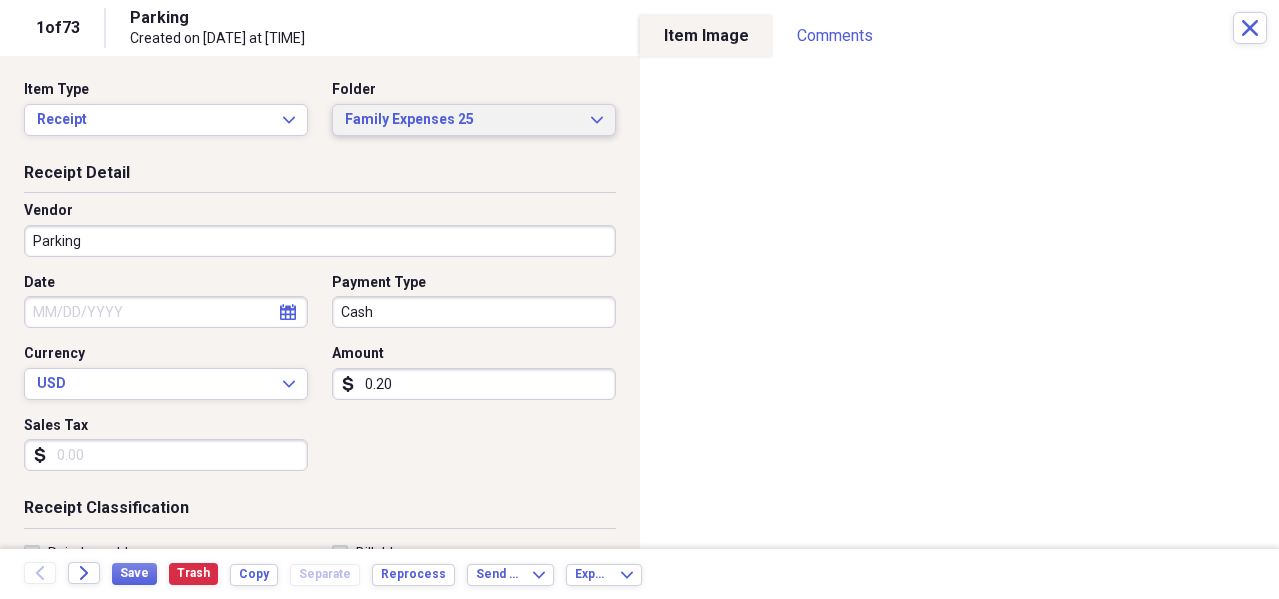 click on "Expand" 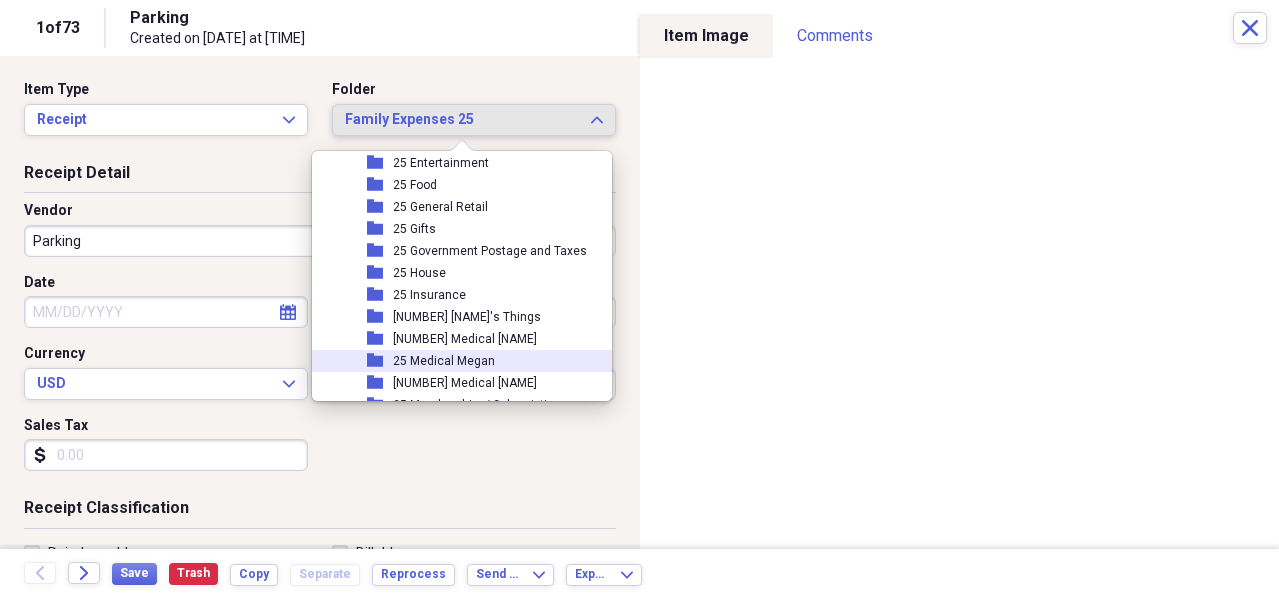 scroll, scrollTop: 400, scrollLeft: 0, axis: vertical 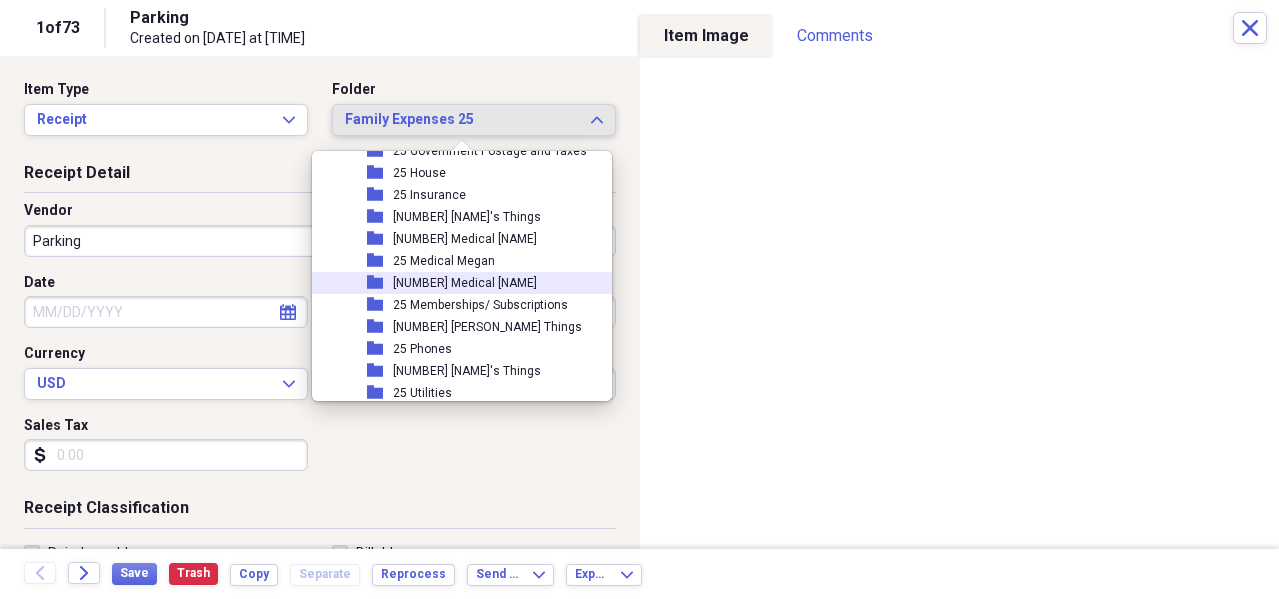 click on "[NUMBER] Medical [NAME]" at bounding box center (465, 283) 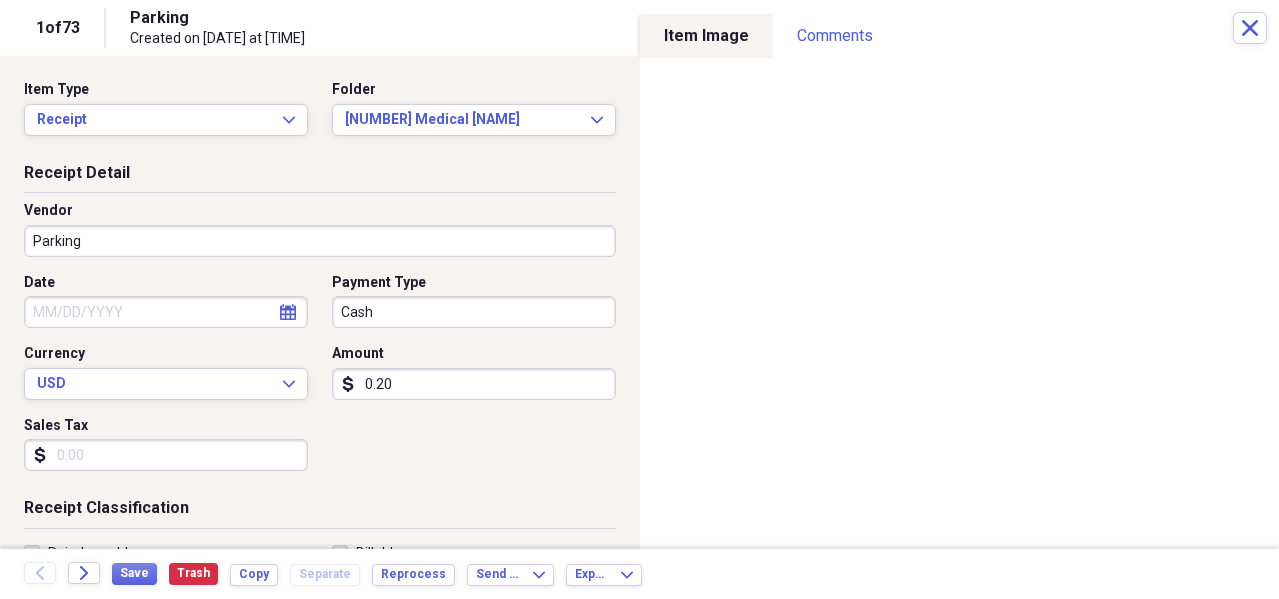 click on "Parking" at bounding box center (320, 241) 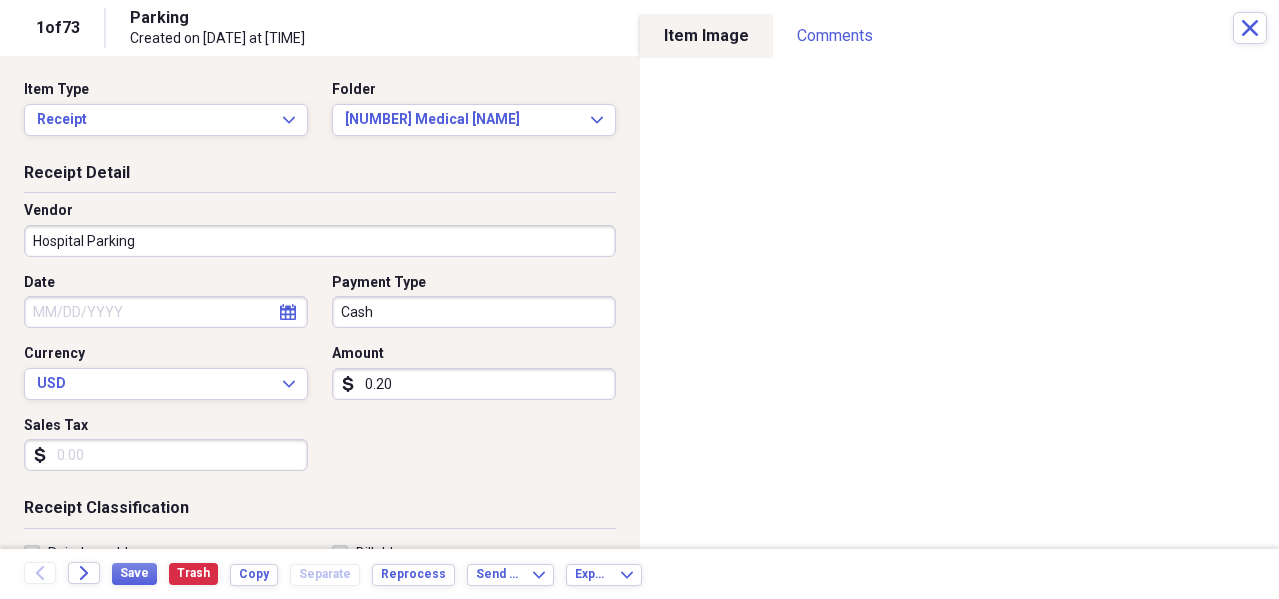 type on "Hospital Parking" 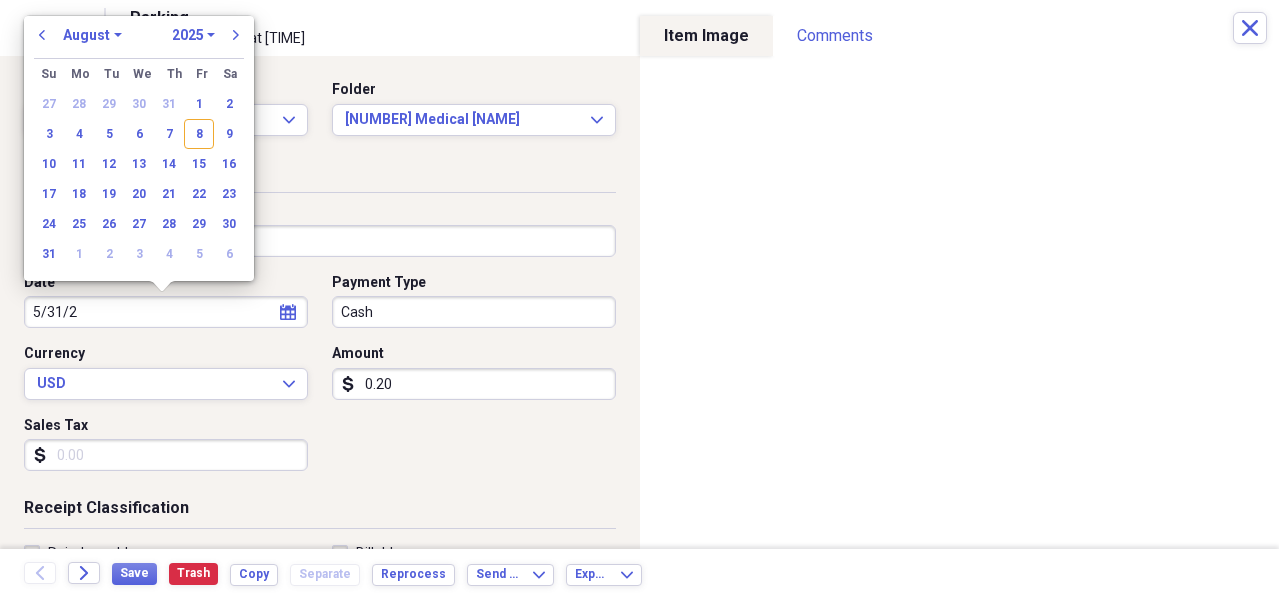 type on "[DATE]" 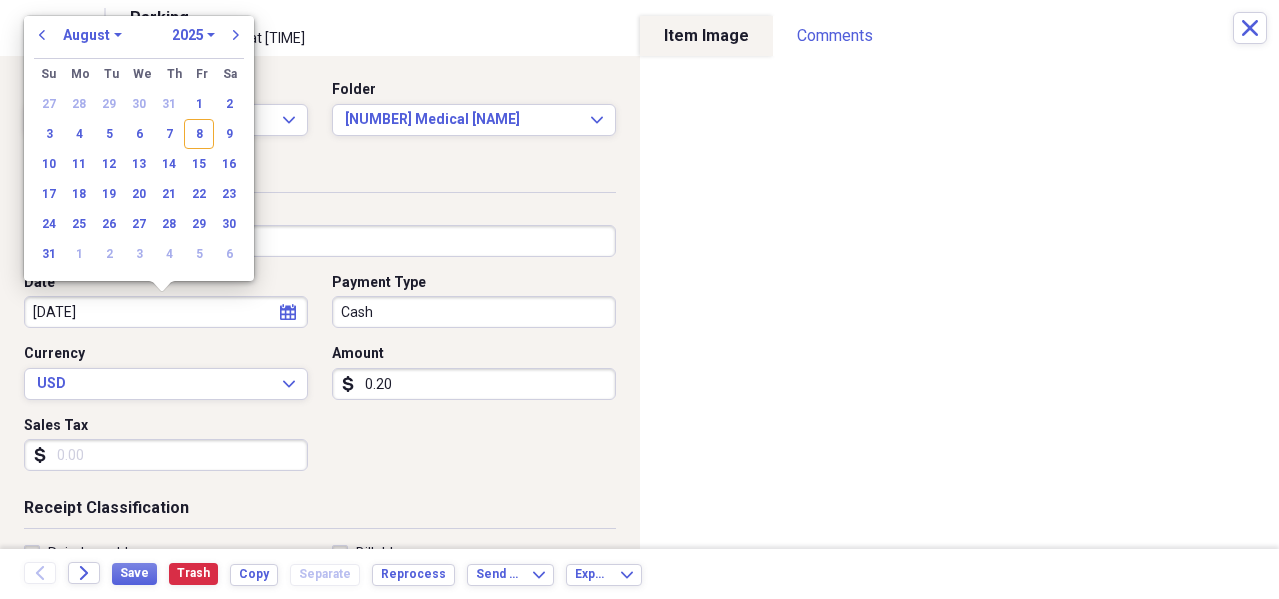 select on "4" 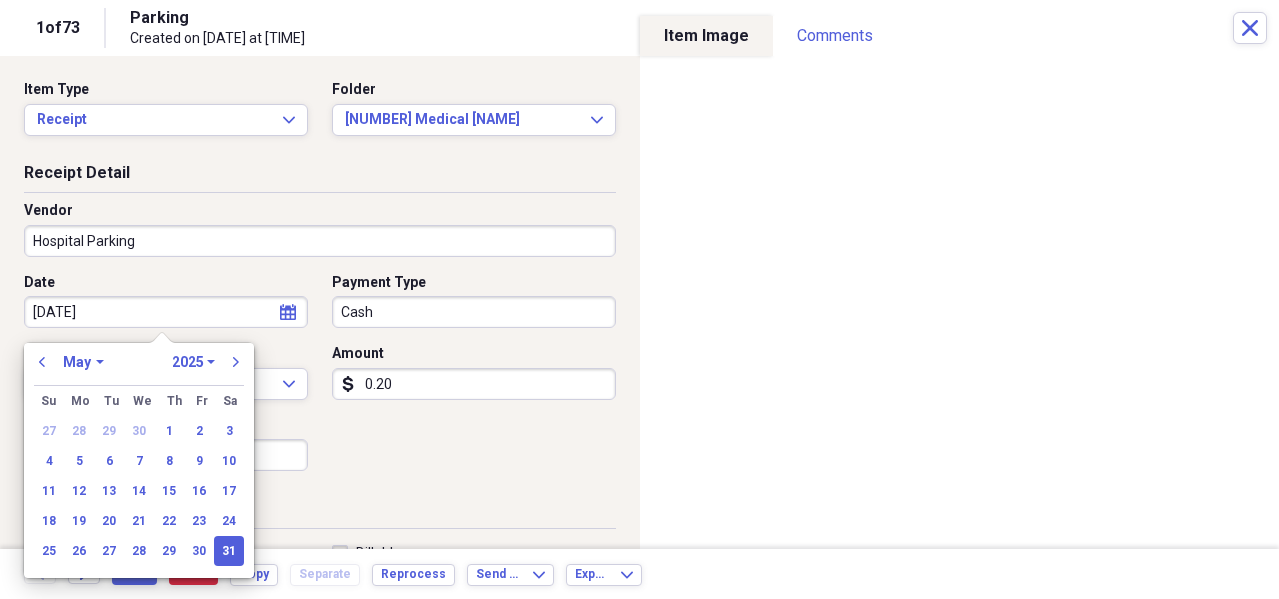 type on "05/31/2025" 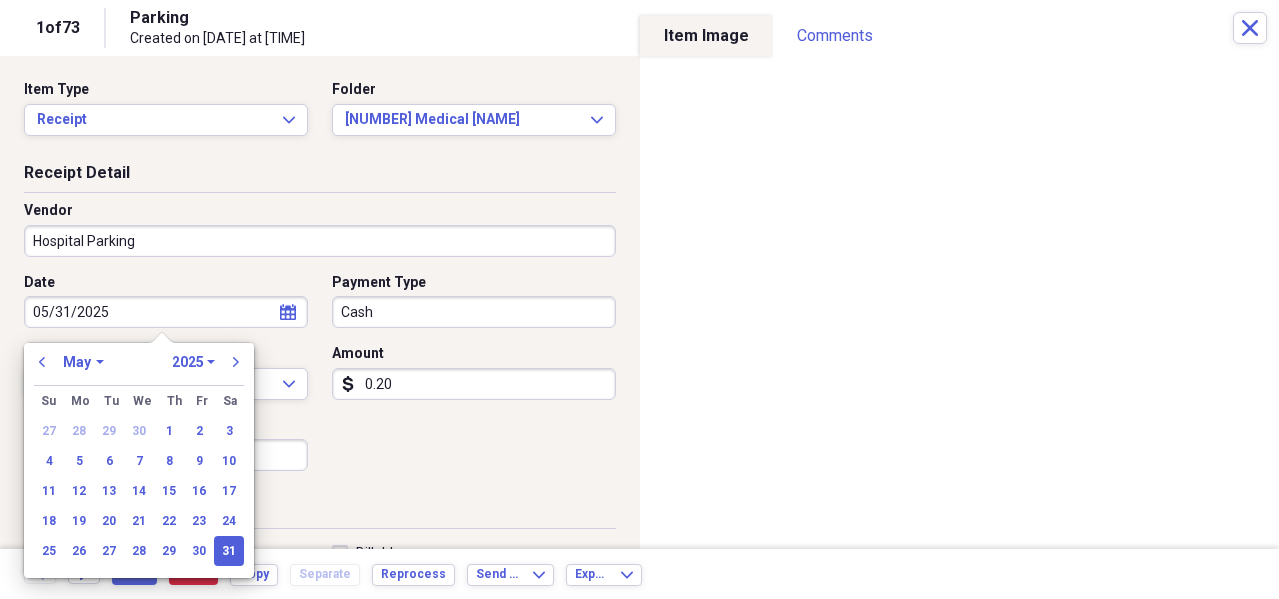 click on "0.20" at bounding box center (474, 384) 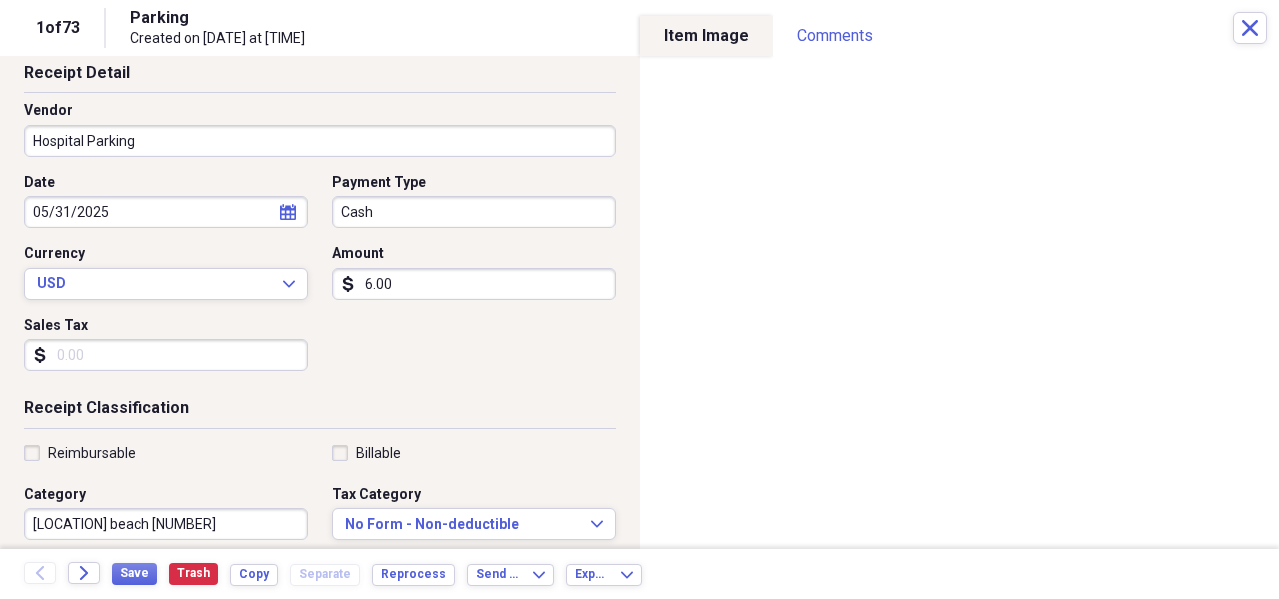 scroll, scrollTop: 200, scrollLeft: 0, axis: vertical 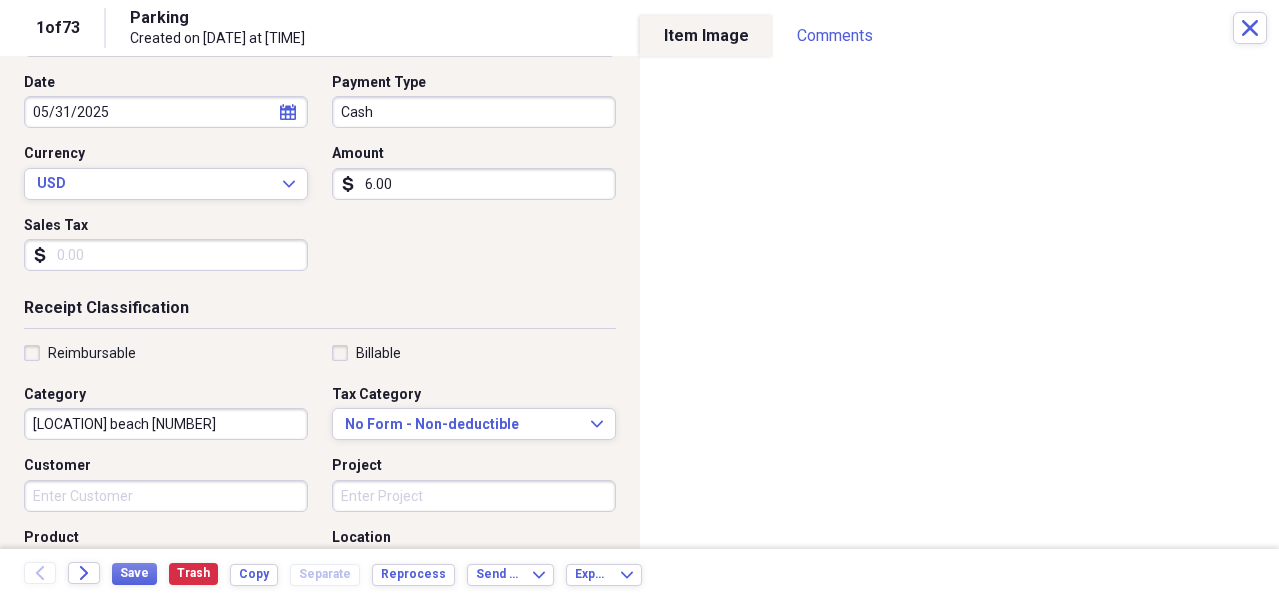 type on "6.00" 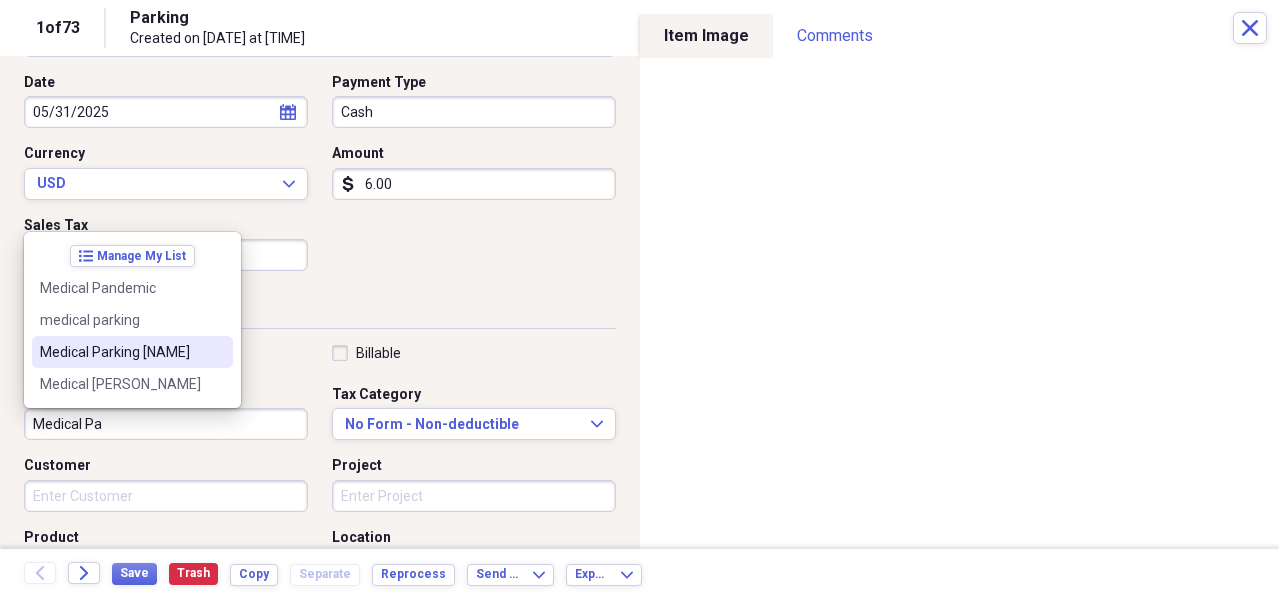 click on "Medical Parking [NAME]" at bounding box center (120, 352) 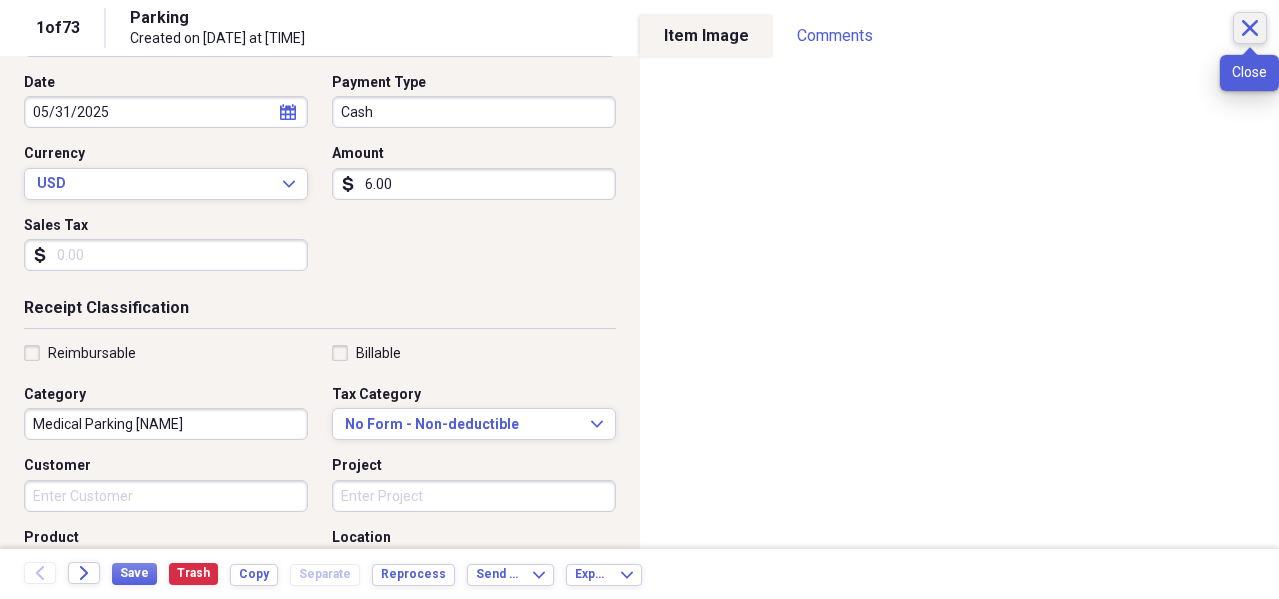 click on "Close" 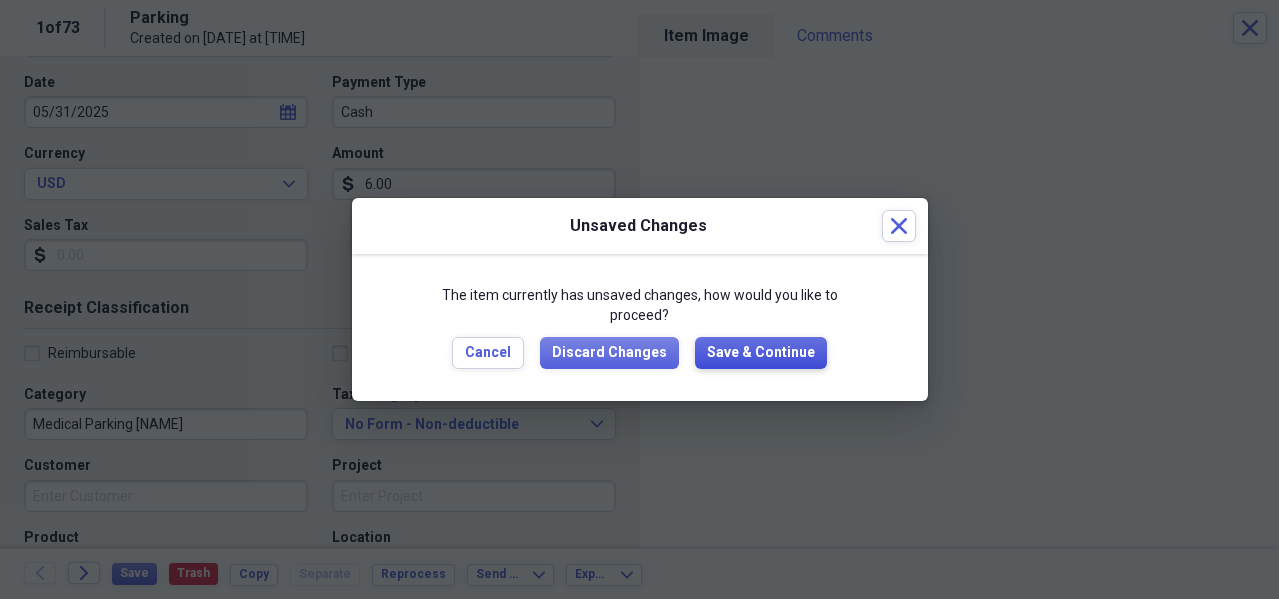 click on "Save & Continue" at bounding box center (761, 353) 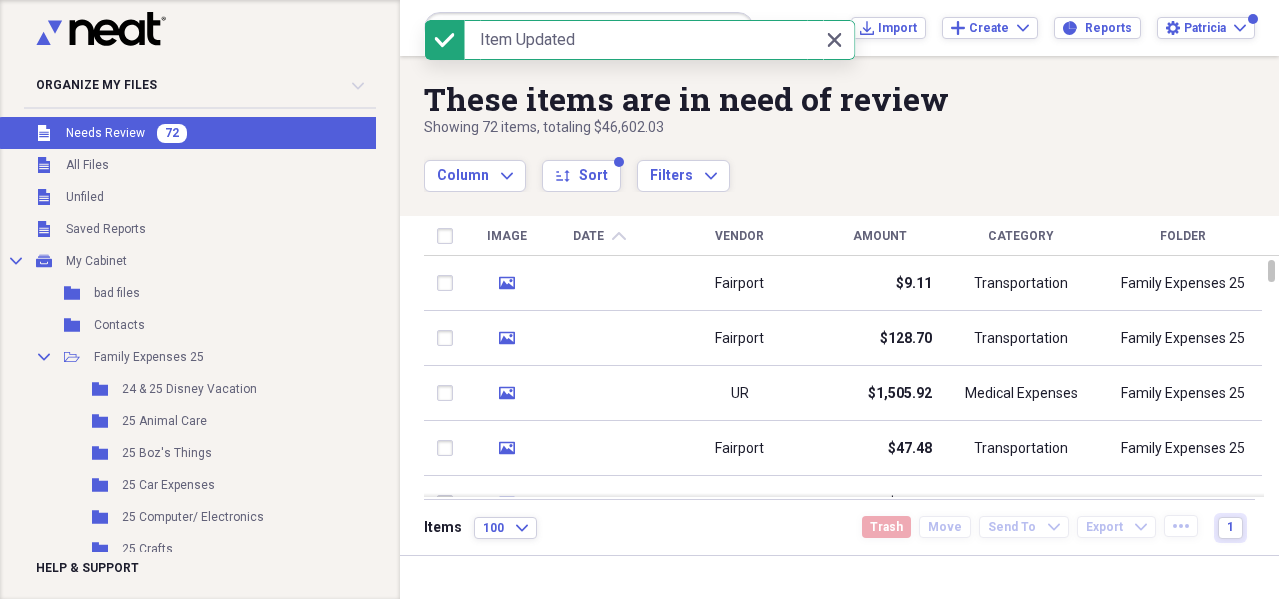 click on "Amount" at bounding box center [880, 236] 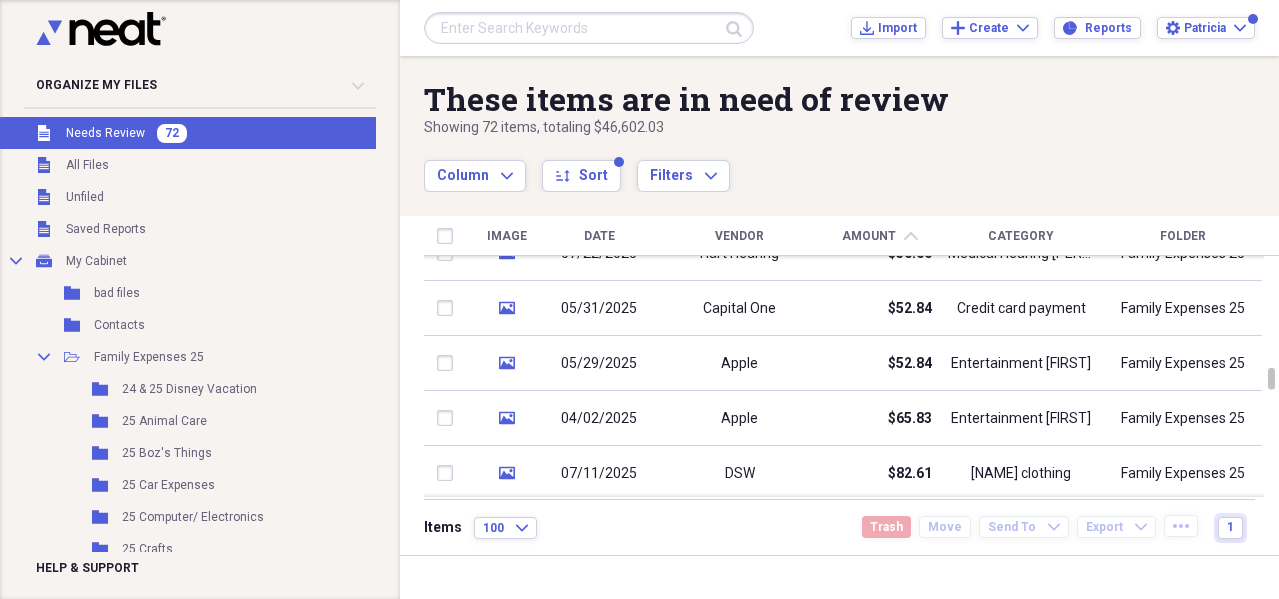 click on "Vendor" at bounding box center [739, 236] 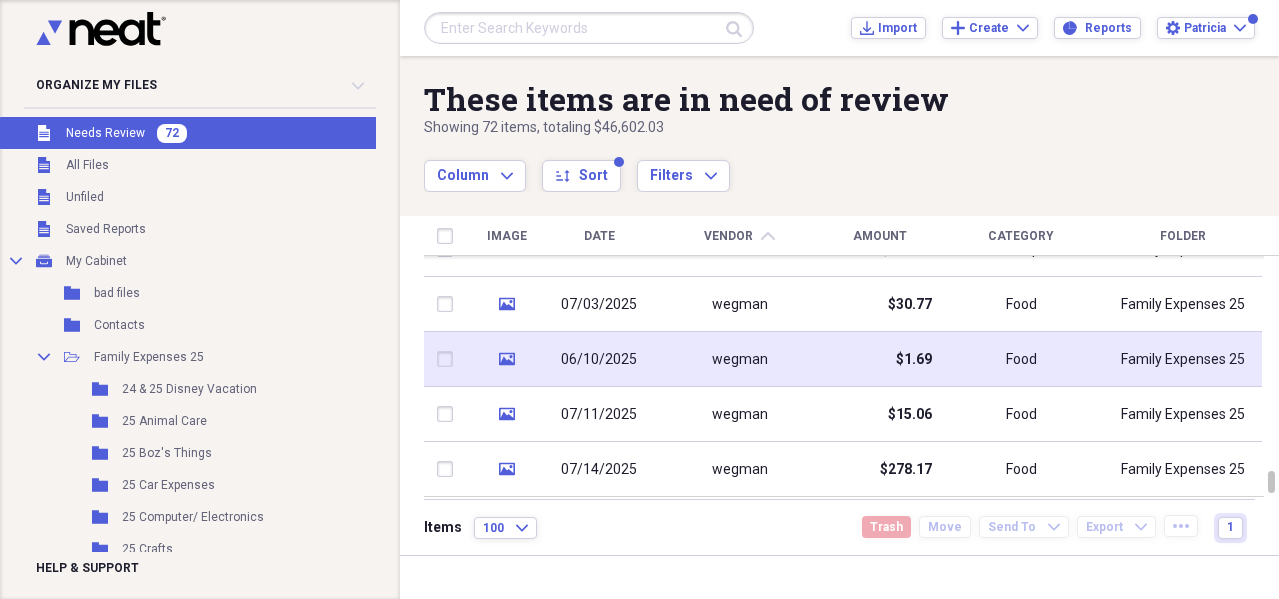 click on "$1.69" at bounding box center (914, 360) 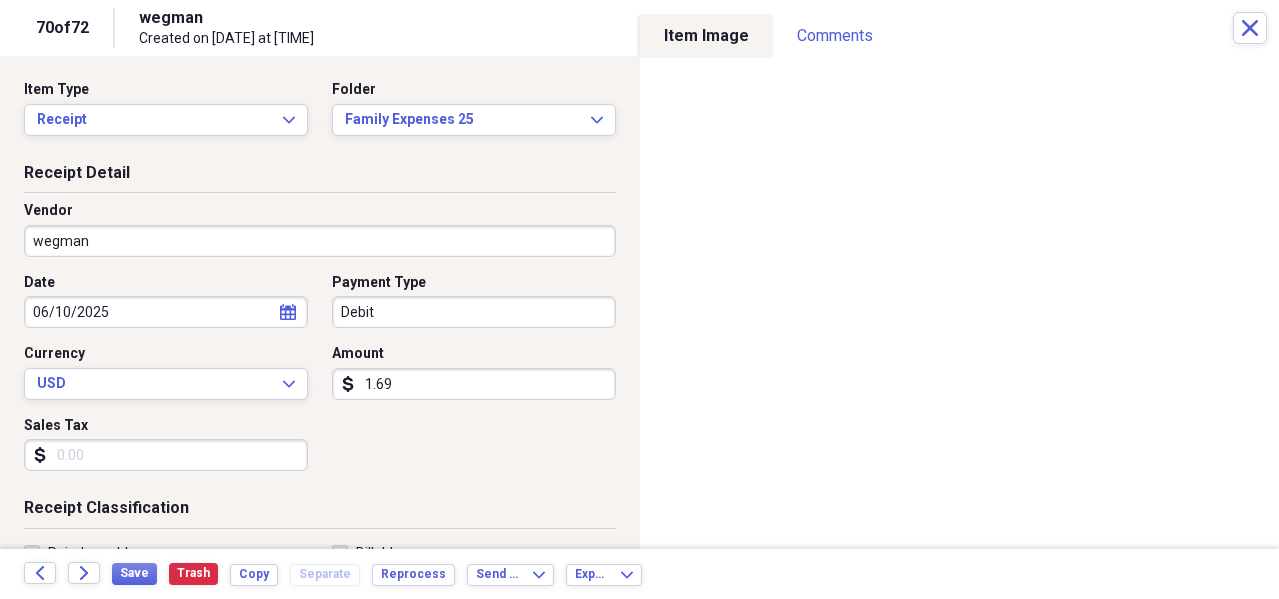 click on "1.69" at bounding box center (474, 384) 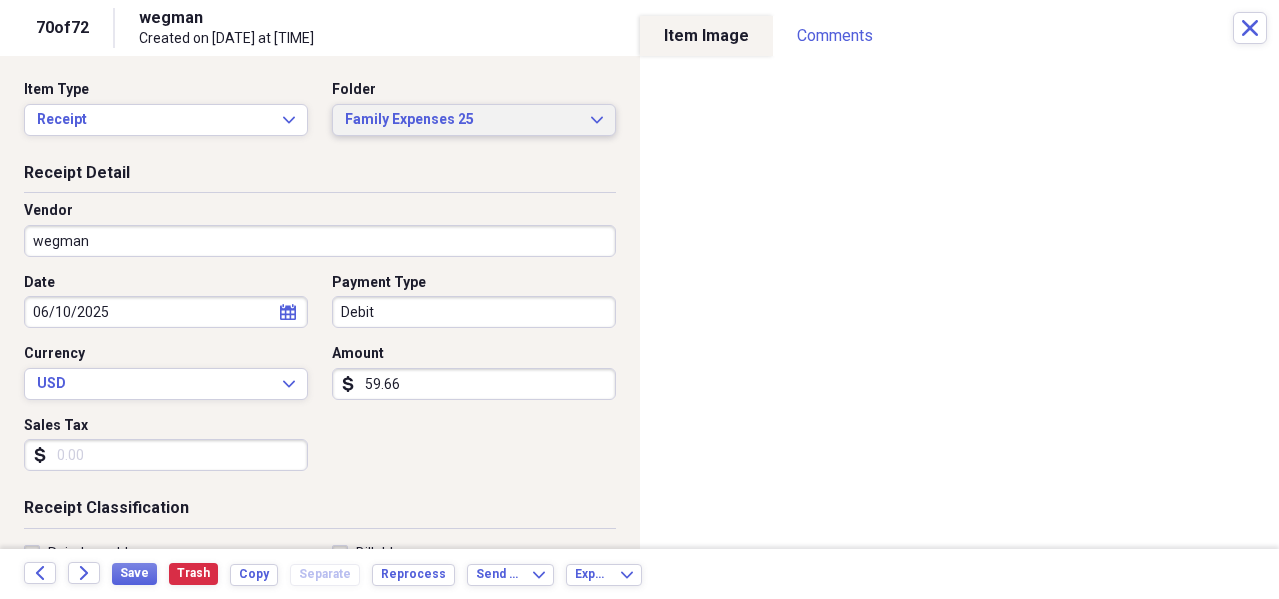 type on "59.66" 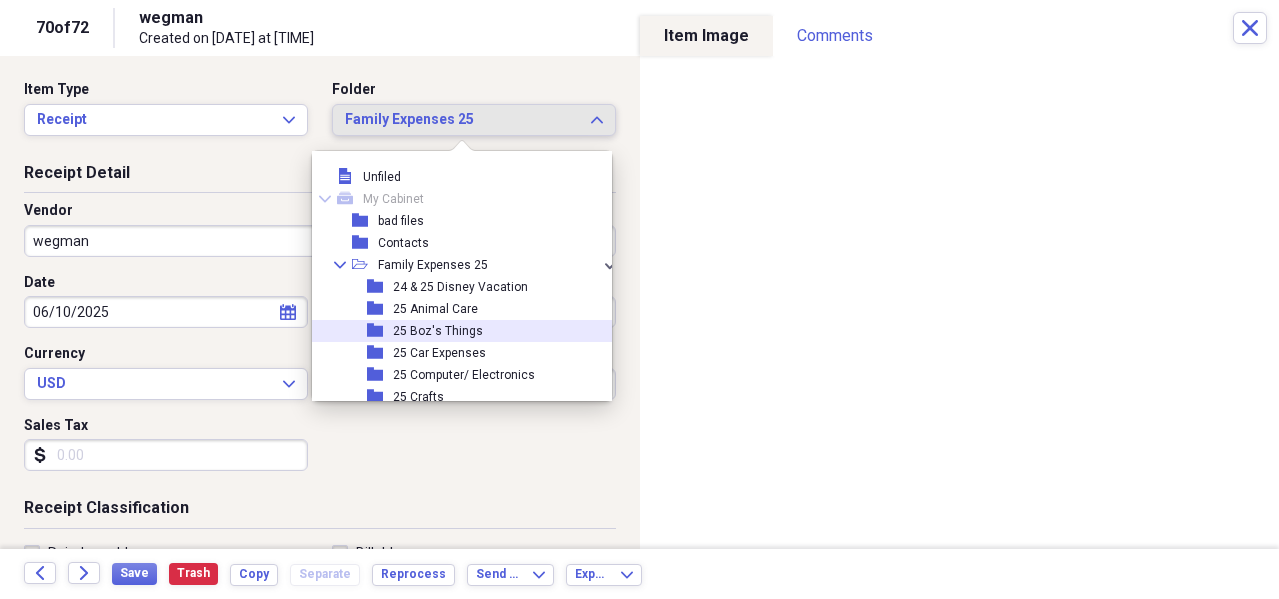 scroll, scrollTop: 200, scrollLeft: 0, axis: vertical 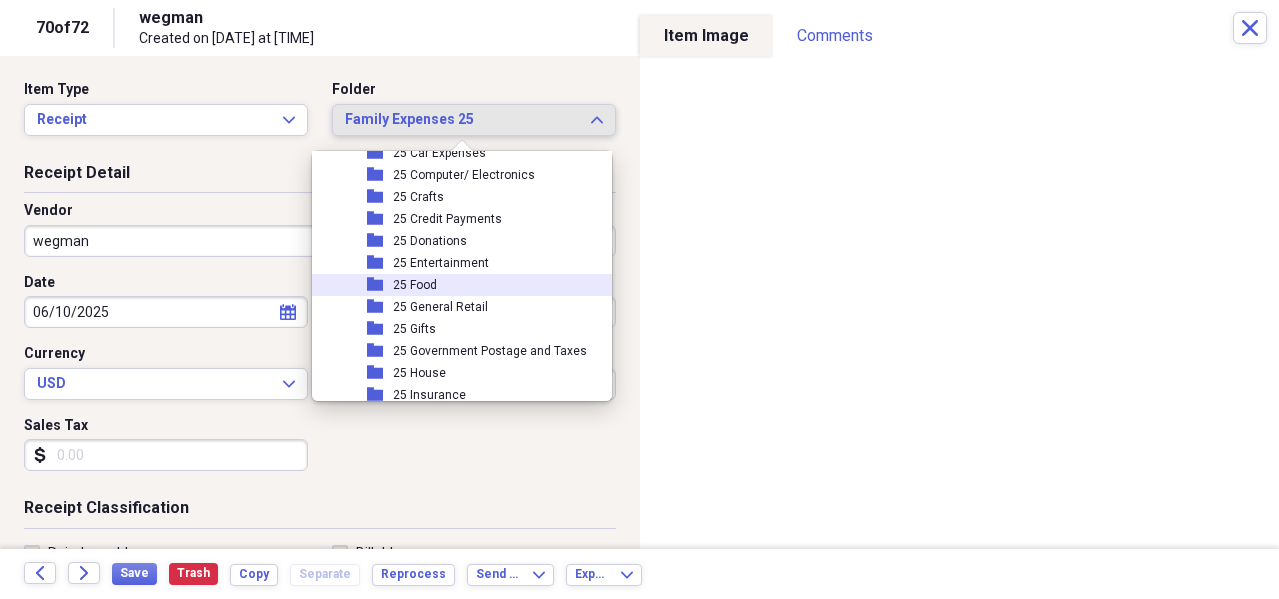 click on "25 Food" at bounding box center (415, 285) 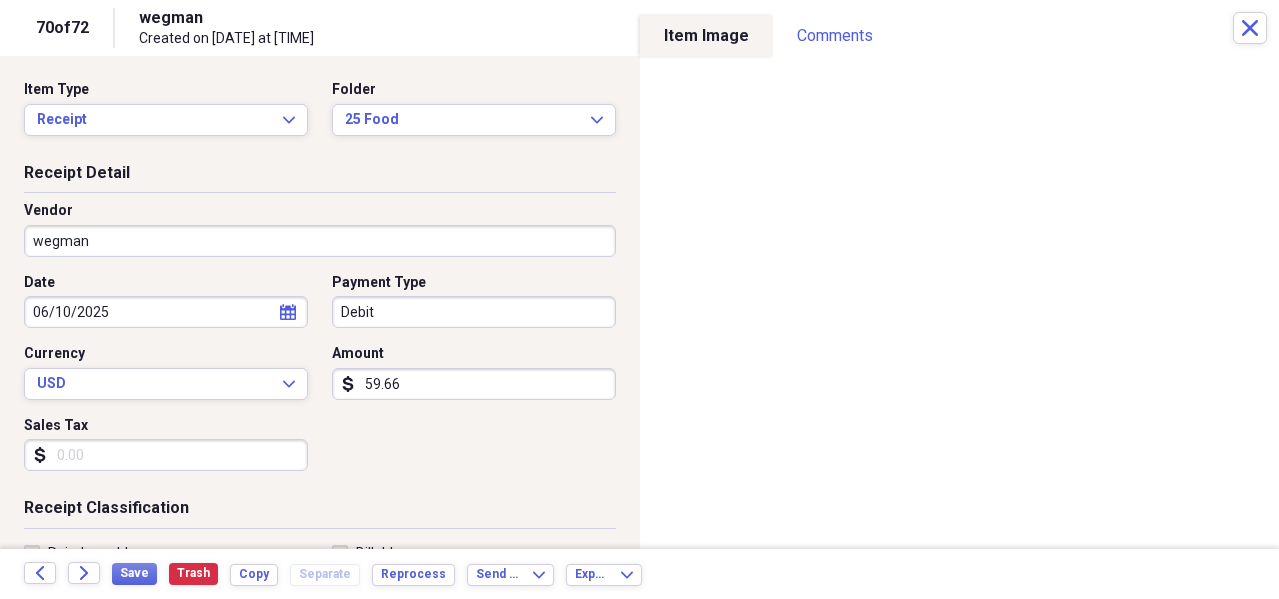 click on "wegman" at bounding box center [320, 241] 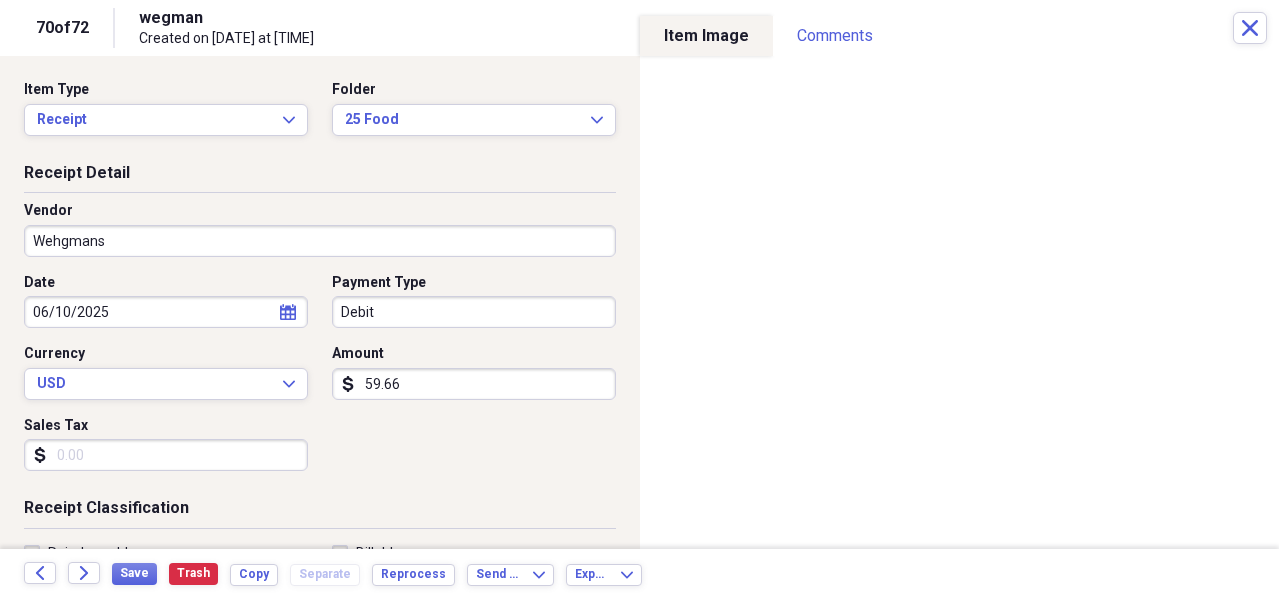 click on "Wehgmans" at bounding box center (320, 241) 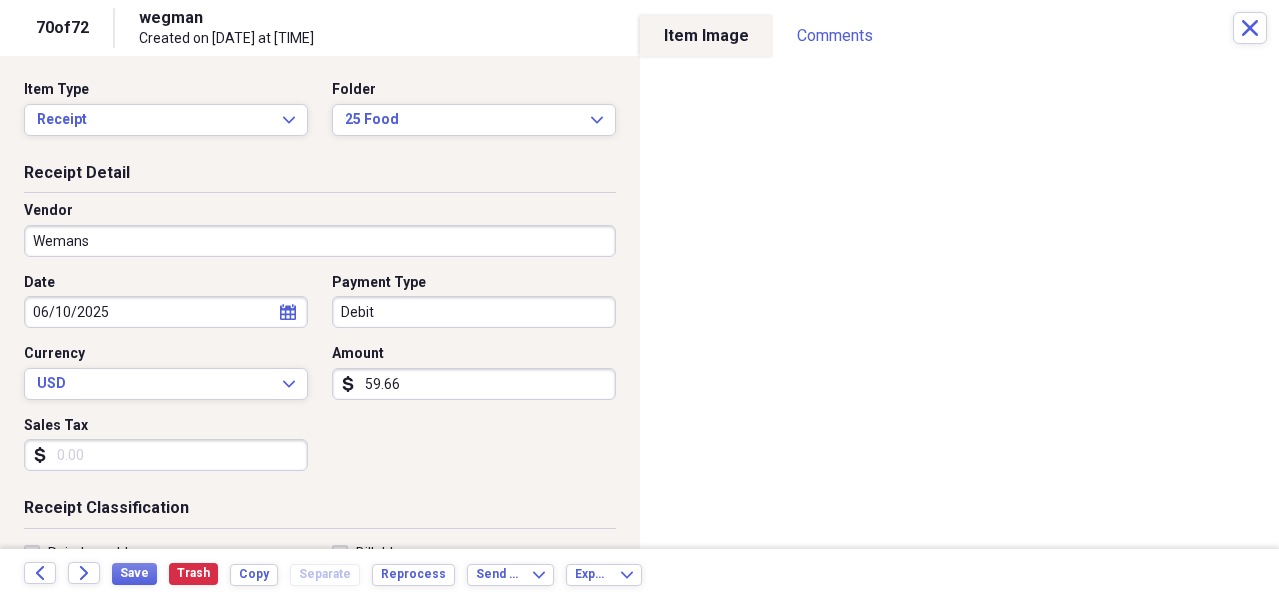 type on "Wegmans" 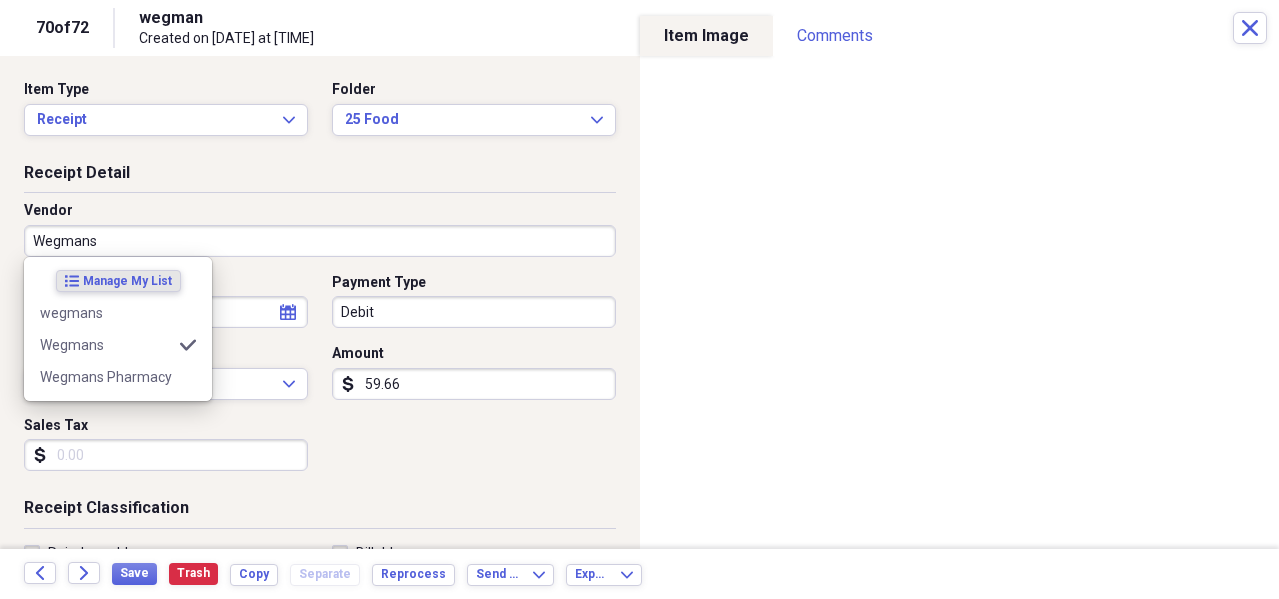 type on "food" 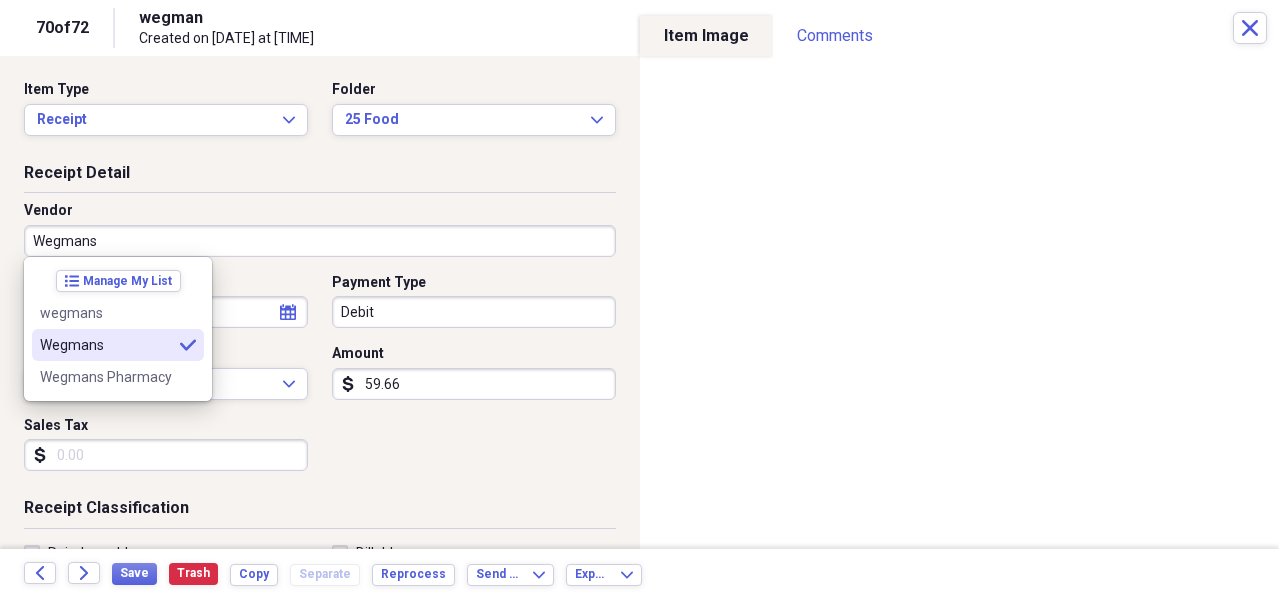 type on "Wegmans" 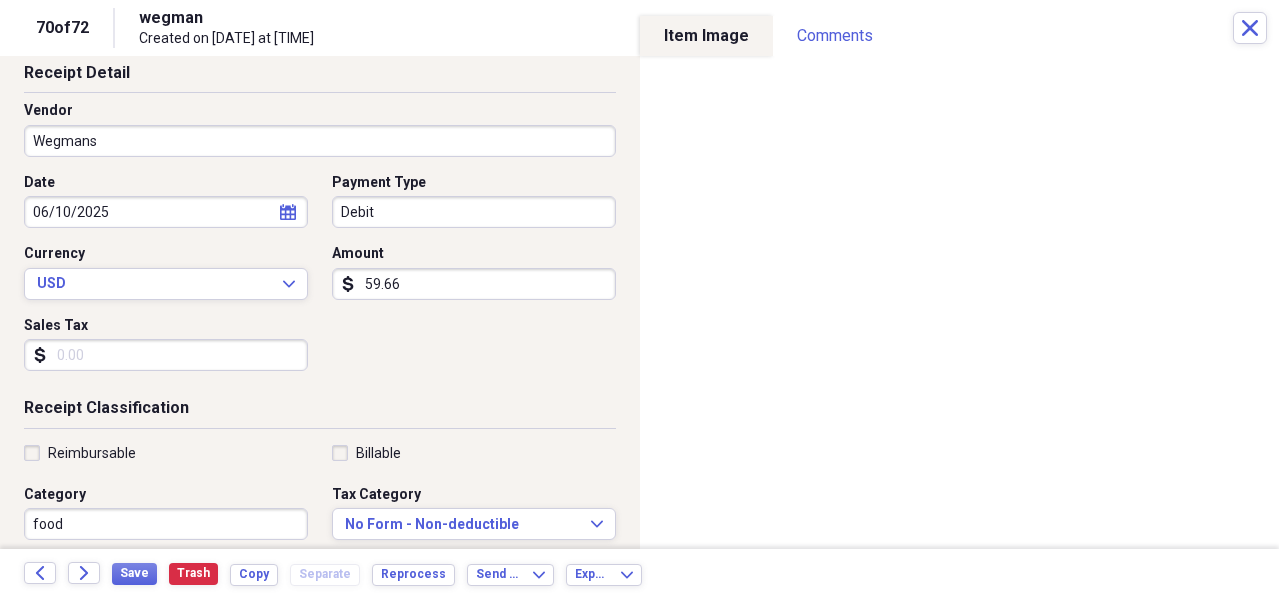 scroll, scrollTop: 200, scrollLeft: 0, axis: vertical 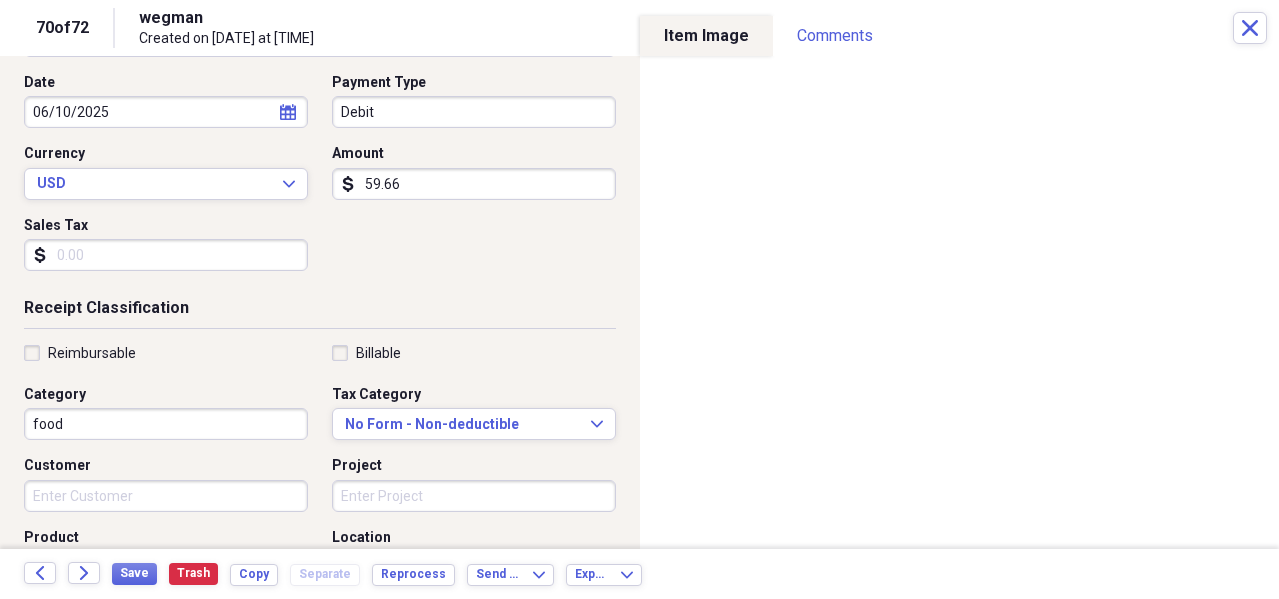 click on "food" at bounding box center [166, 424] 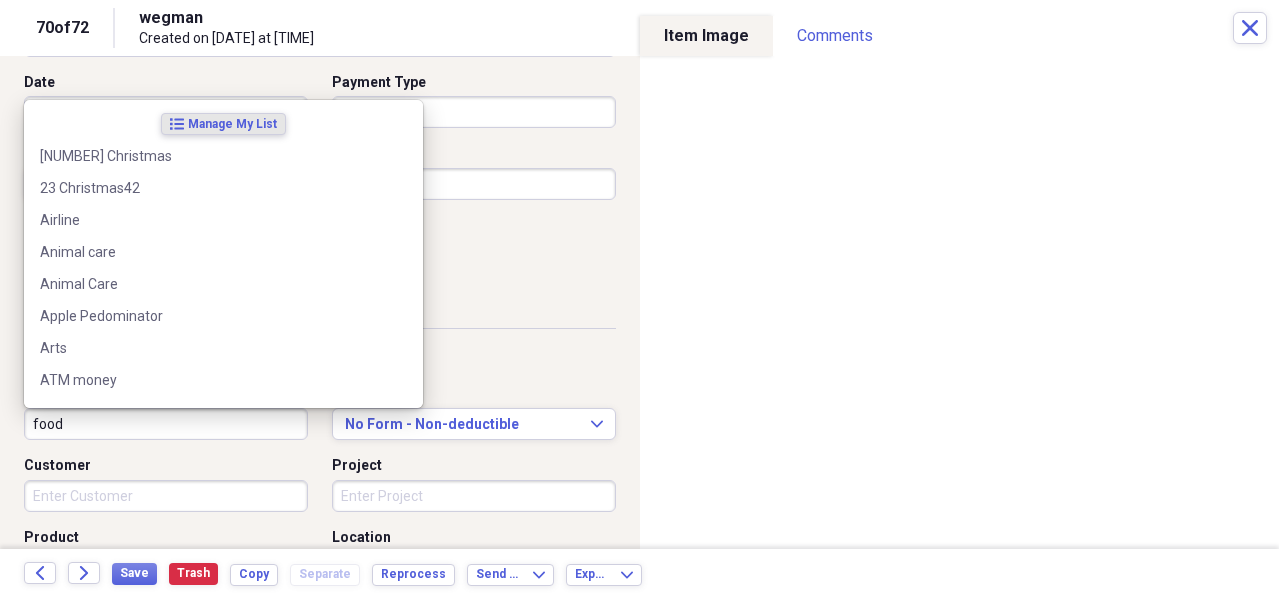 click on "food" at bounding box center [166, 424] 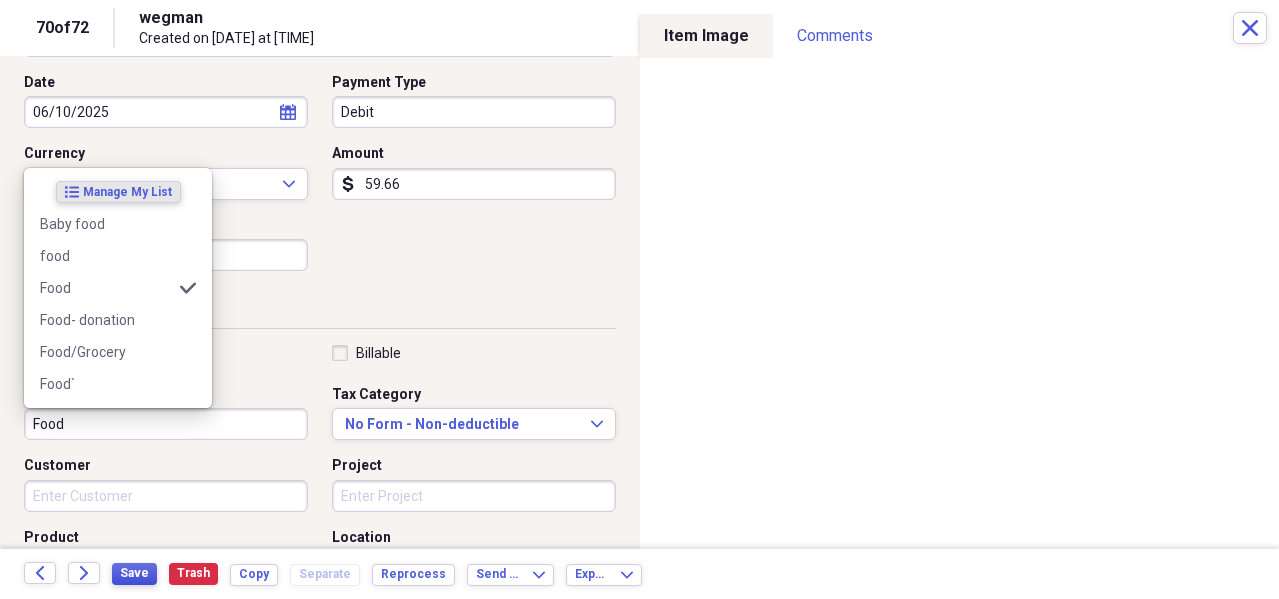 type on "Food" 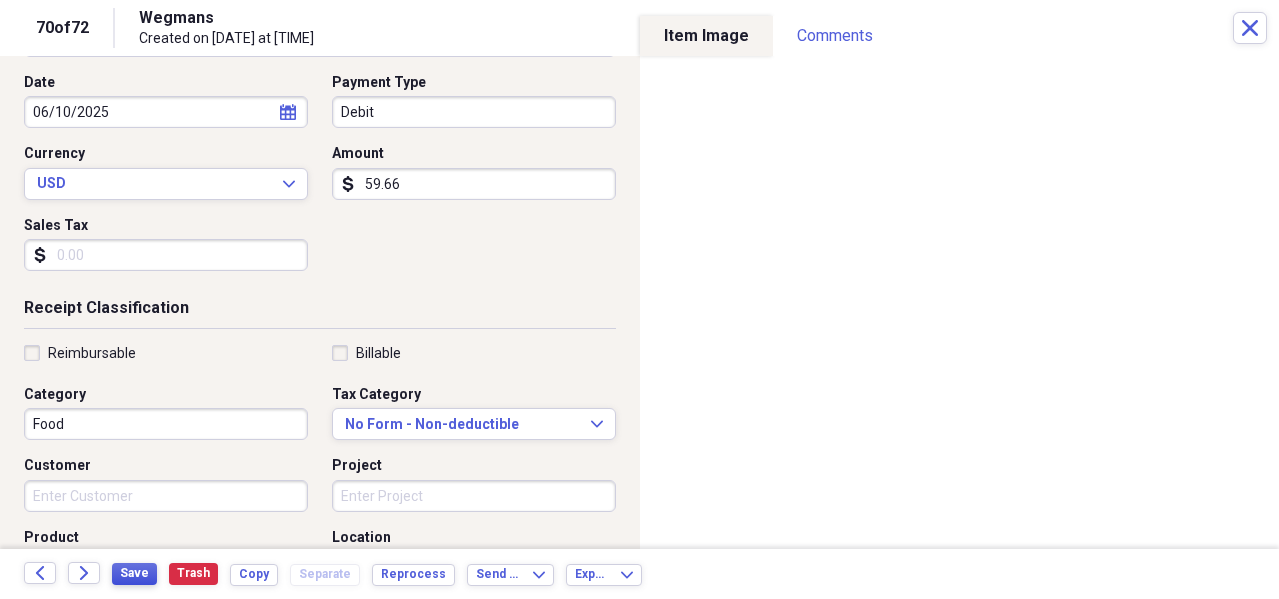 click on "Save" at bounding box center [134, 573] 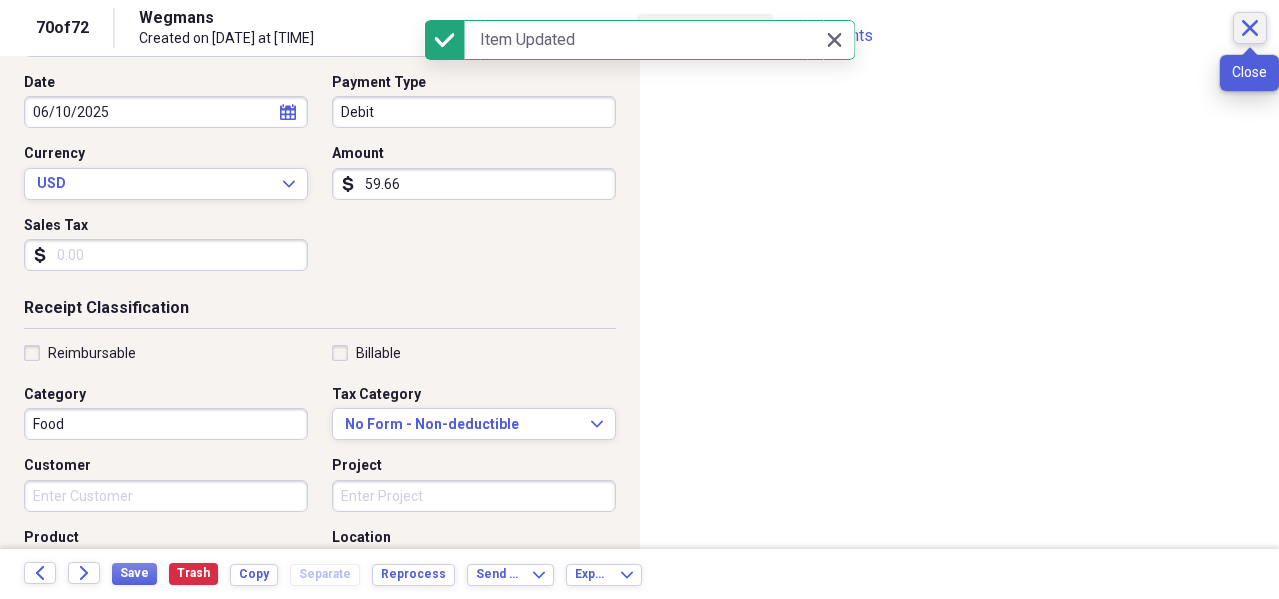 click on "Close" 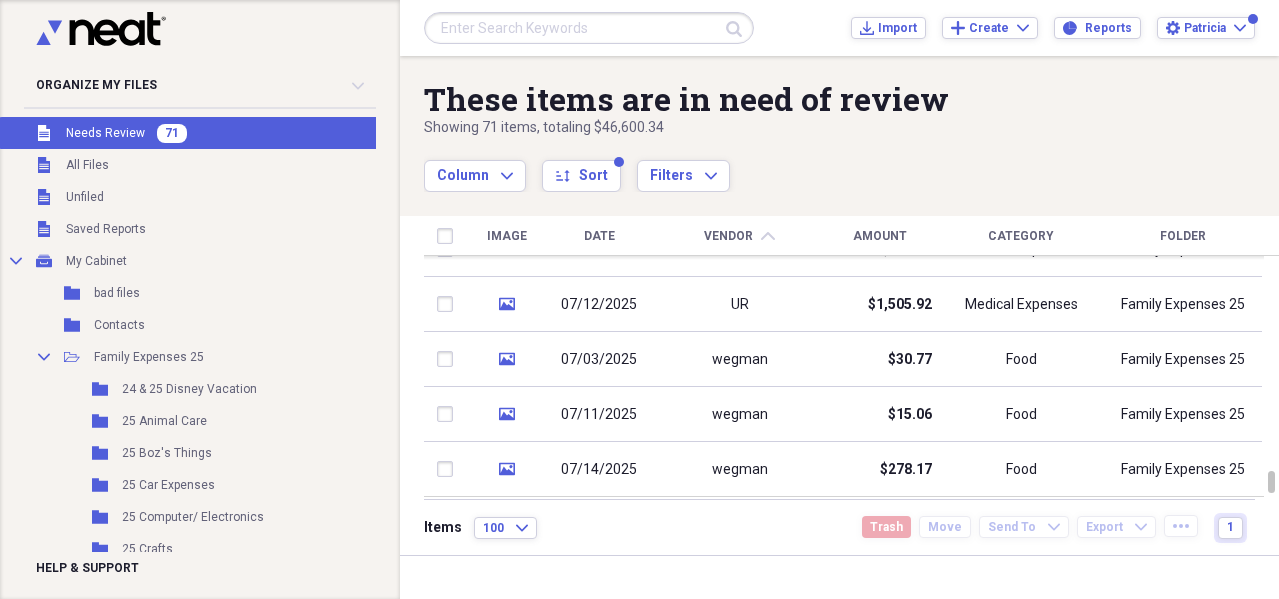 click on "Vendor chevron-up" at bounding box center (739, 236) 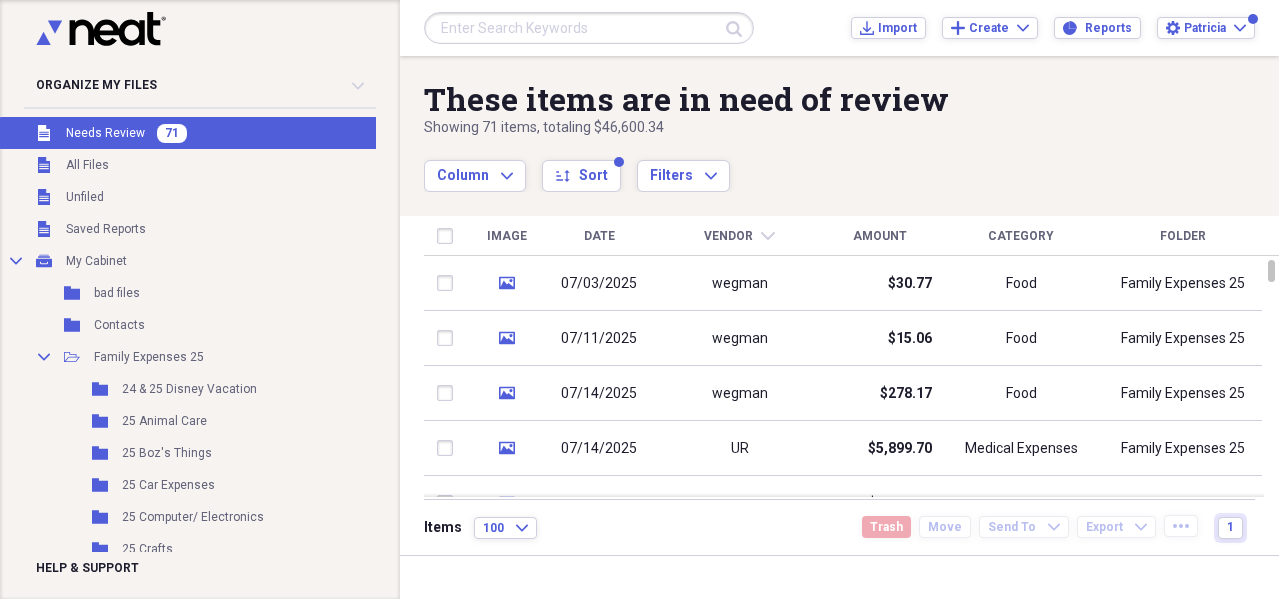 click on "Vendor" at bounding box center [728, 236] 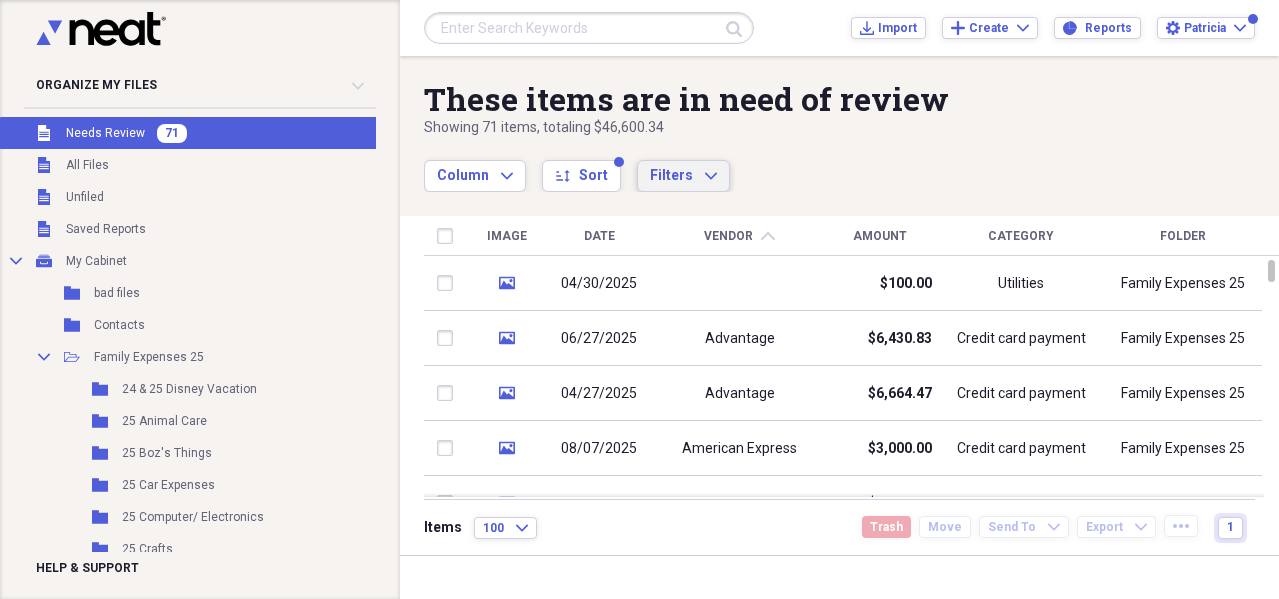 click on "Filters" at bounding box center [671, 175] 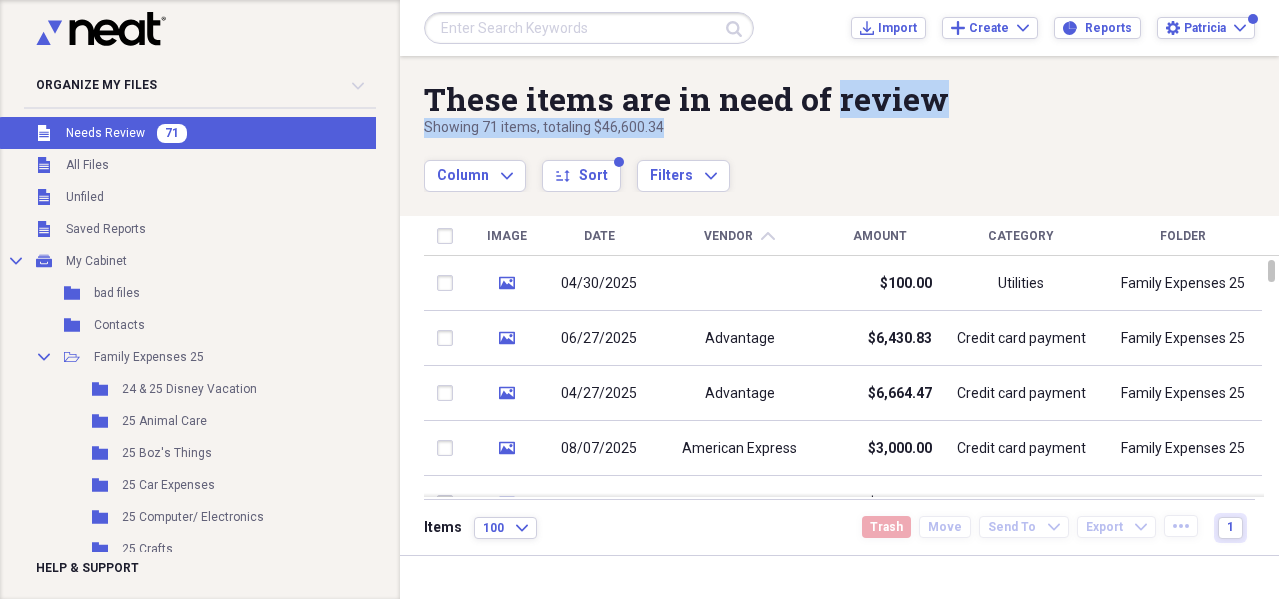 drag, startPoint x: 826, startPoint y: 94, endPoint x: 786, endPoint y: 121, distance: 48.259712 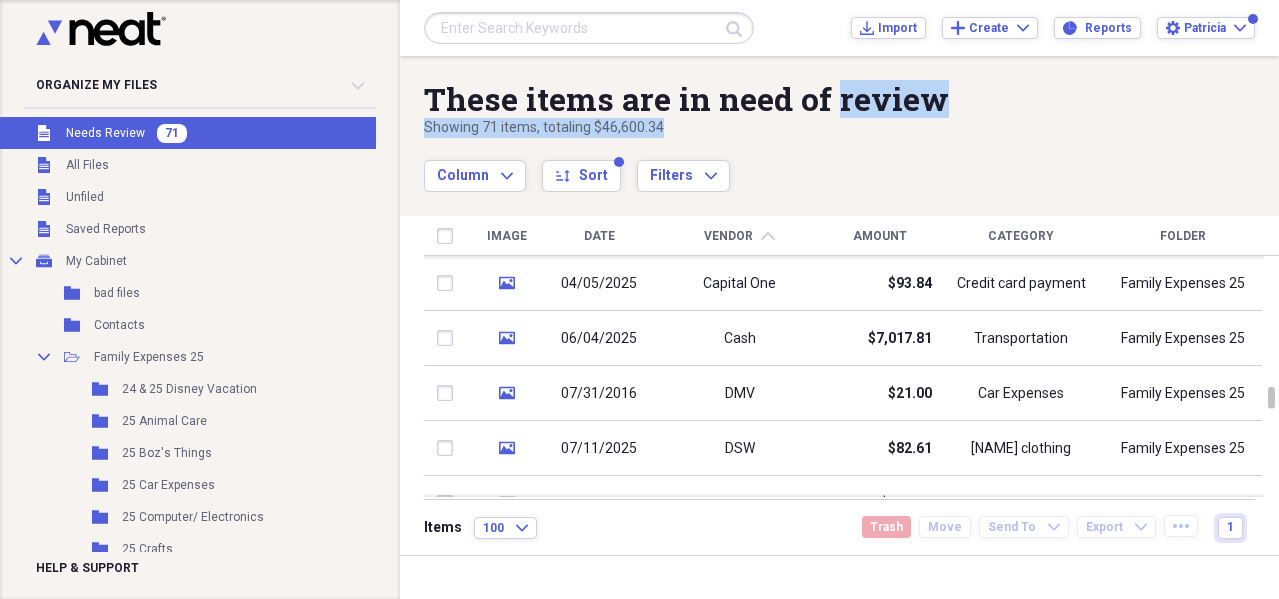 click on "Amount" at bounding box center [880, 236] 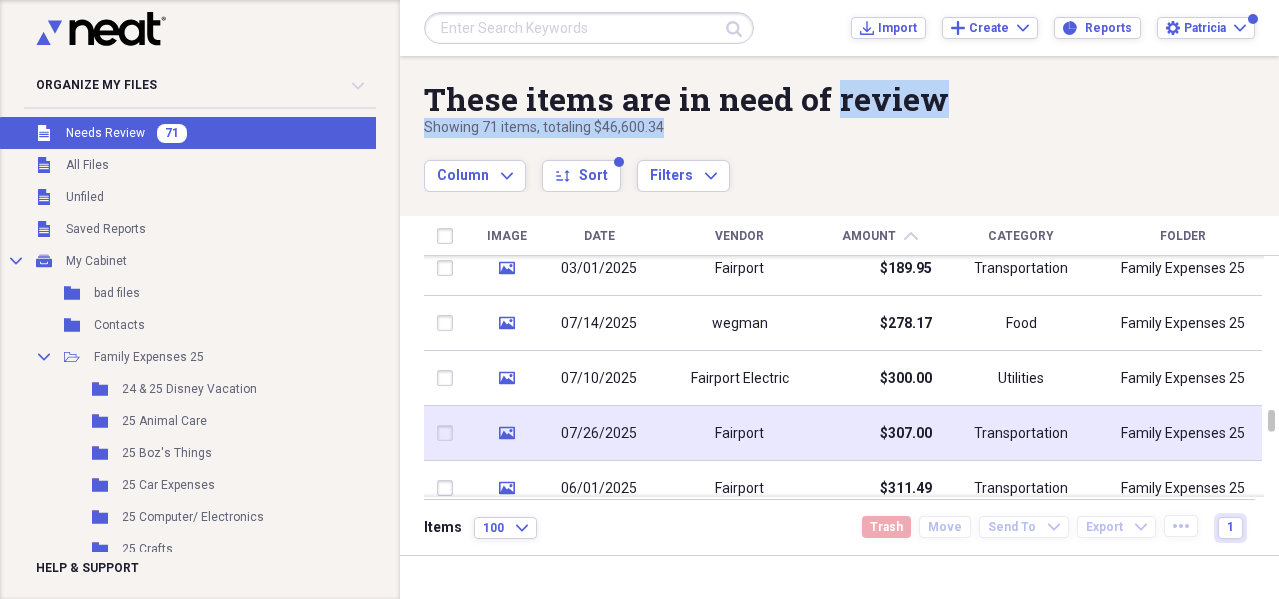 click on "$307.00" at bounding box center (906, 434) 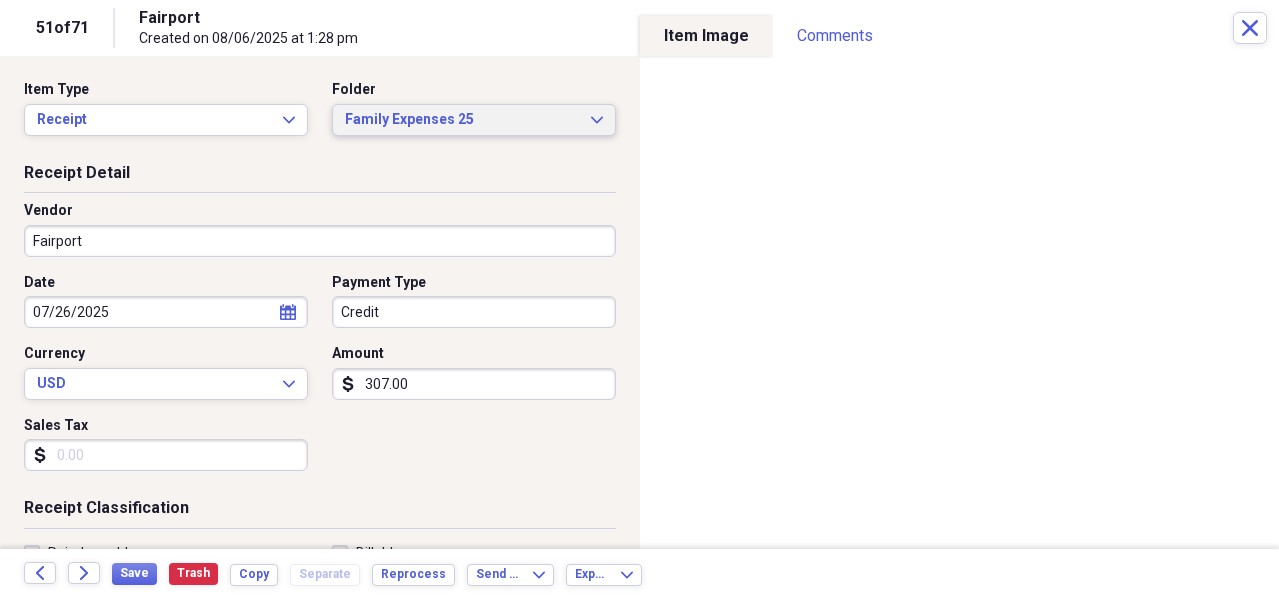 click on "Family Expenses [NUMBER] Expand" at bounding box center [474, 120] 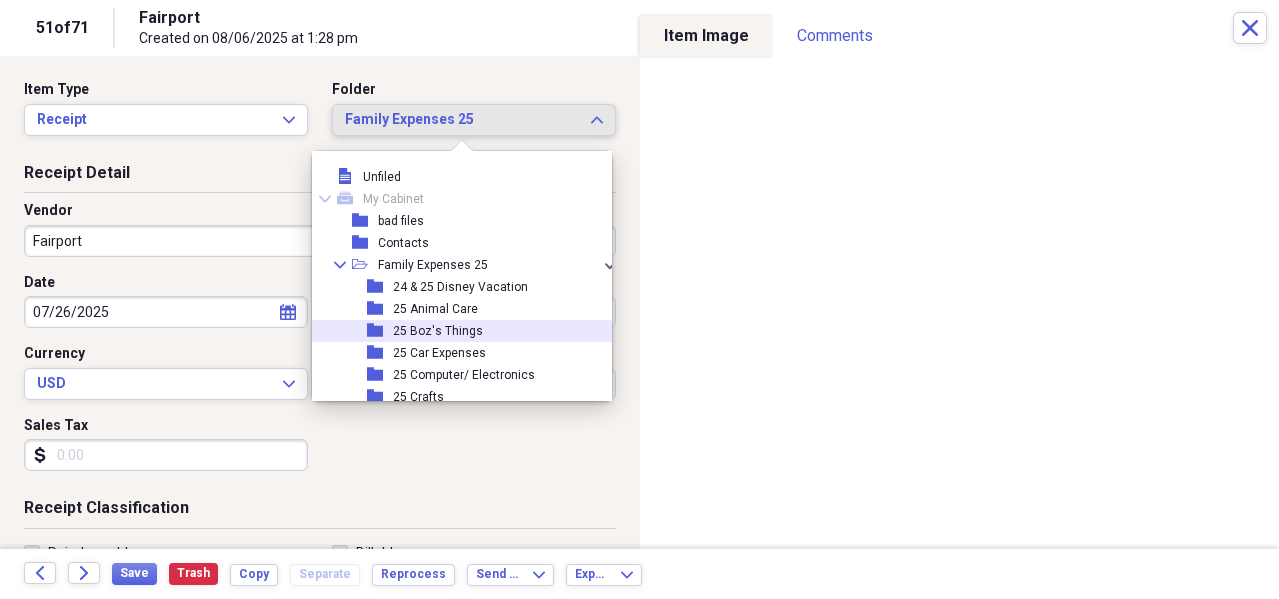 scroll, scrollTop: 200, scrollLeft: 0, axis: vertical 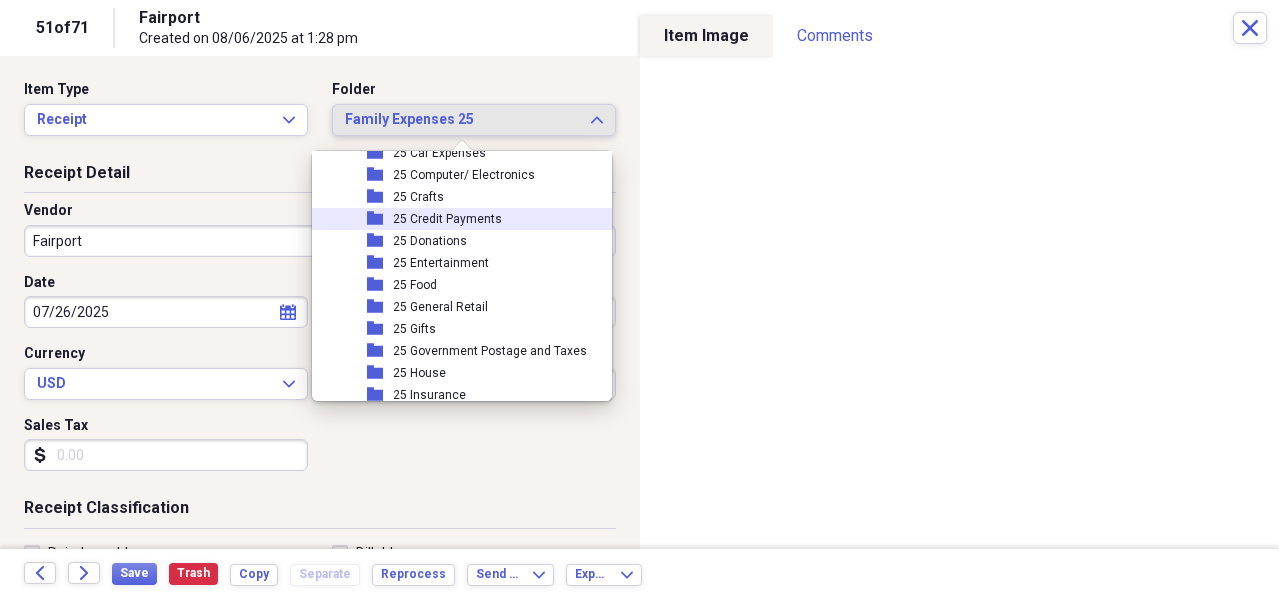 drag, startPoint x: 456, startPoint y: 221, endPoint x: 263, endPoint y: 261, distance: 197.1015 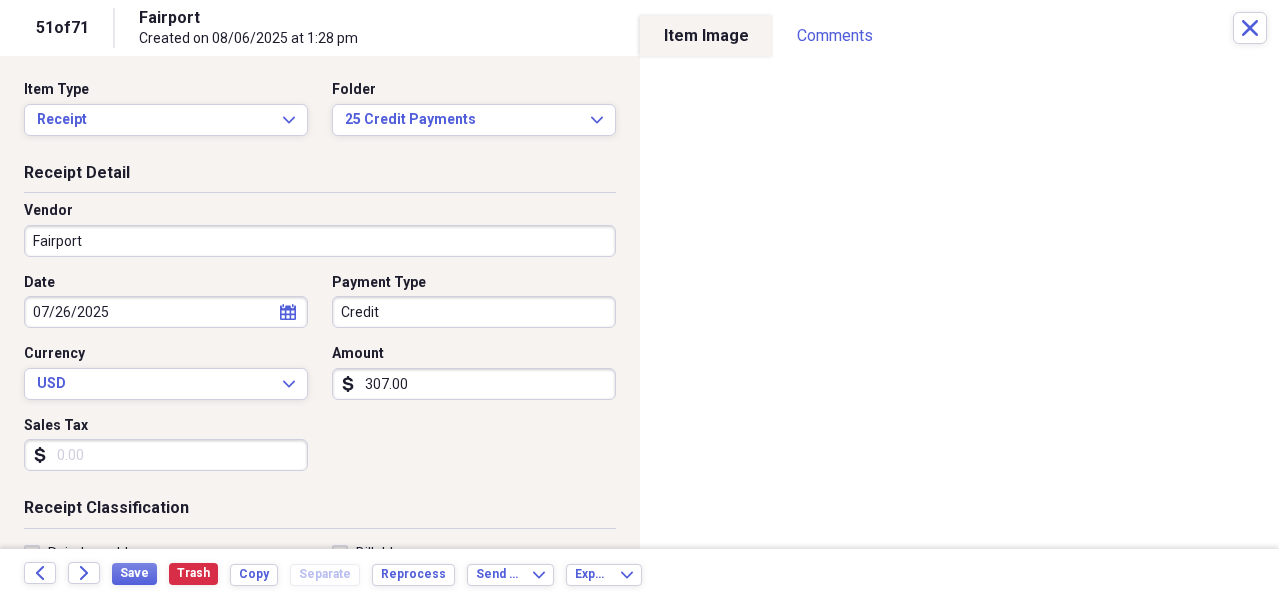 click on "Fairport" at bounding box center (320, 241) 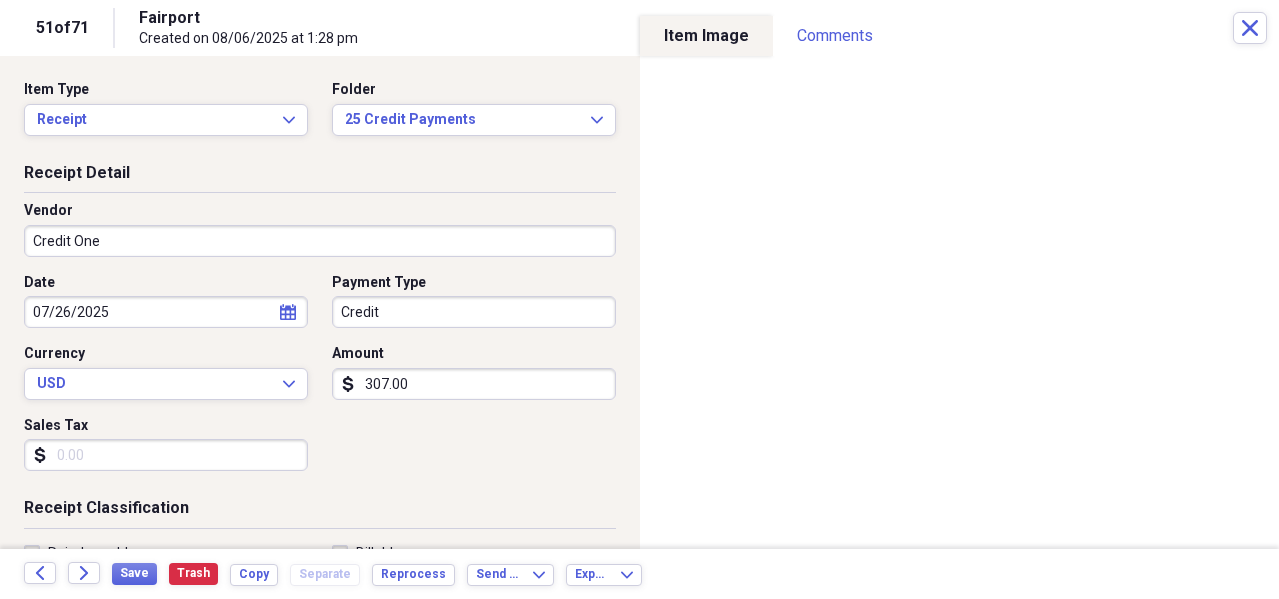 type on "Credit One" 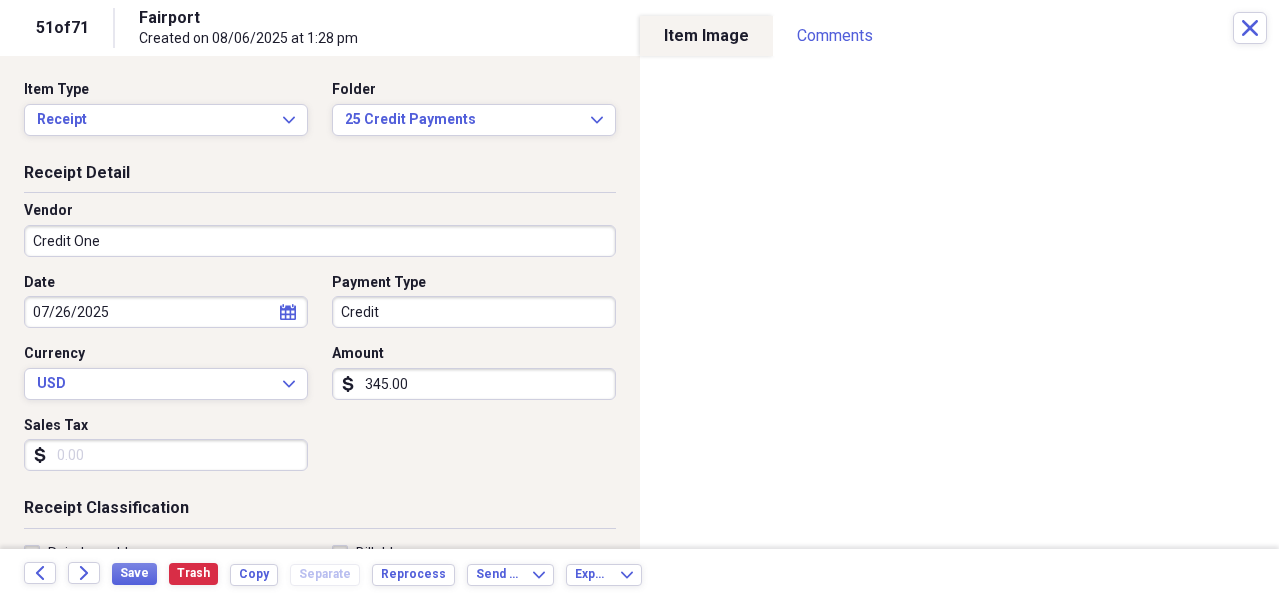 scroll, scrollTop: 100, scrollLeft: 0, axis: vertical 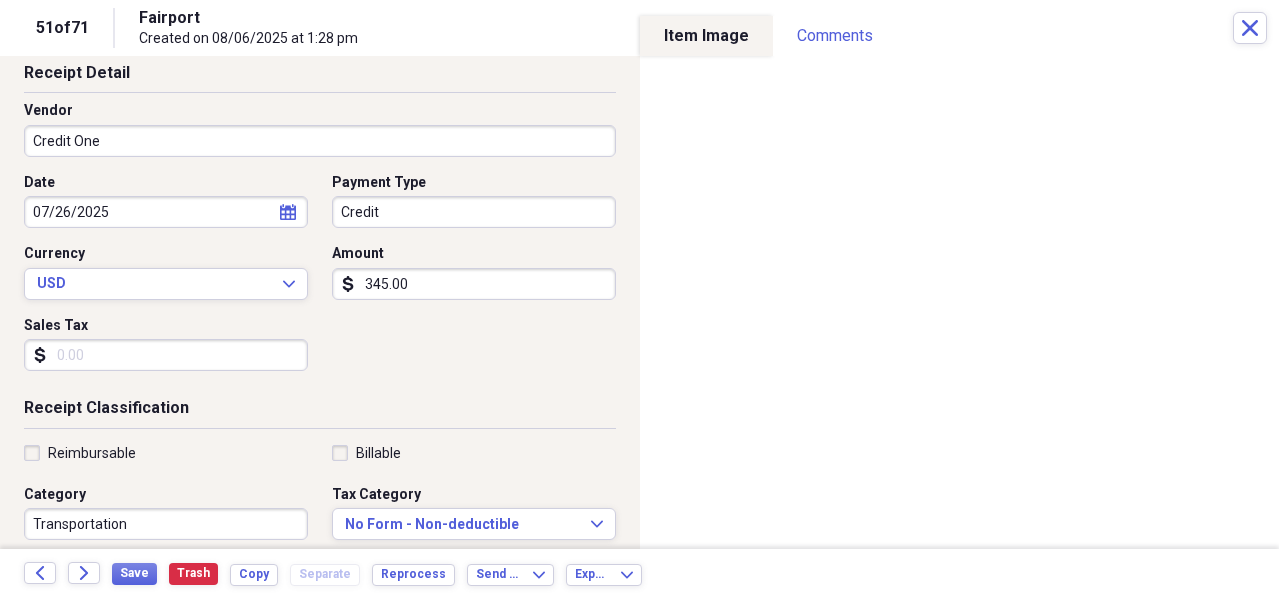 type on "345.00" 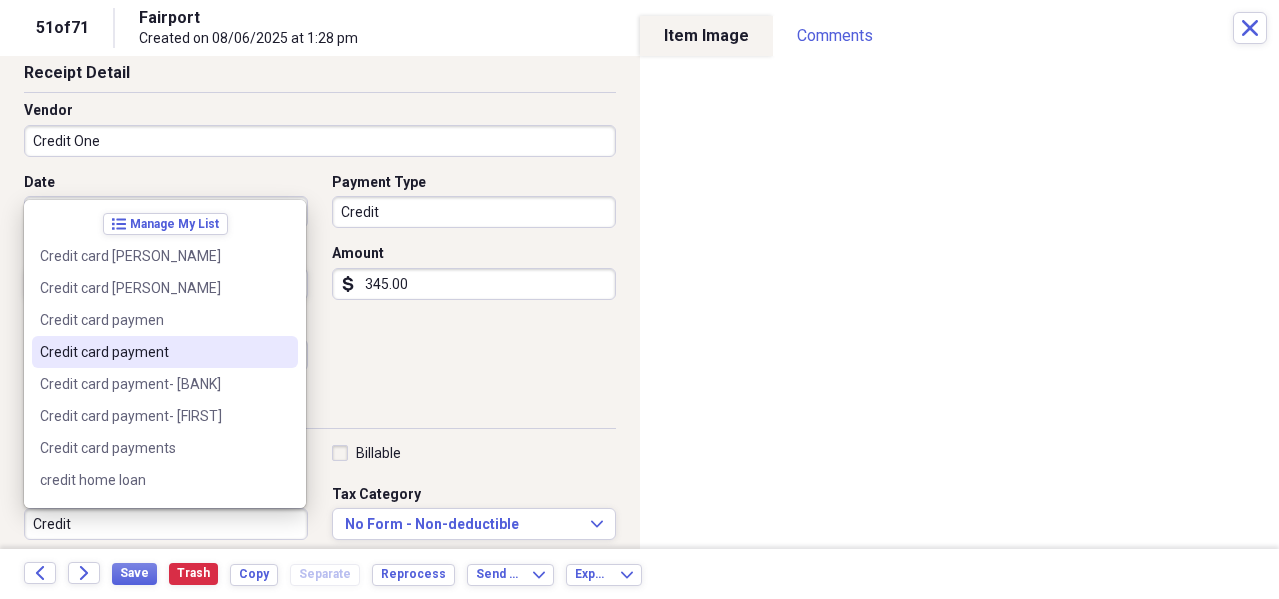 click on "Credit card payment" at bounding box center (153, 352) 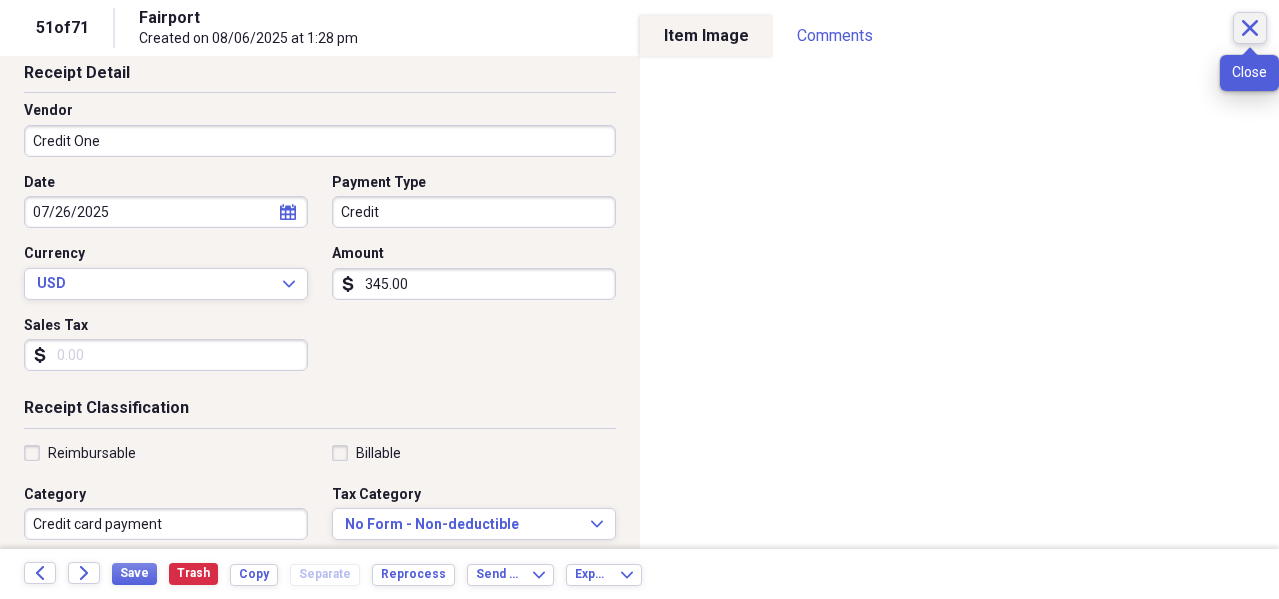 click on "Close" 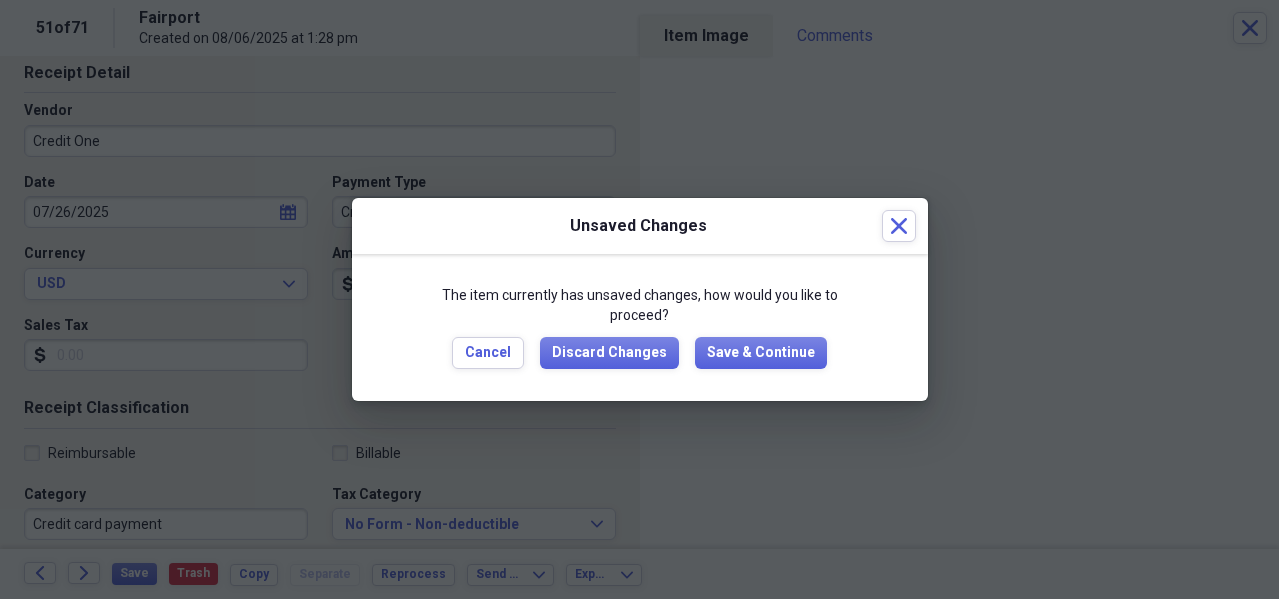 click on "Cancel Discard Changes Save & Continue" at bounding box center (640, 353) 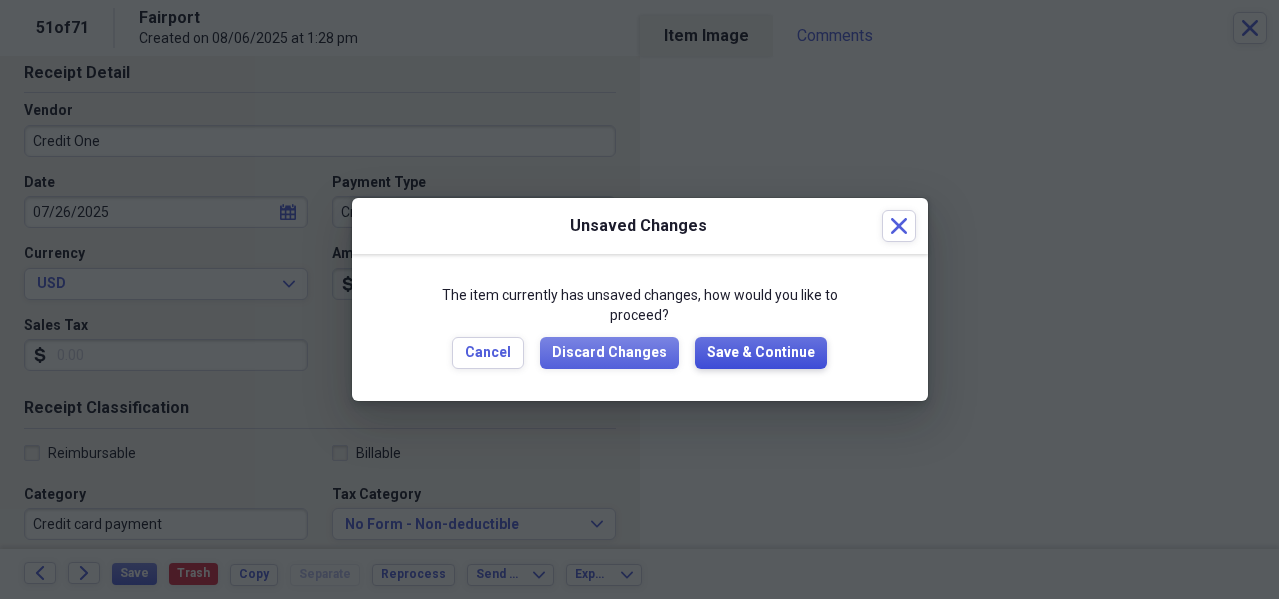 click on "Save & Continue" at bounding box center [761, 353] 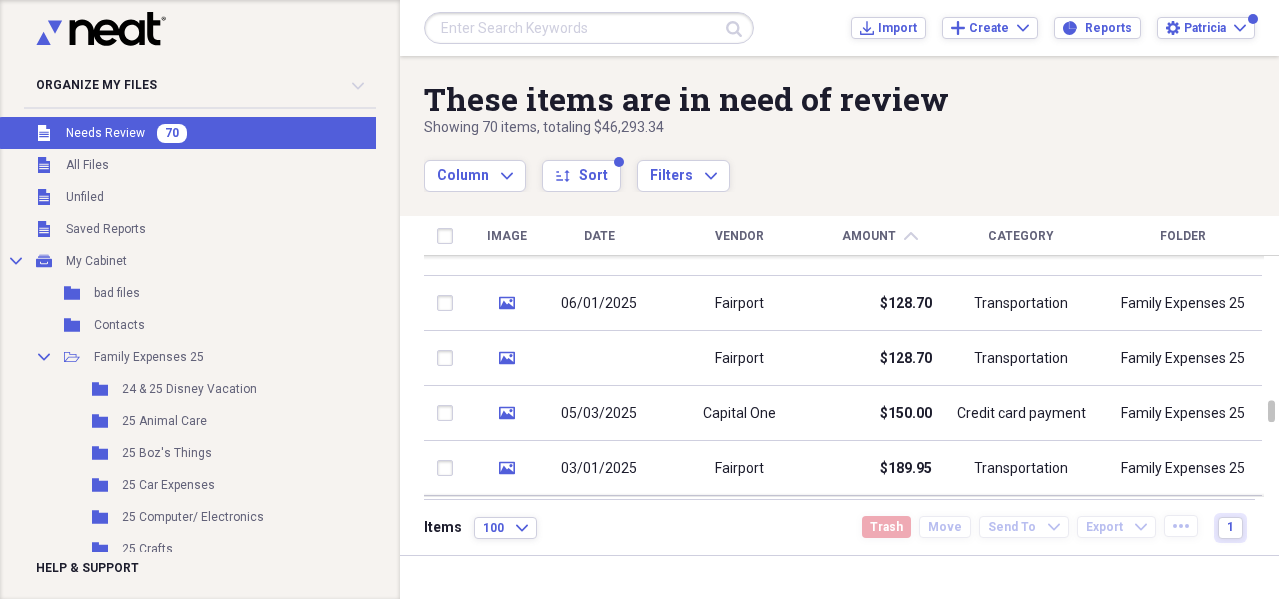 click on "Amount" at bounding box center (869, 236) 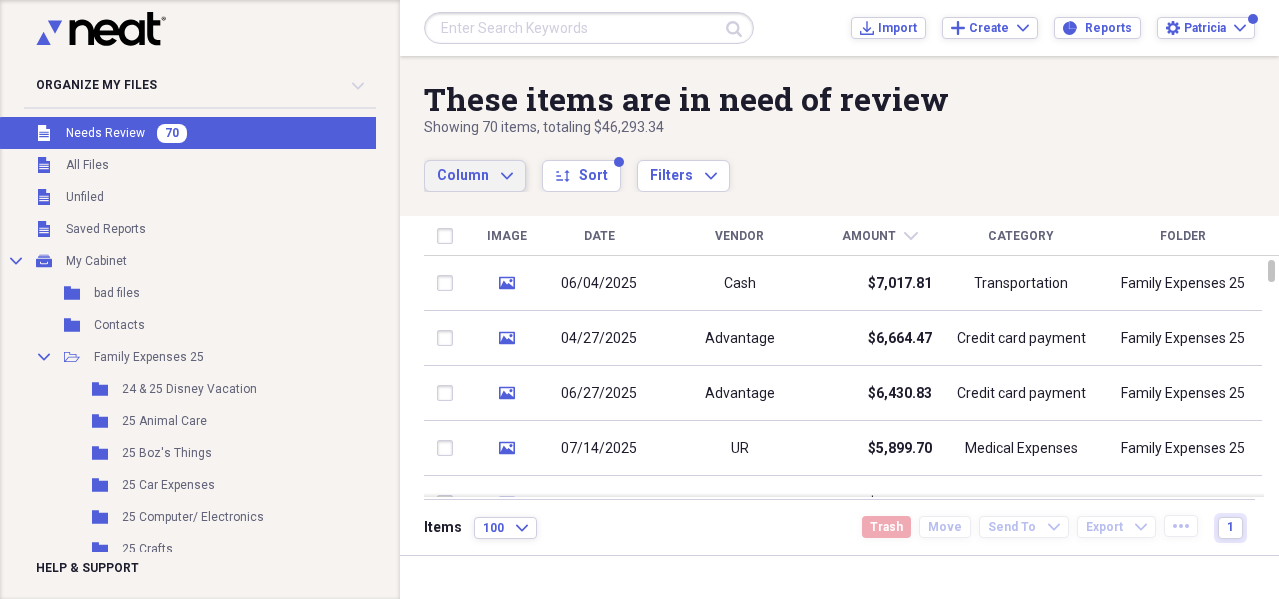 click on "Expand" 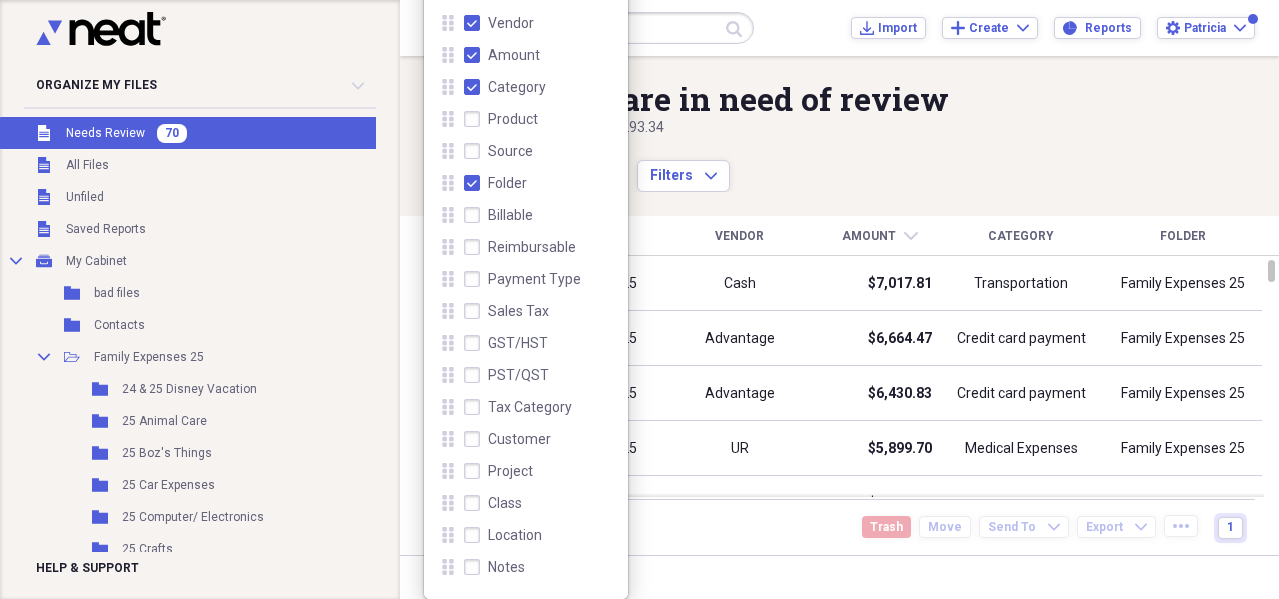 click on "These items are in need of review Showing [NUMBER] items , totaling [PRICE] Column Expand sort Sort Filters Expand Create Item Expand" at bounding box center (839, 124) 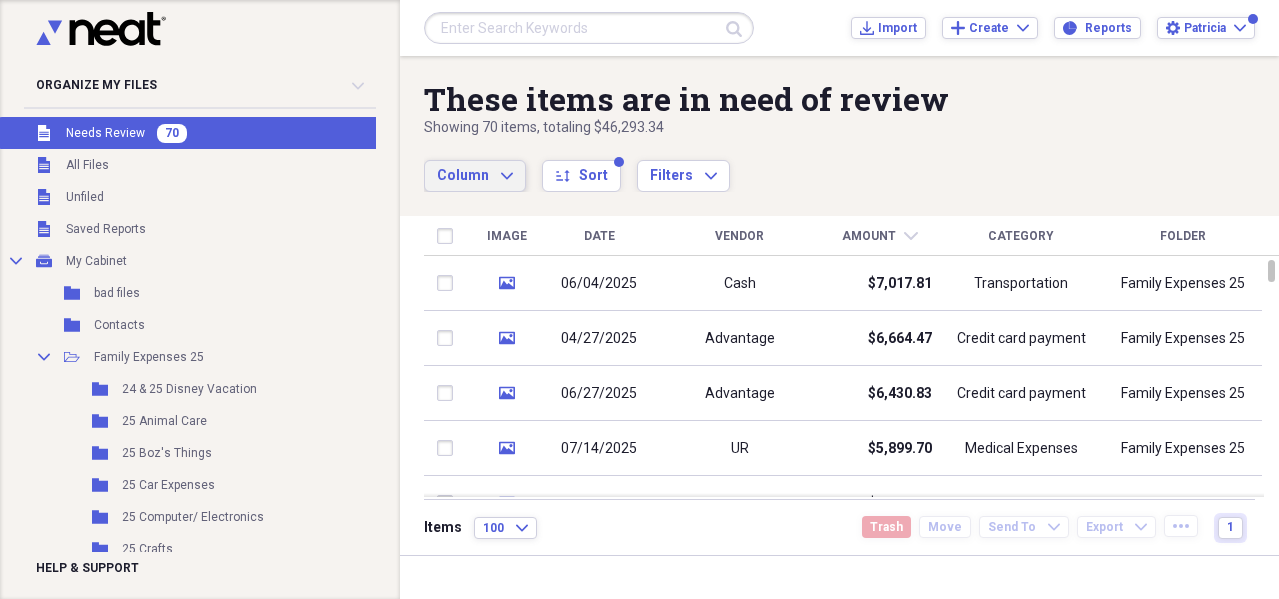click on "Expand" 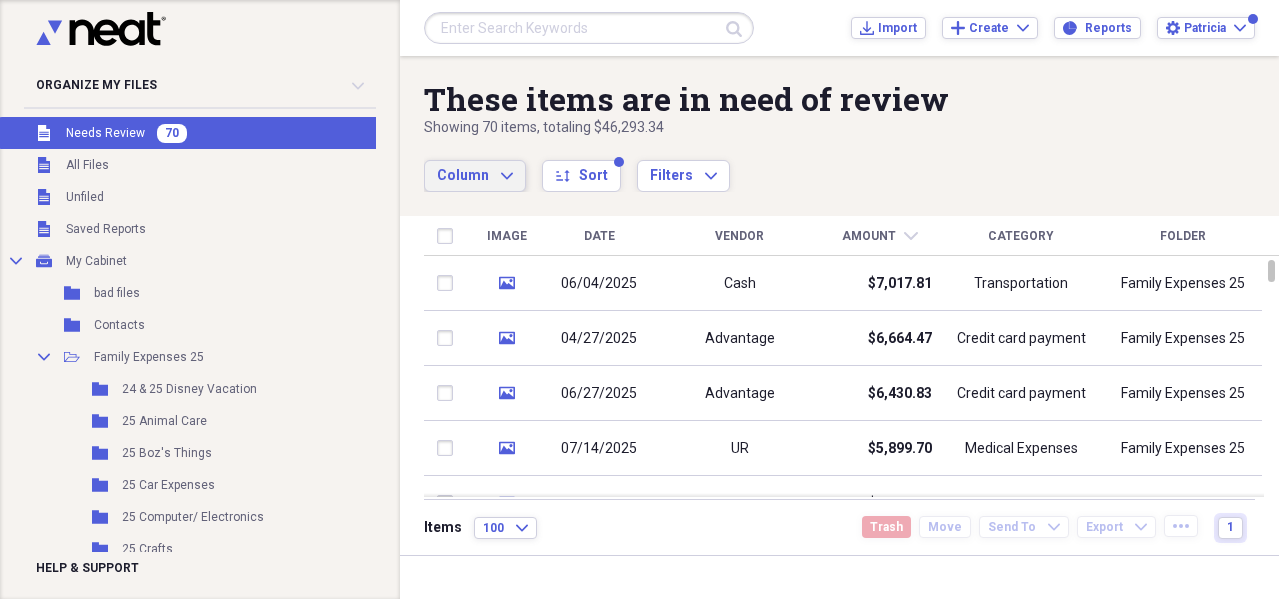 click on "Showing [NUMBER] items , totaling [PRICE]" at bounding box center (775, 128) 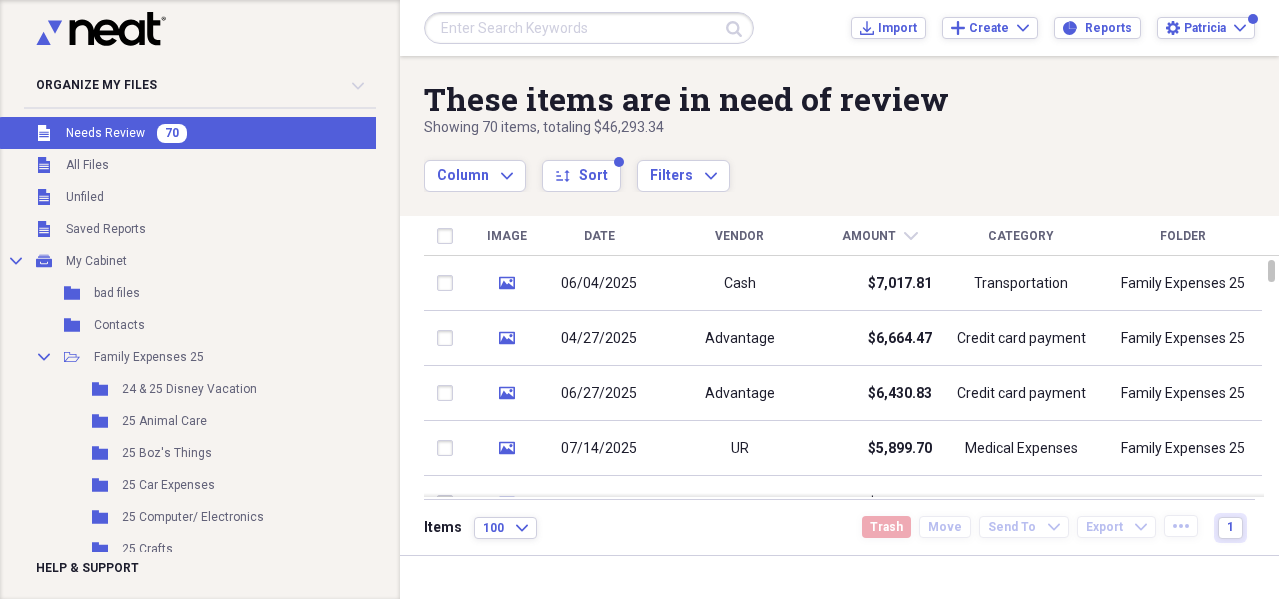 click on "Date" at bounding box center (599, 236) 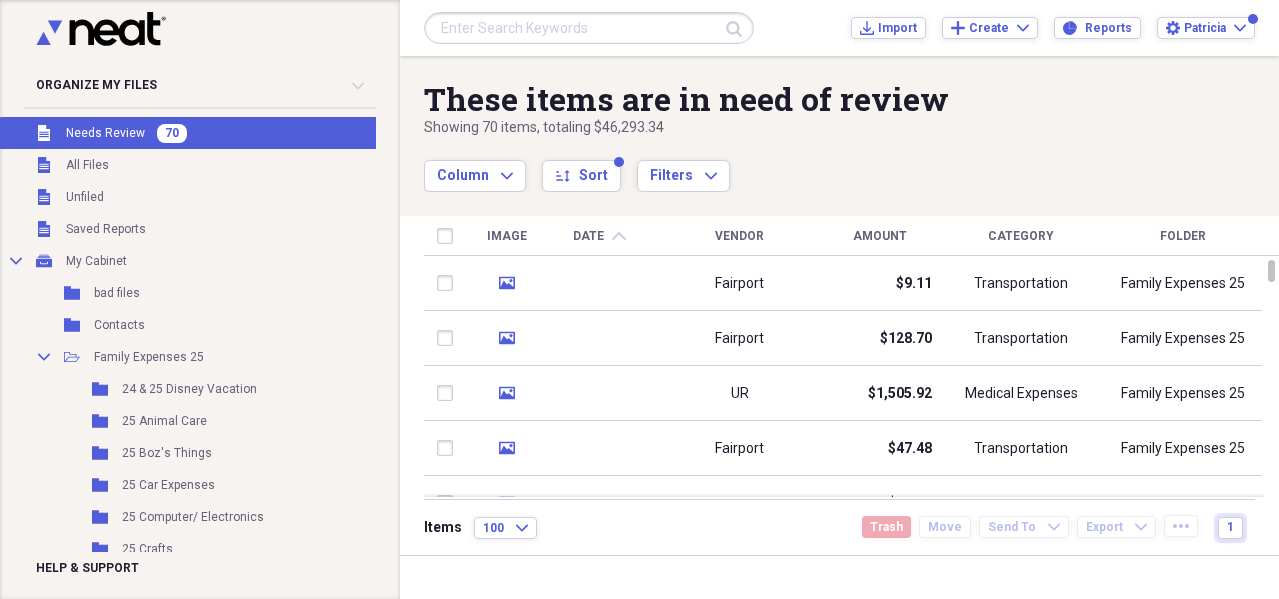 click on "Vendor" at bounding box center [739, 236] 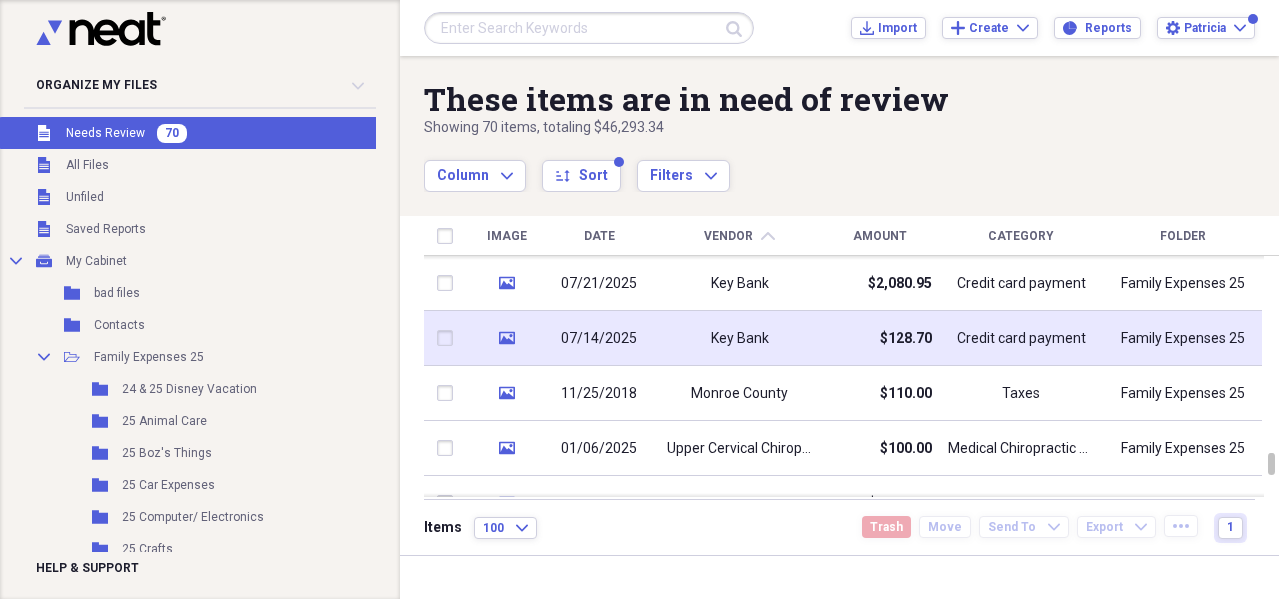 click on "Key Bank" at bounding box center (740, 339) 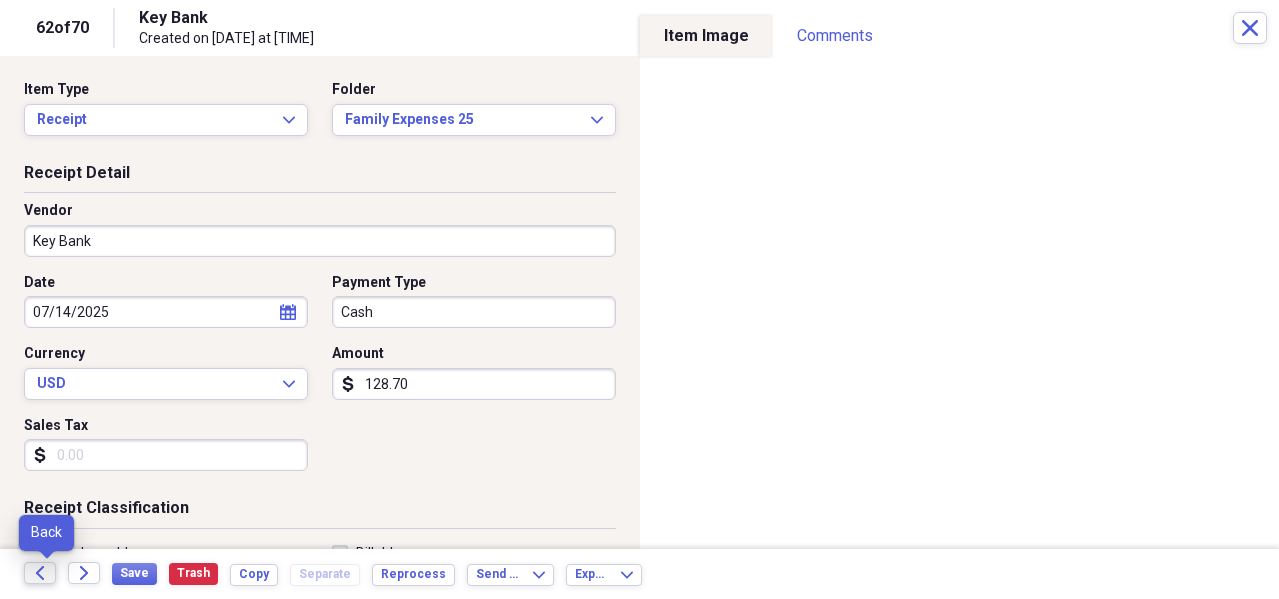 click 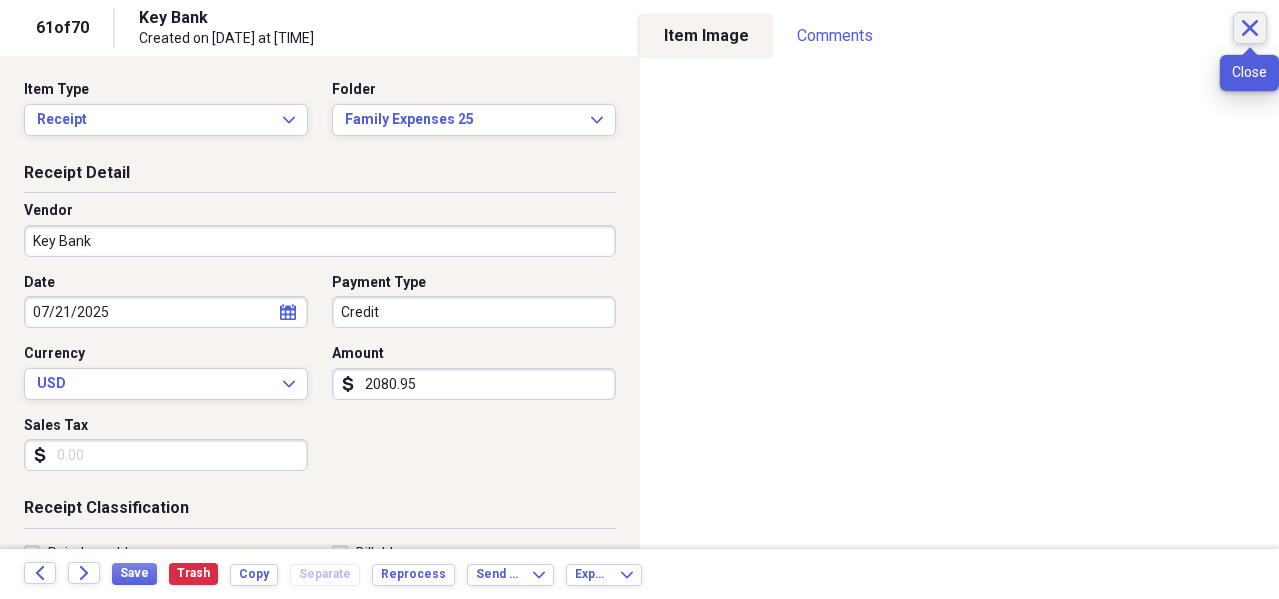 click on "Close" 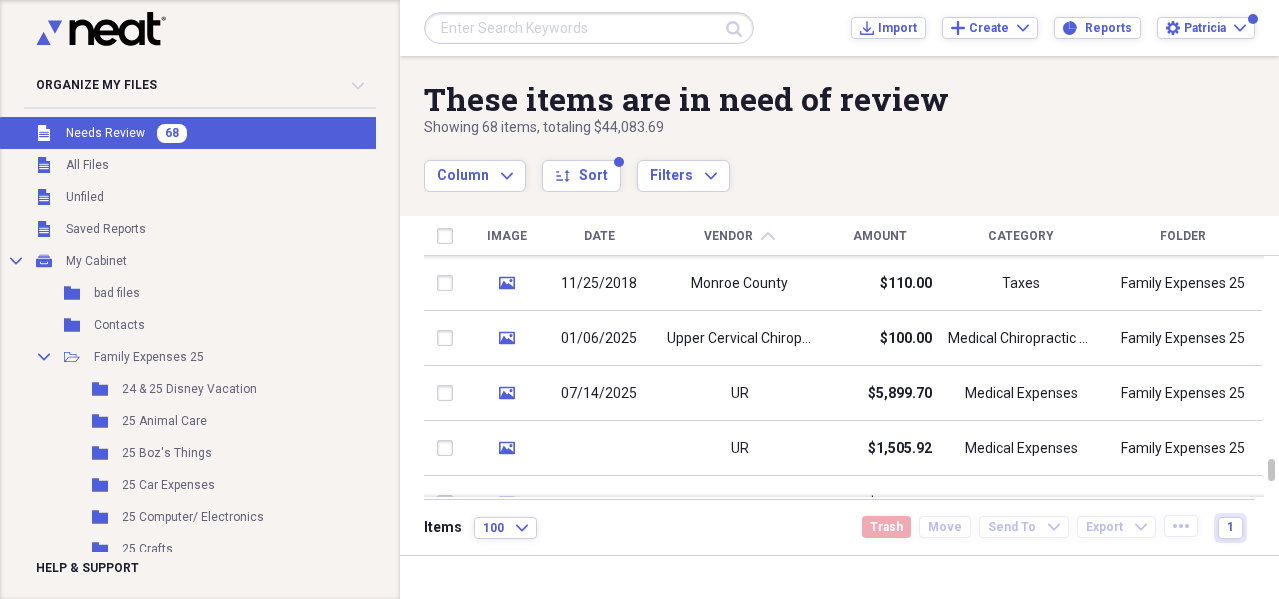 click on "Vendor" at bounding box center (728, 236) 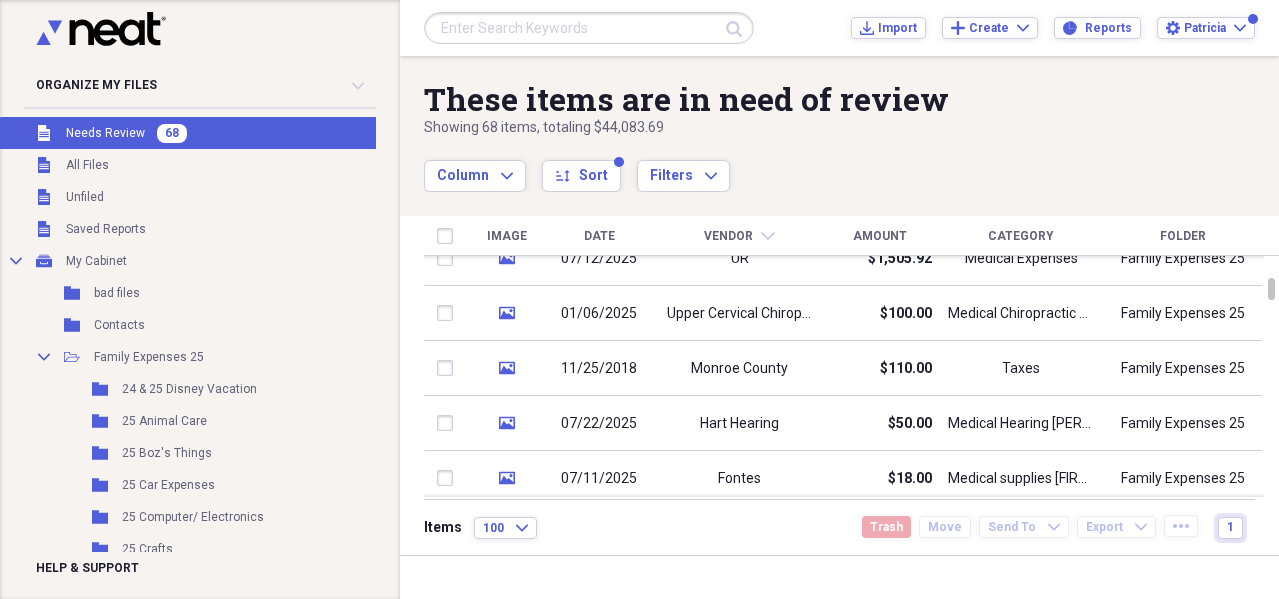 click on "Amount" at bounding box center (880, 236) 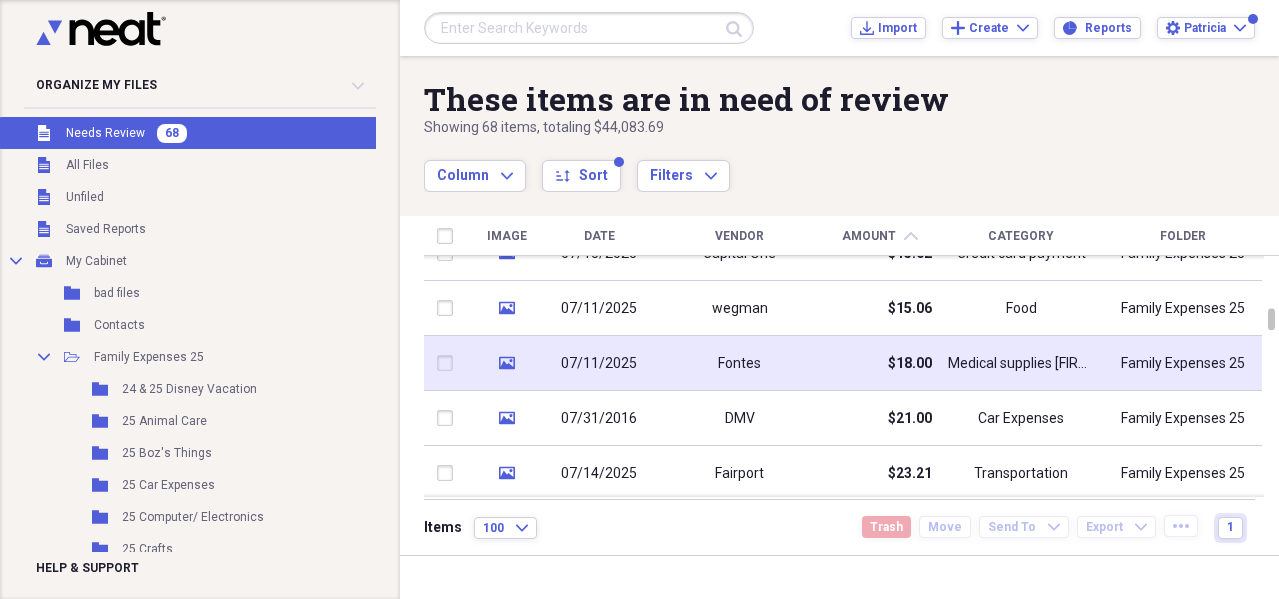 type 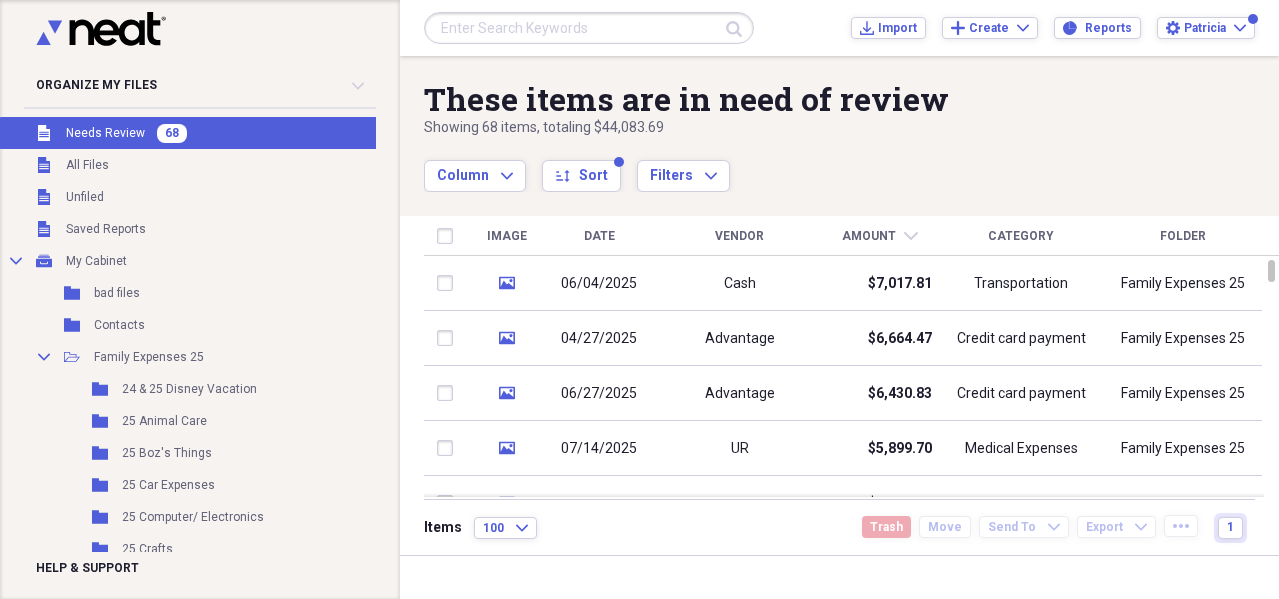 click on "Amount chevron-down" at bounding box center [880, 236] 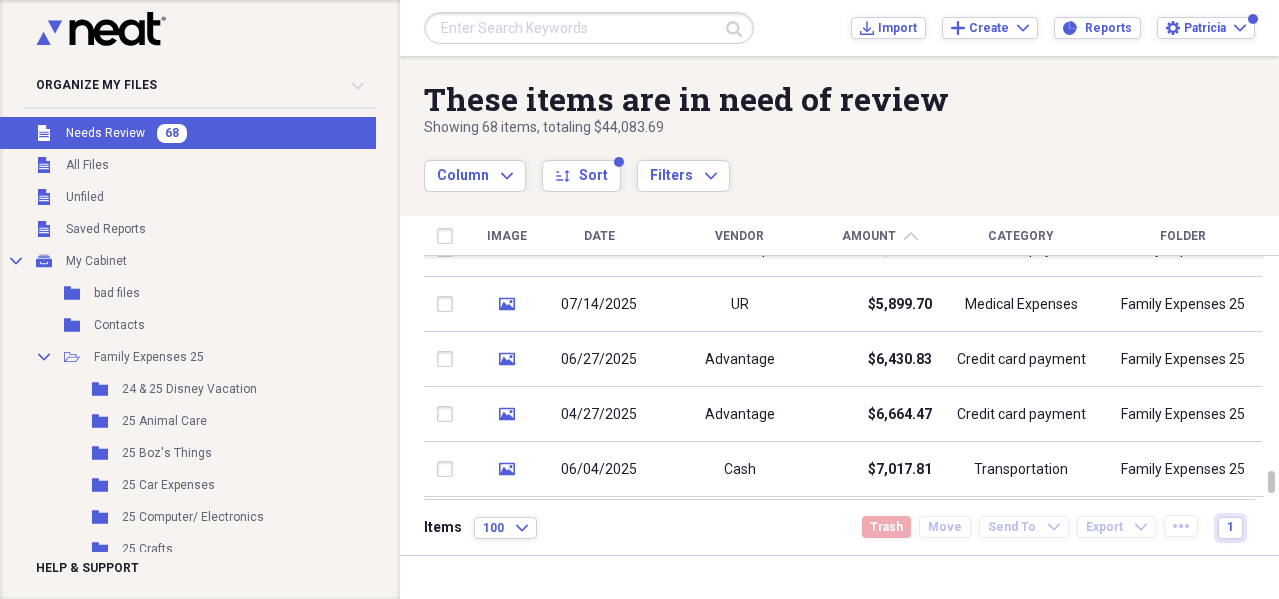 click on "chevron-up" 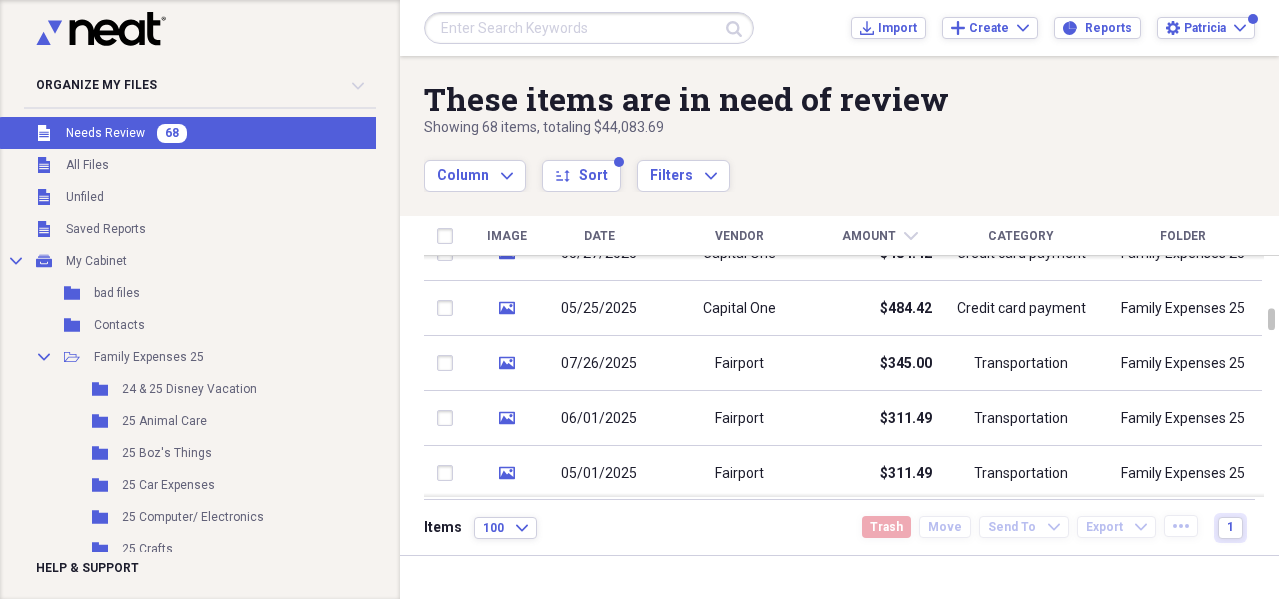 click on "Needs Review" at bounding box center [105, 133] 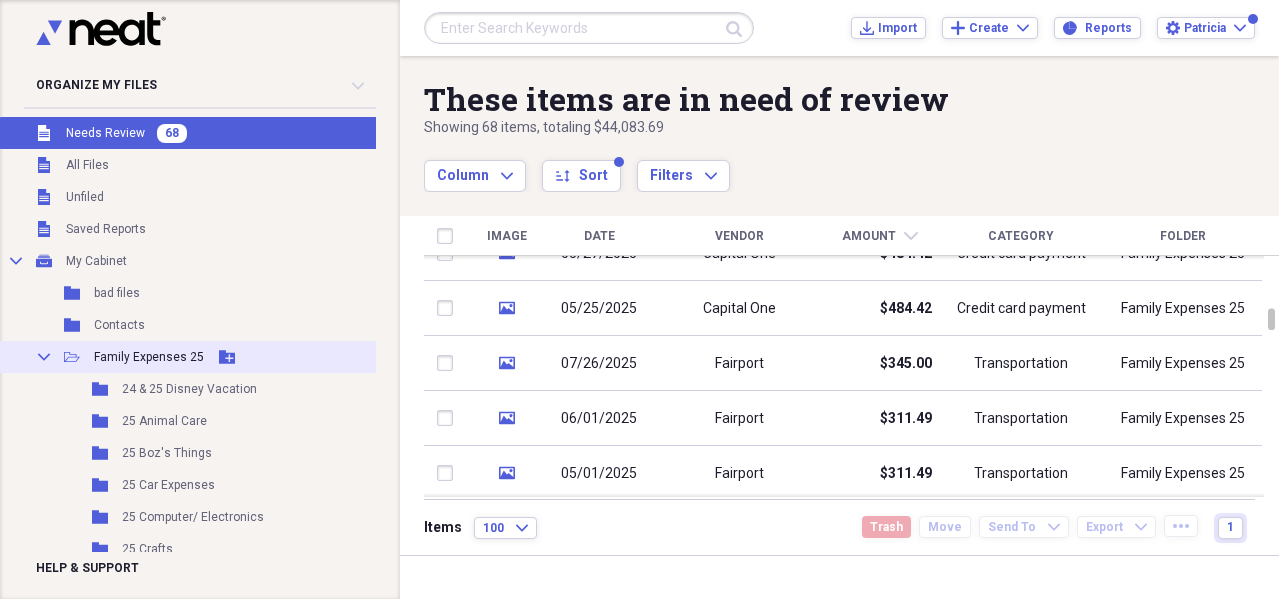 click on "Family Expenses 25" at bounding box center (149, 357) 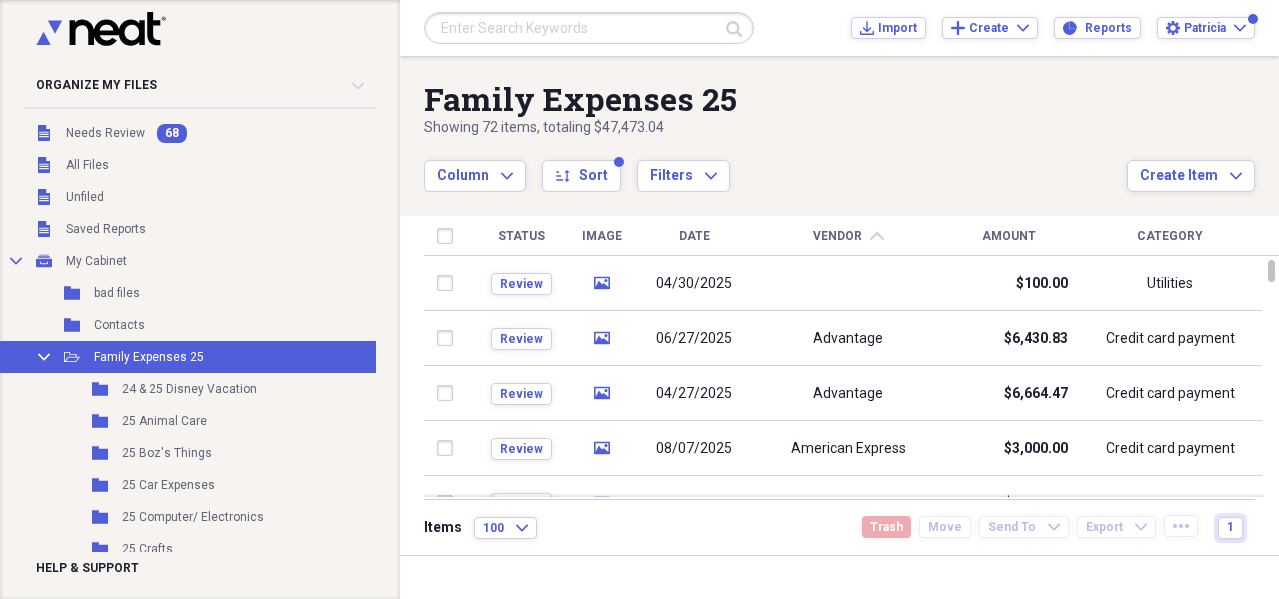 click on "Date" at bounding box center (694, 236) 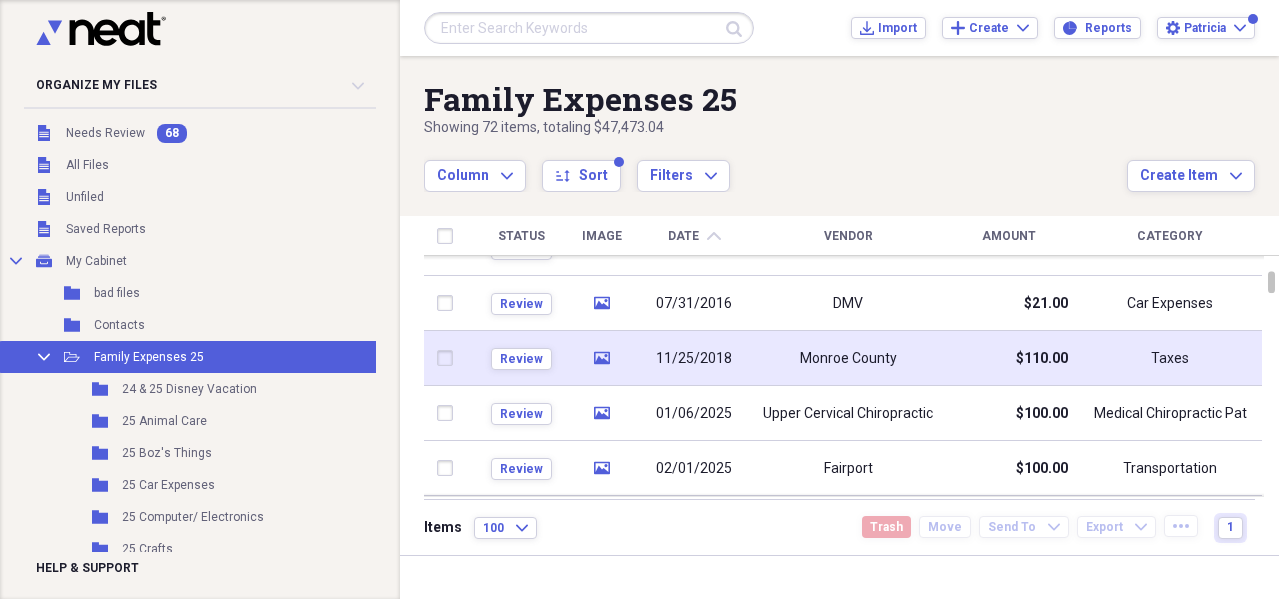 click on "11/25/2018" at bounding box center (694, 359) 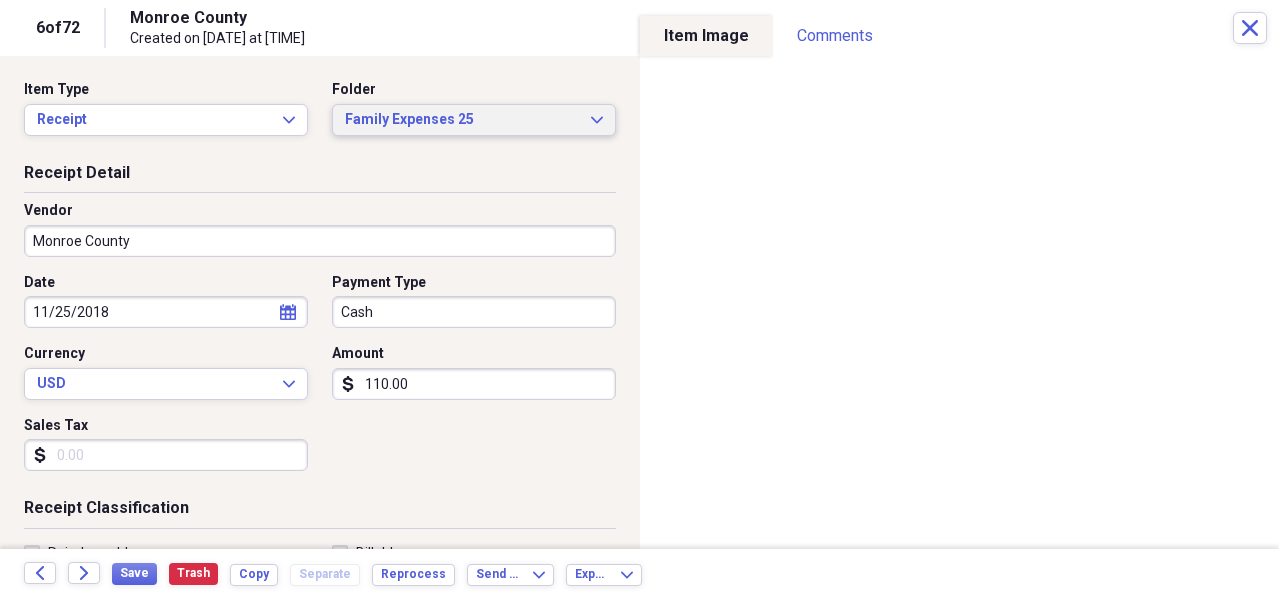 click on "Family Expenses [NUMBER] Expand" at bounding box center (474, 120) 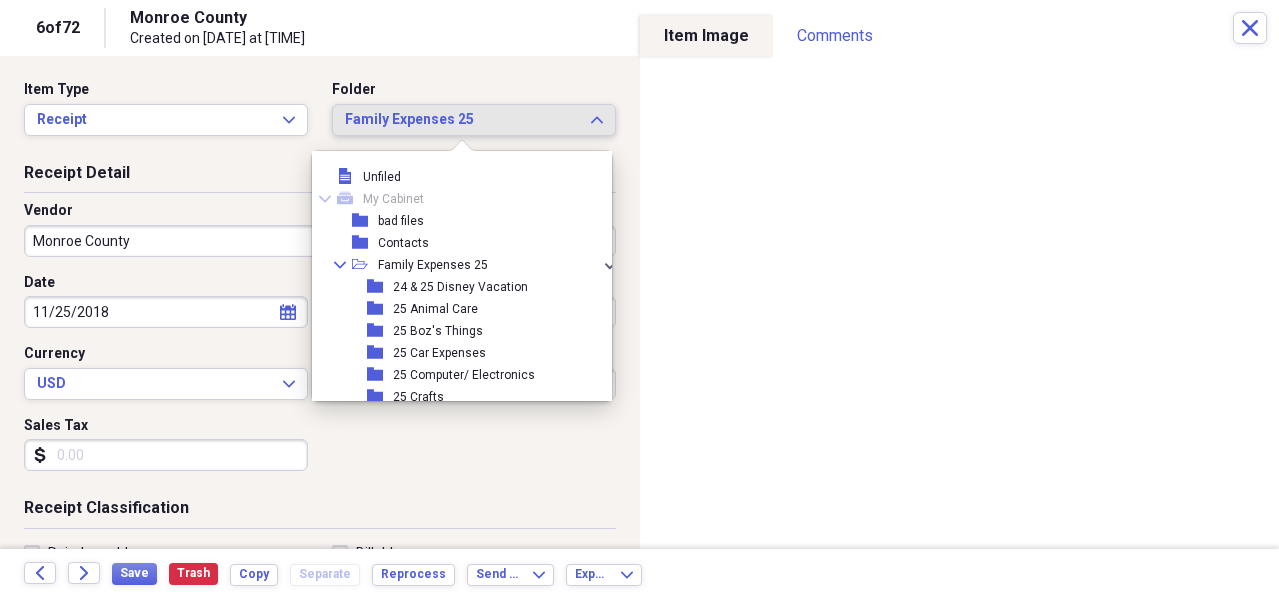 scroll, scrollTop: 400, scrollLeft: 0, axis: vertical 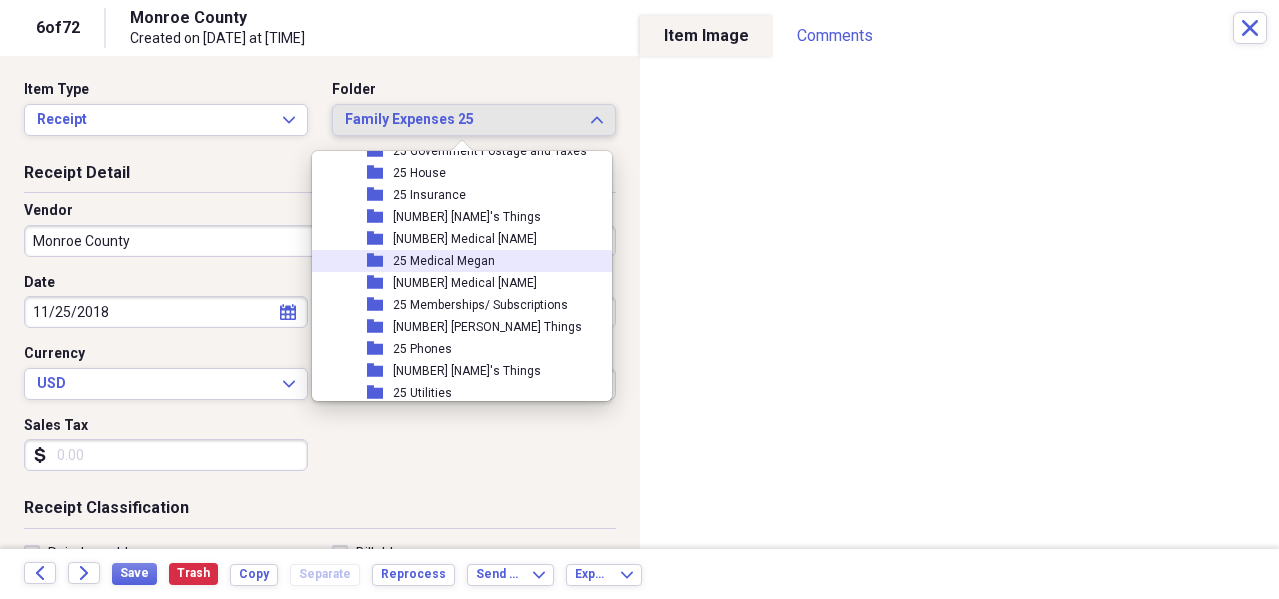 click on "25 Medical Megan" at bounding box center [444, 261] 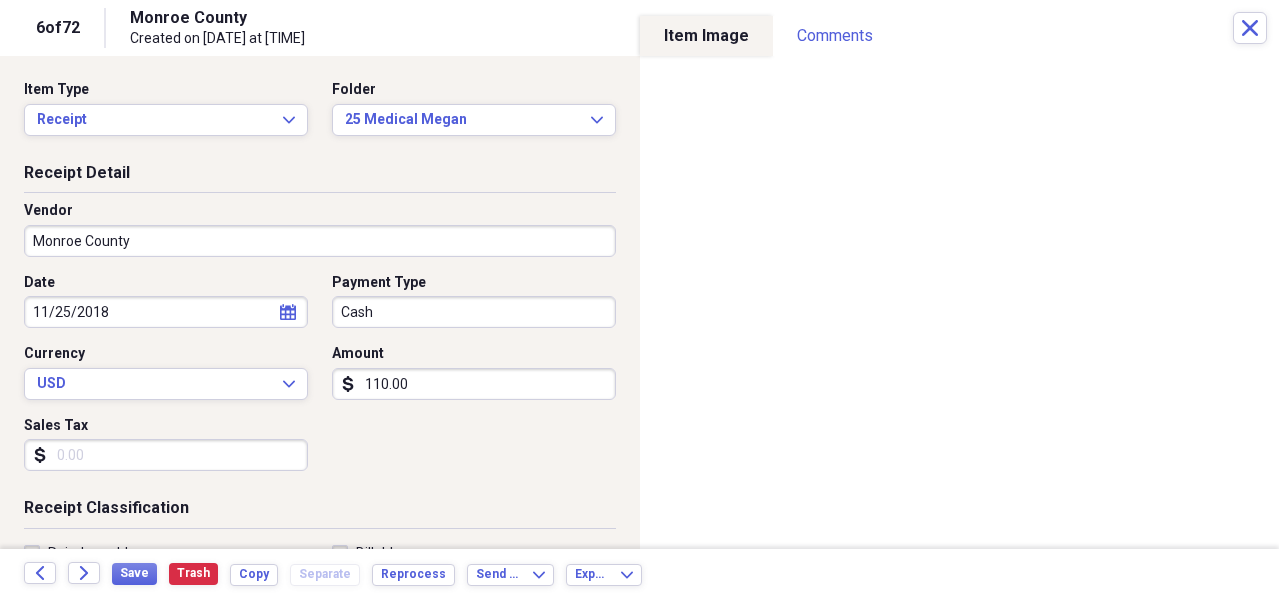 click on "Monroe County" at bounding box center [320, 241] 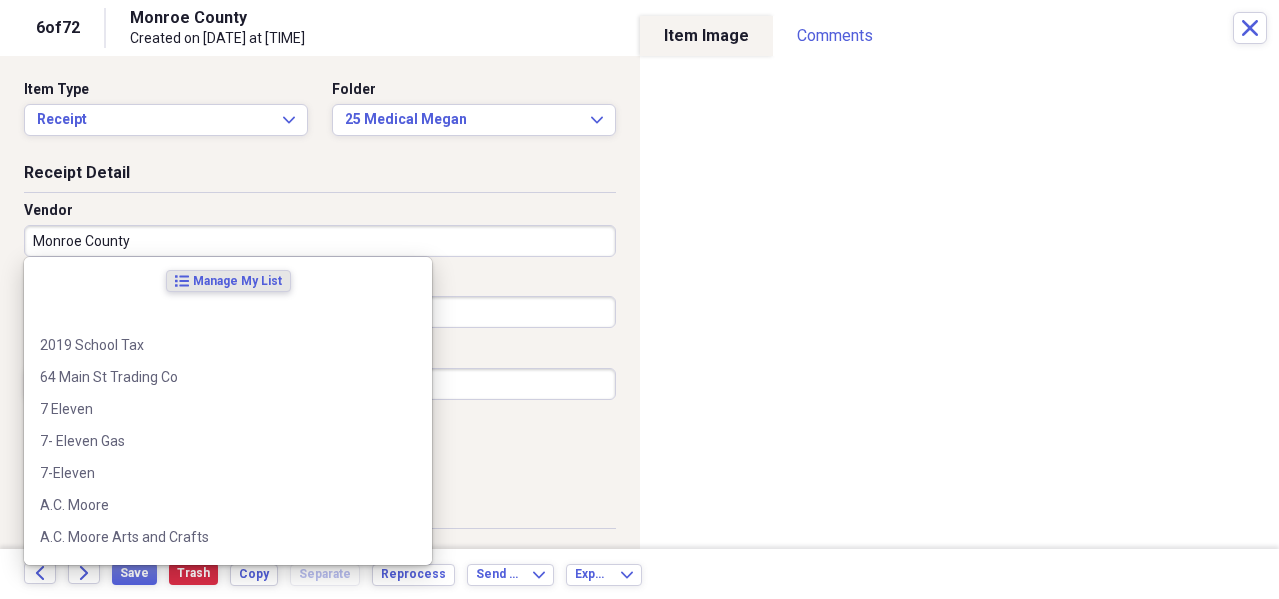 click on "Monroe County" at bounding box center (320, 241) 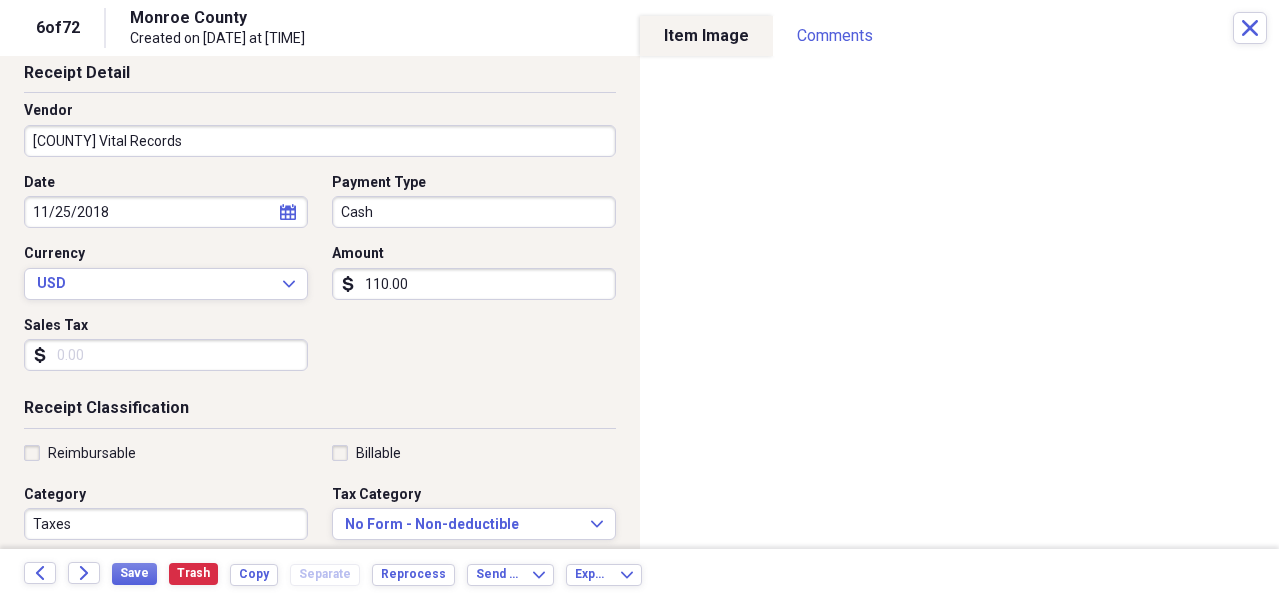 scroll, scrollTop: 200, scrollLeft: 0, axis: vertical 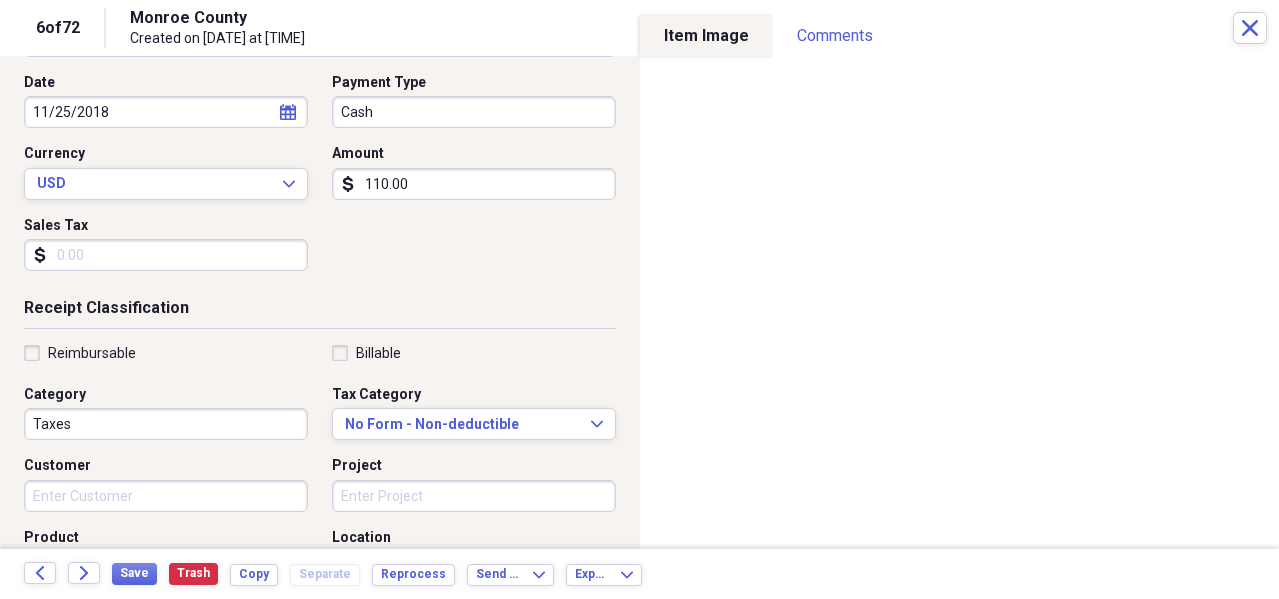 type on "[COUNTY] Vital Records" 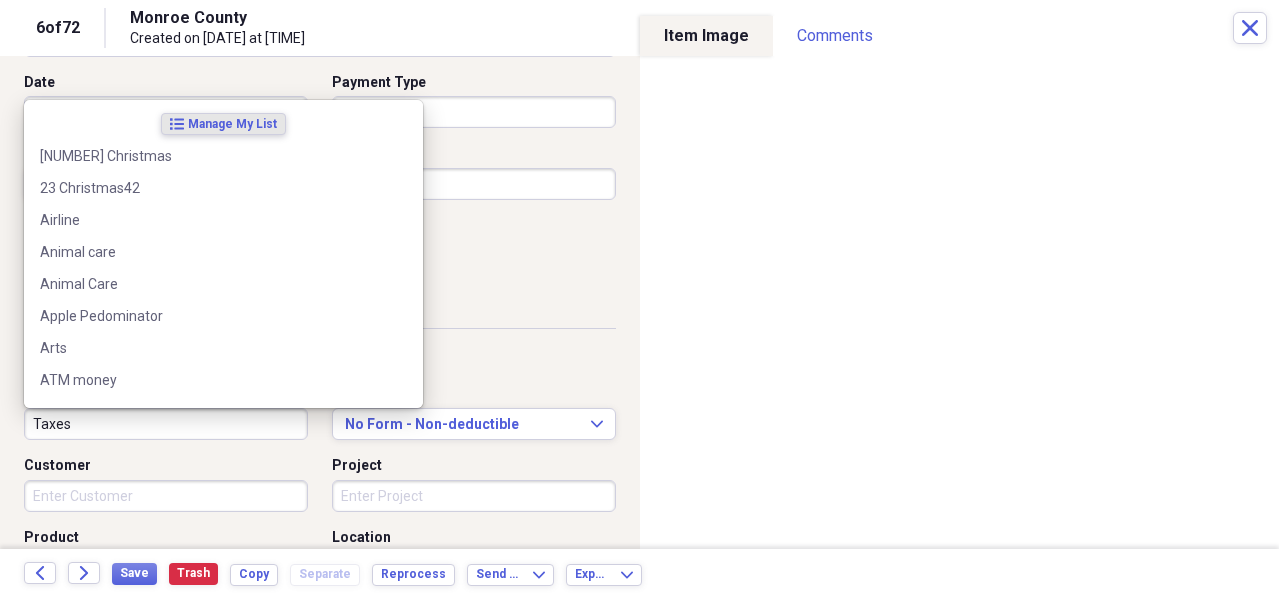 click on "Taxes" at bounding box center [166, 424] 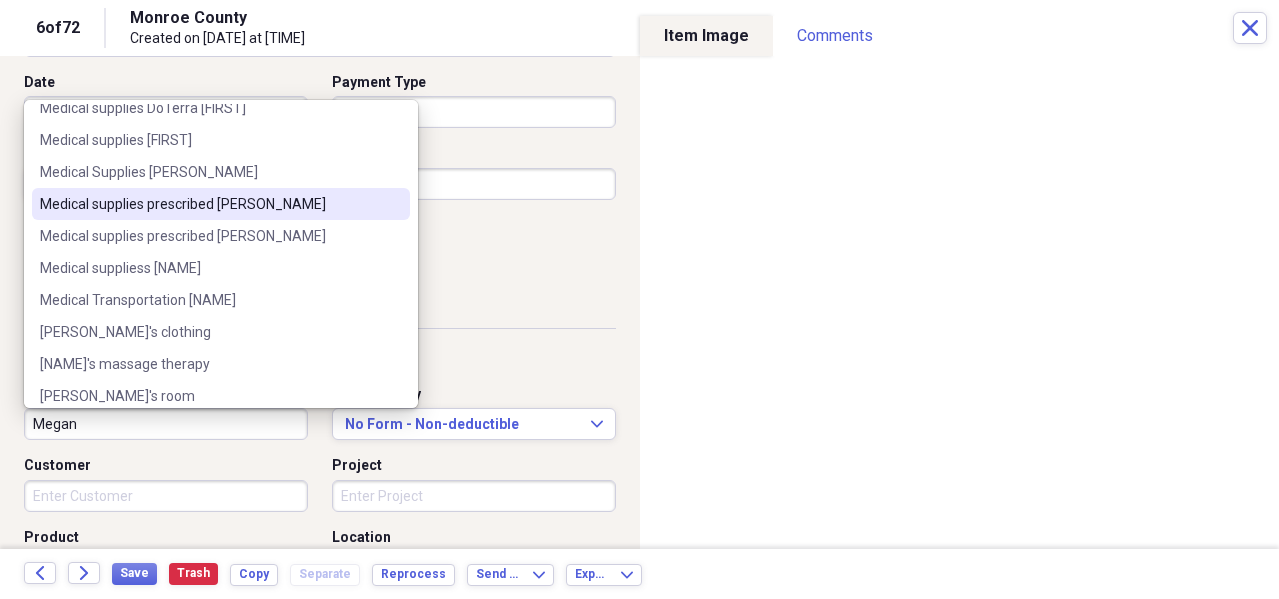 scroll, scrollTop: 500, scrollLeft: 0, axis: vertical 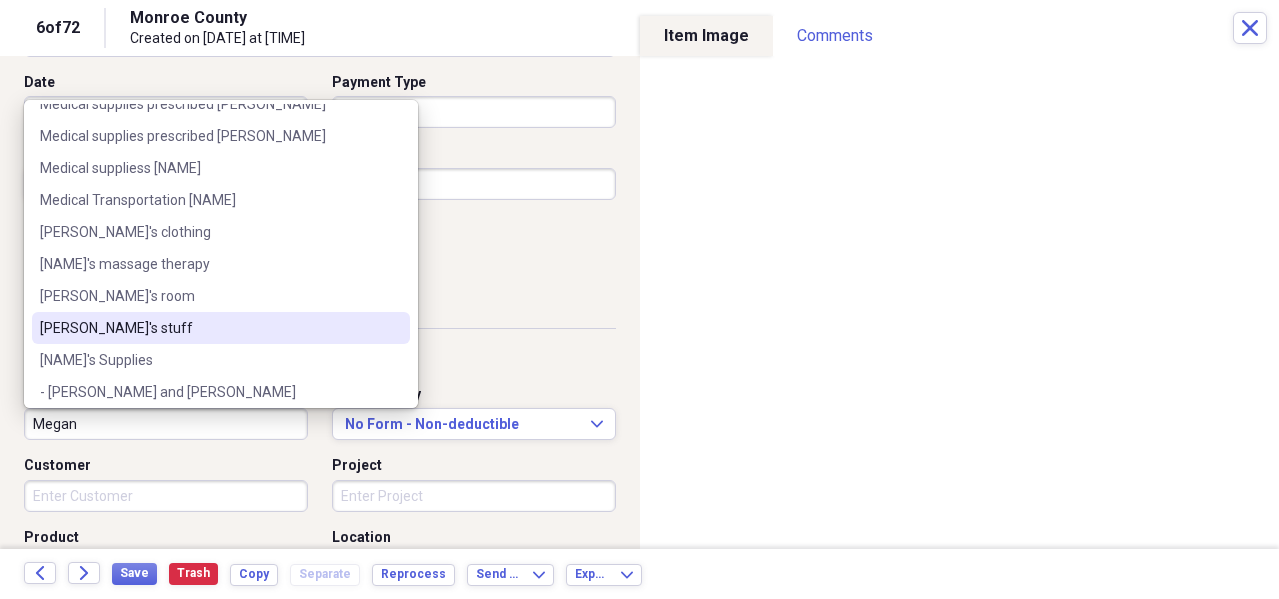 click on "[PERSON_NAME]'s stuff" at bounding box center [209, 328] 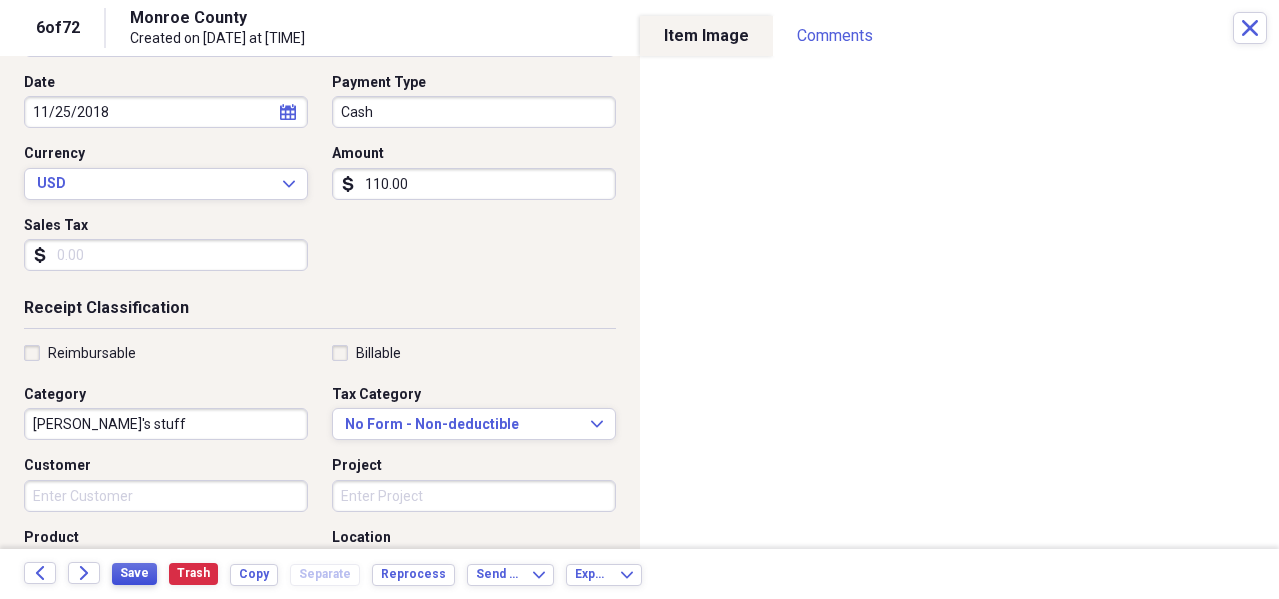 click on "Save" at bounding box center (134, 574) 